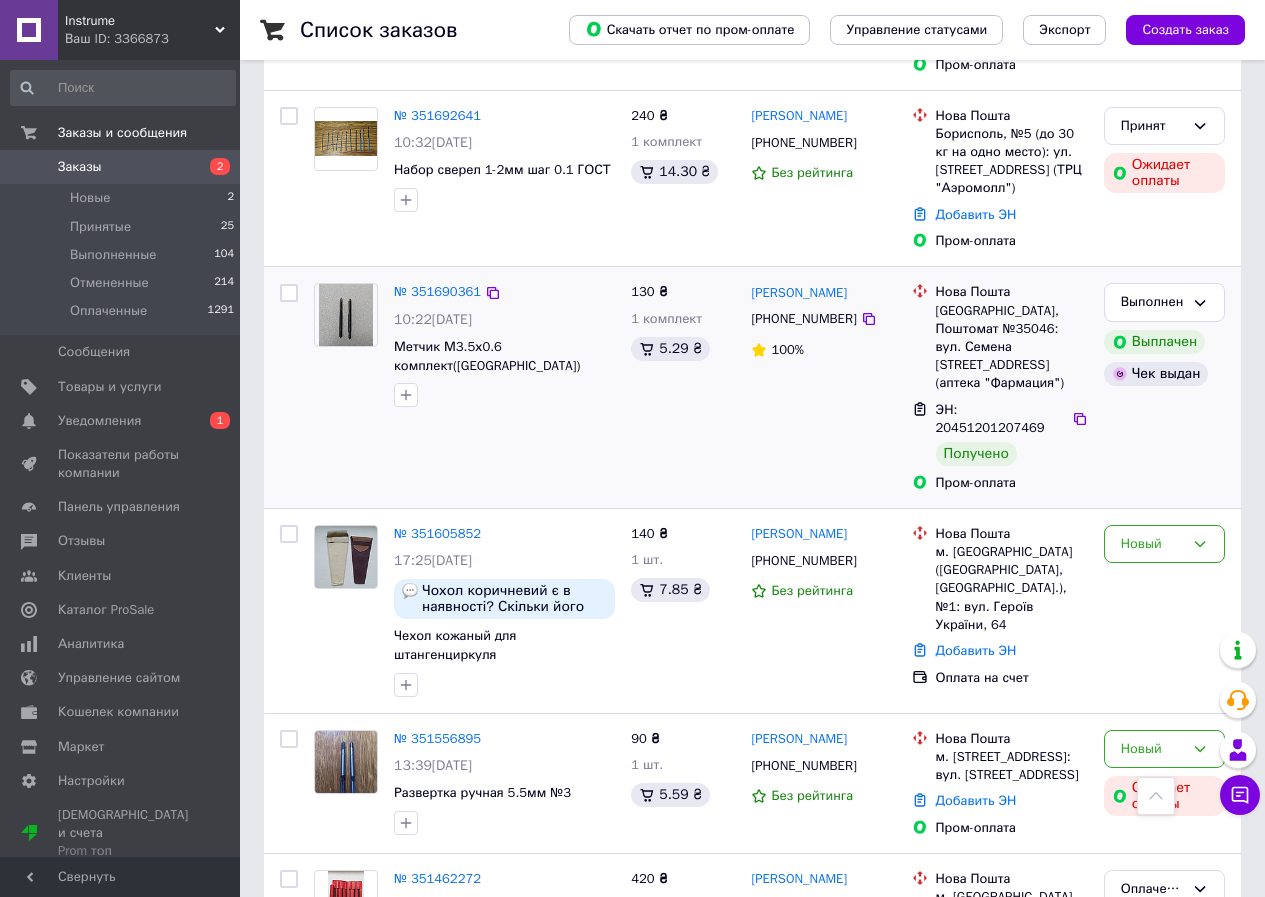 scroll, scrollTop: 1200, scrollLeft: 0, axis: vertical 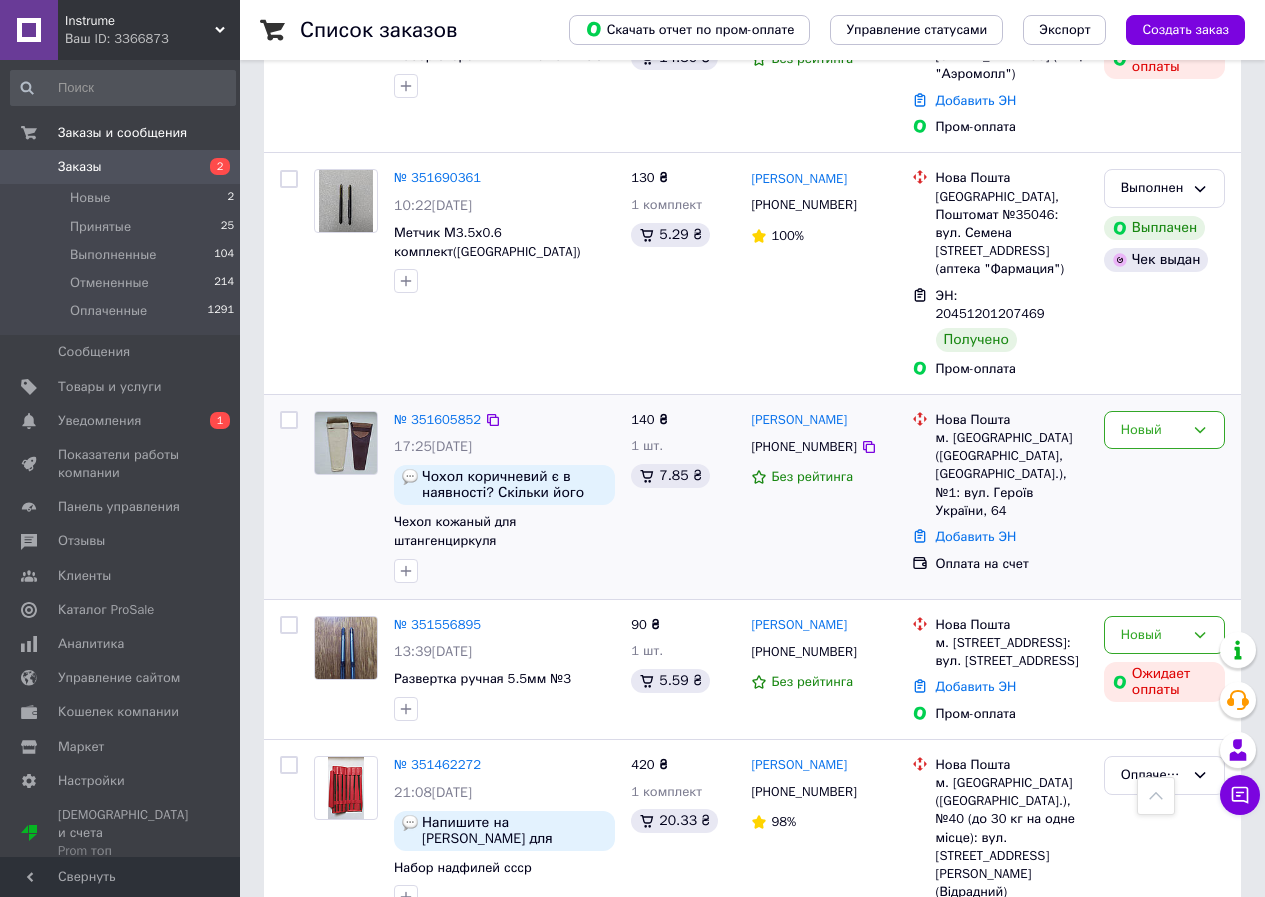 click on "Новый" at bounding box center (1164, 497) 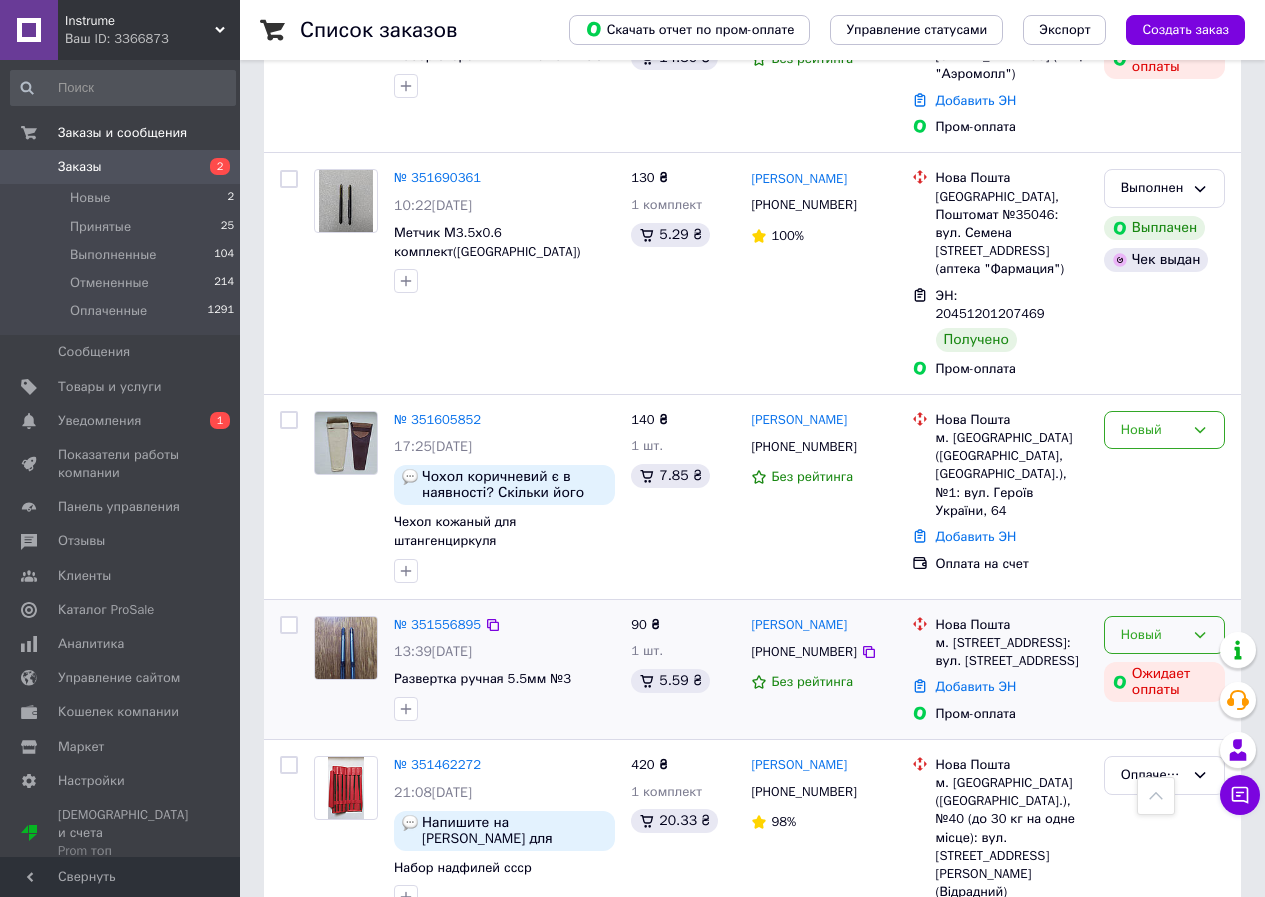 click on "Новый" at bounding box center (1164, 635) 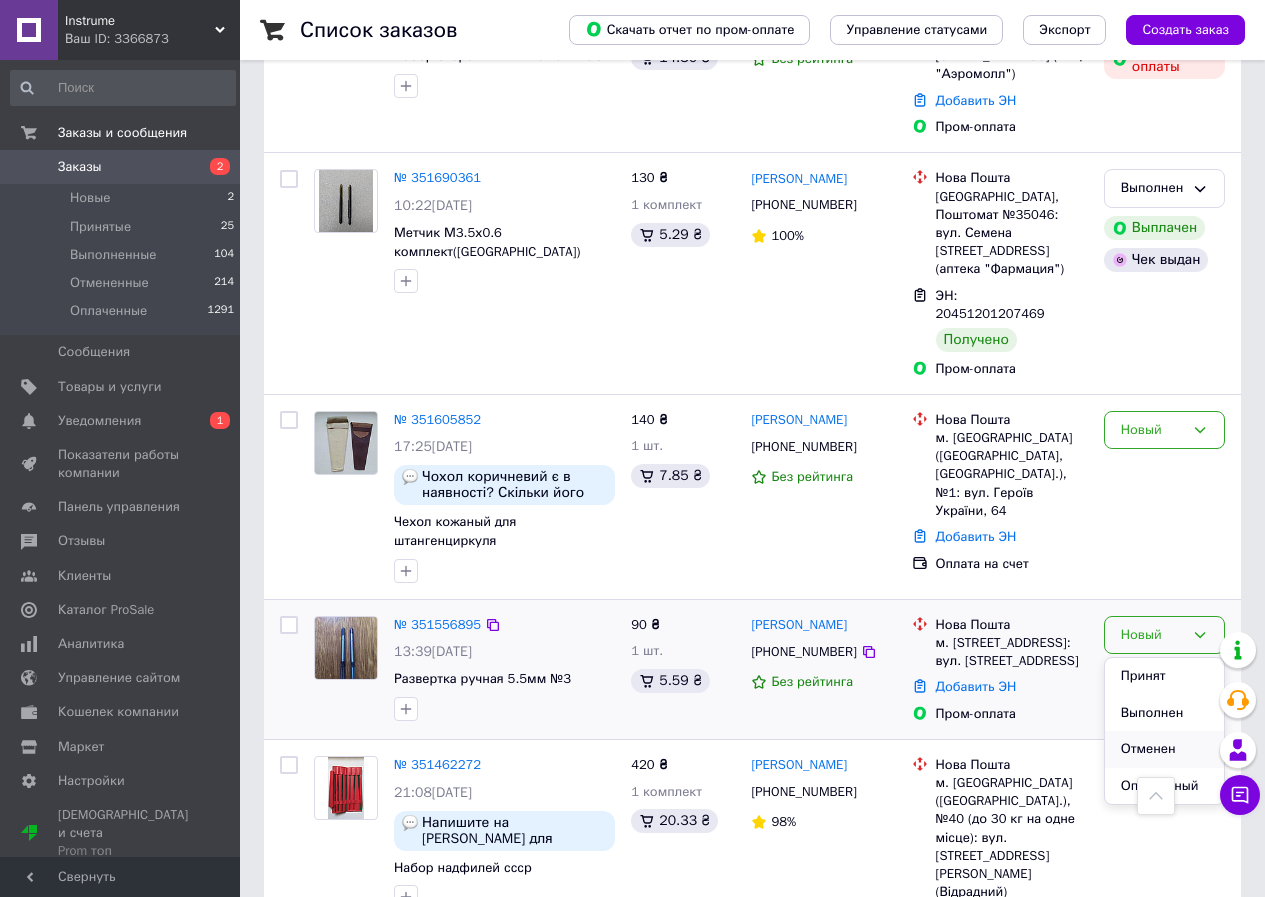 click on "Отменен" at bounding box center (1164, 749) 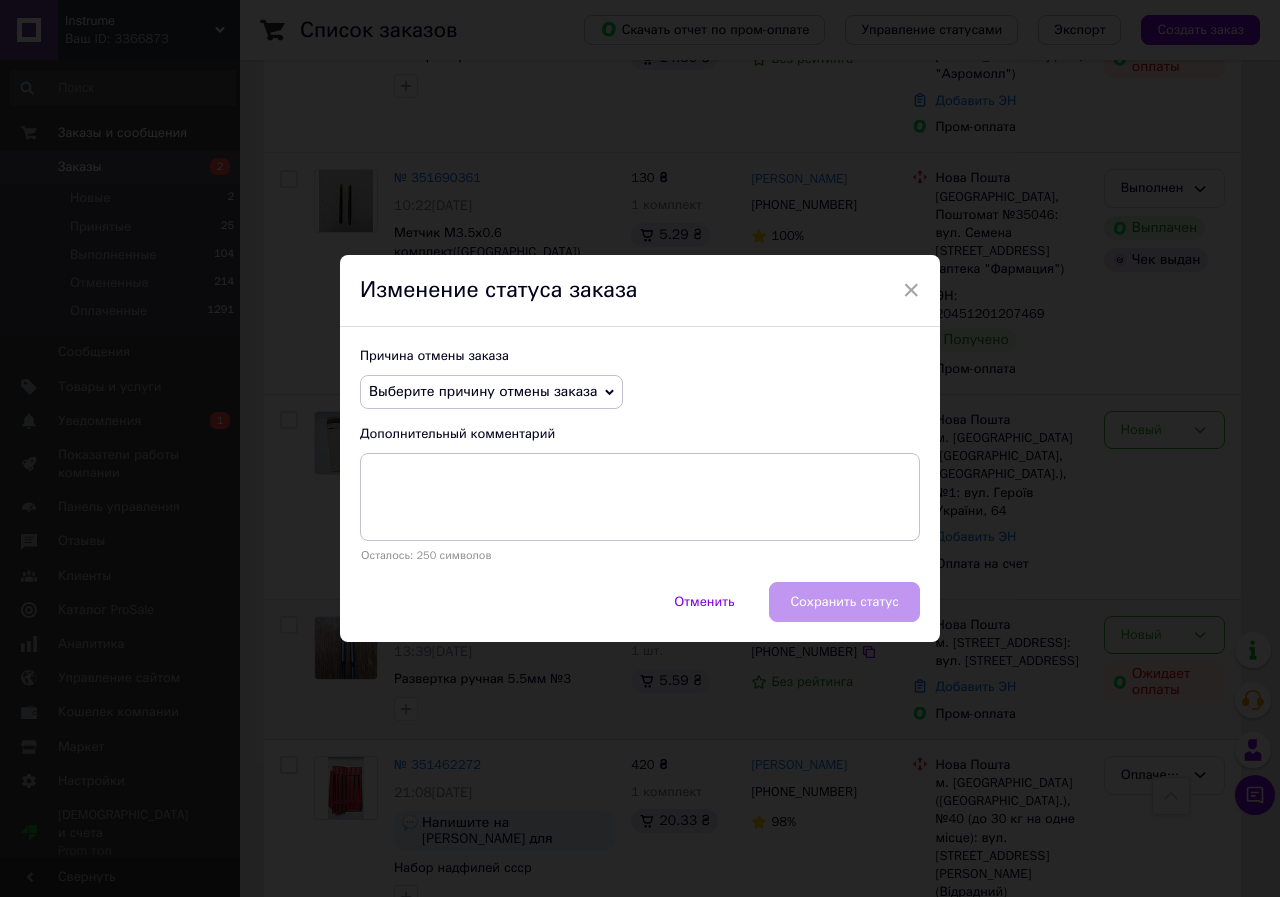click 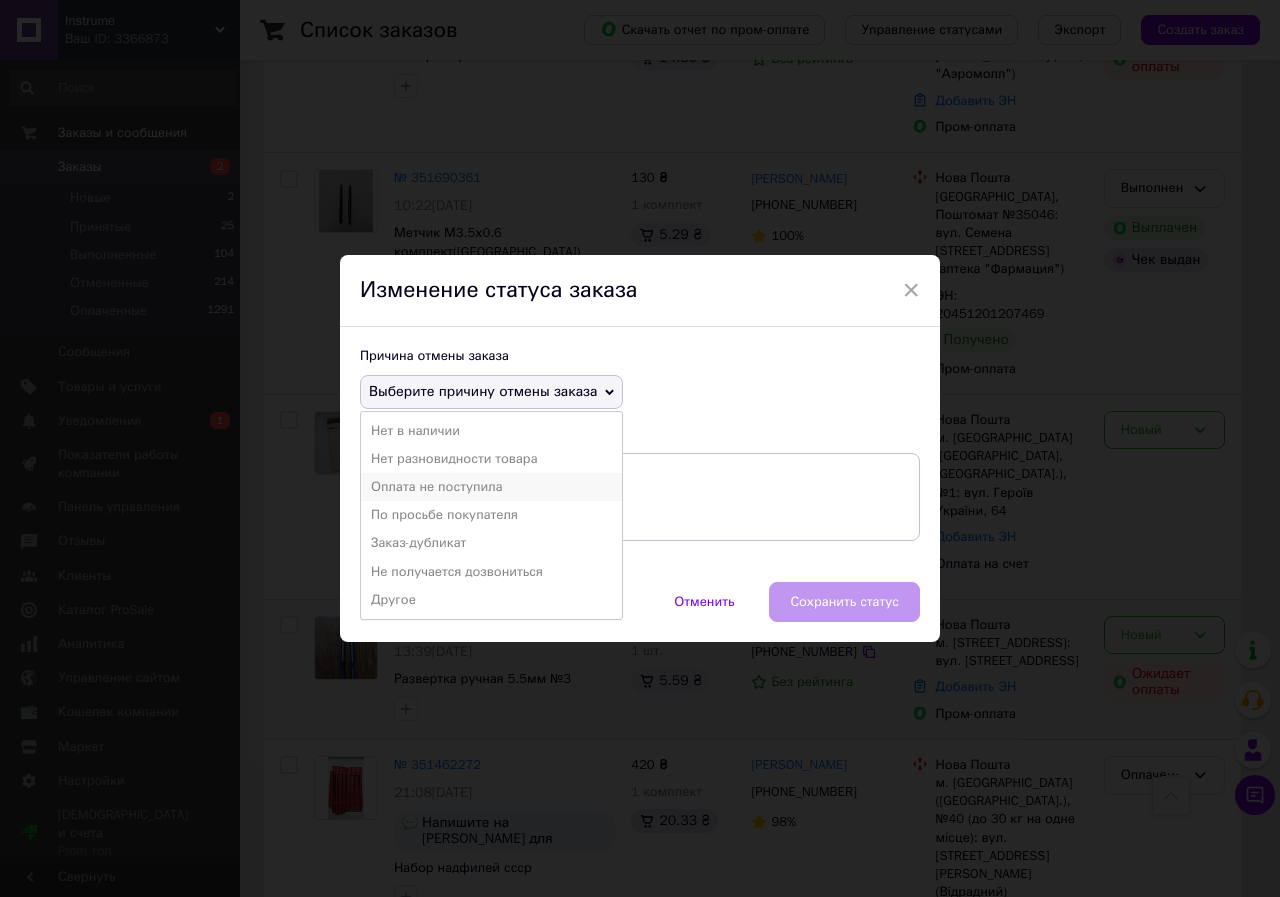 click on "Оплата не поступила" at bounding box center (491, 487) 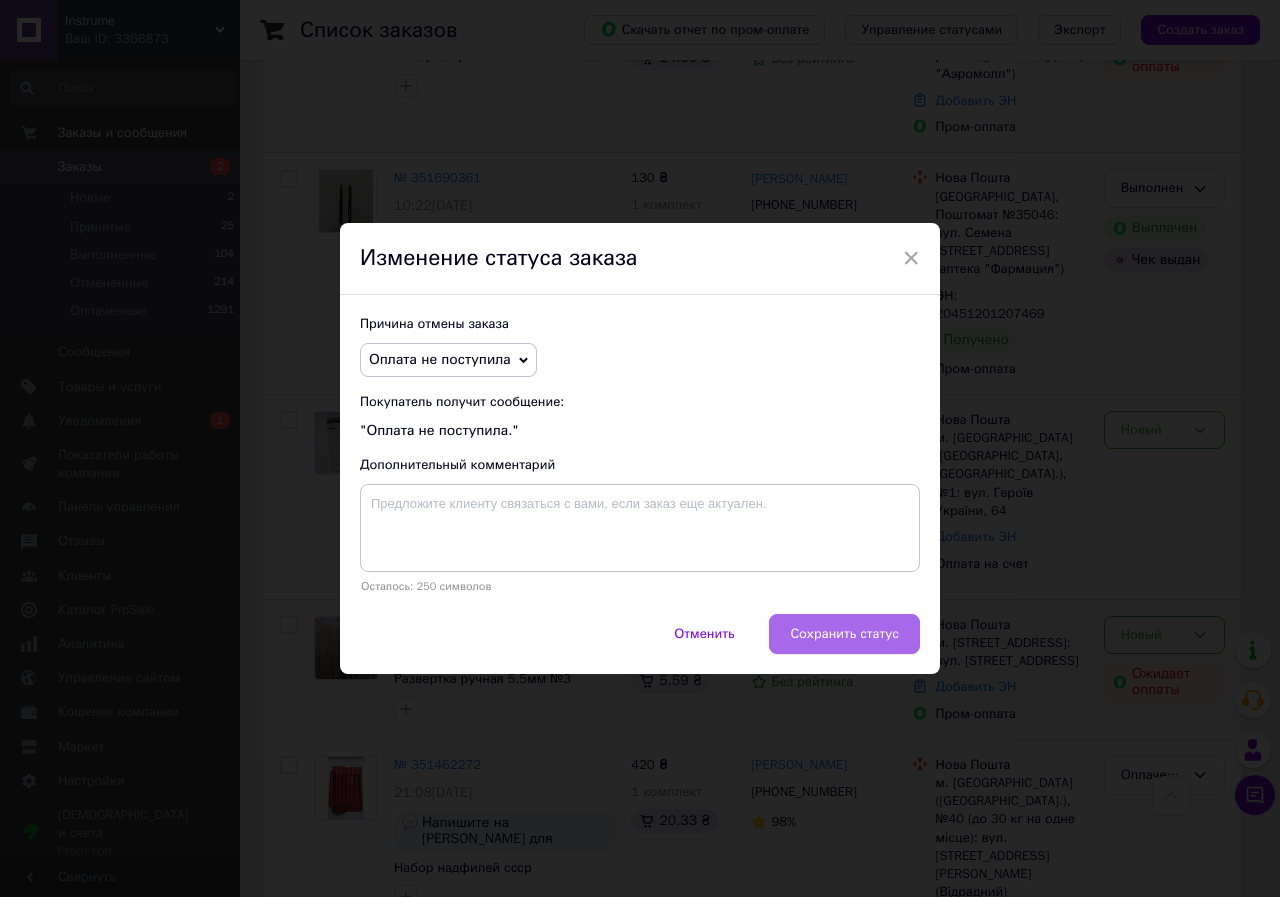 click on "Сохранить статус" at bounding box center [844, 634] 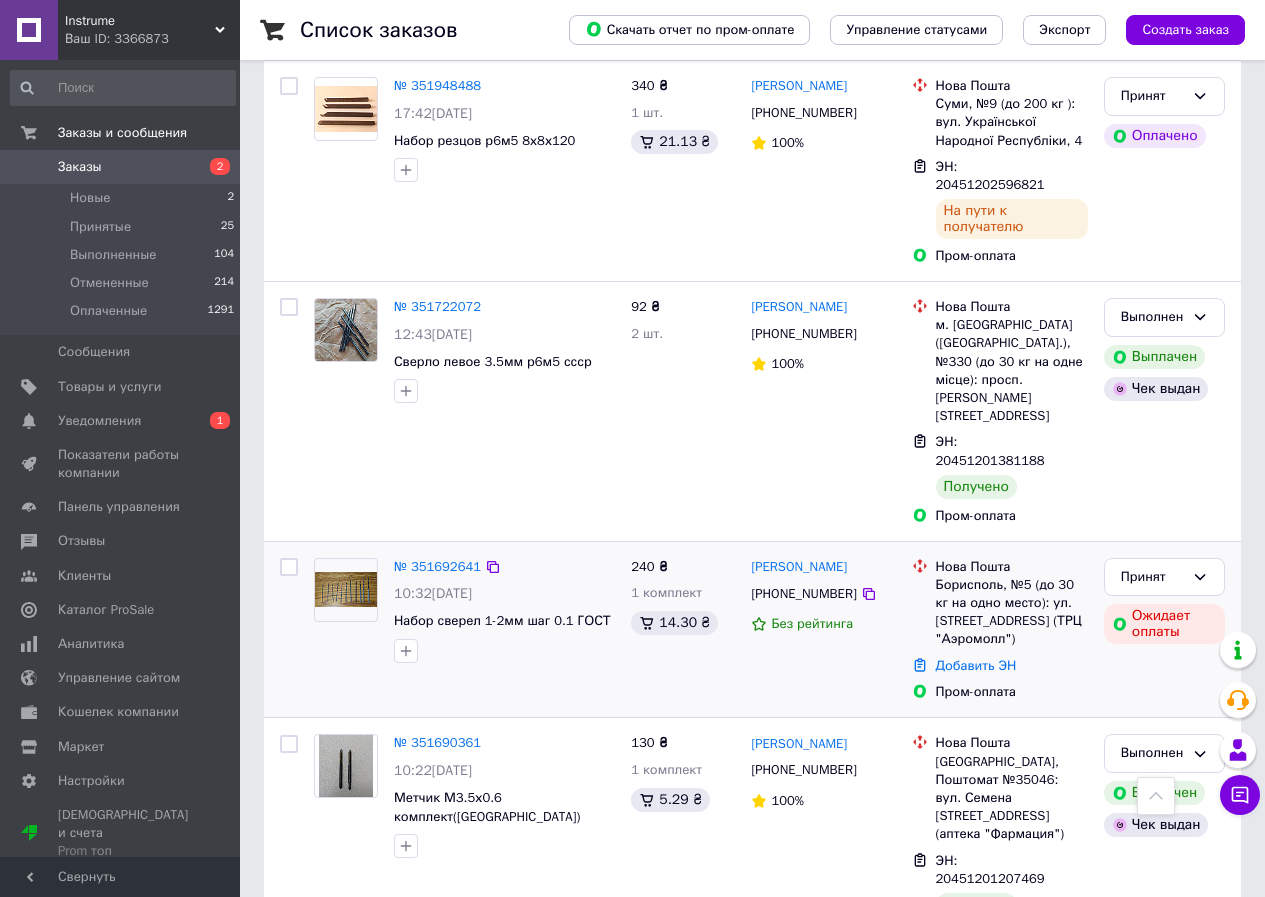 scroll, scrollTop: 600, scrollLeft: 0, axis: vertical 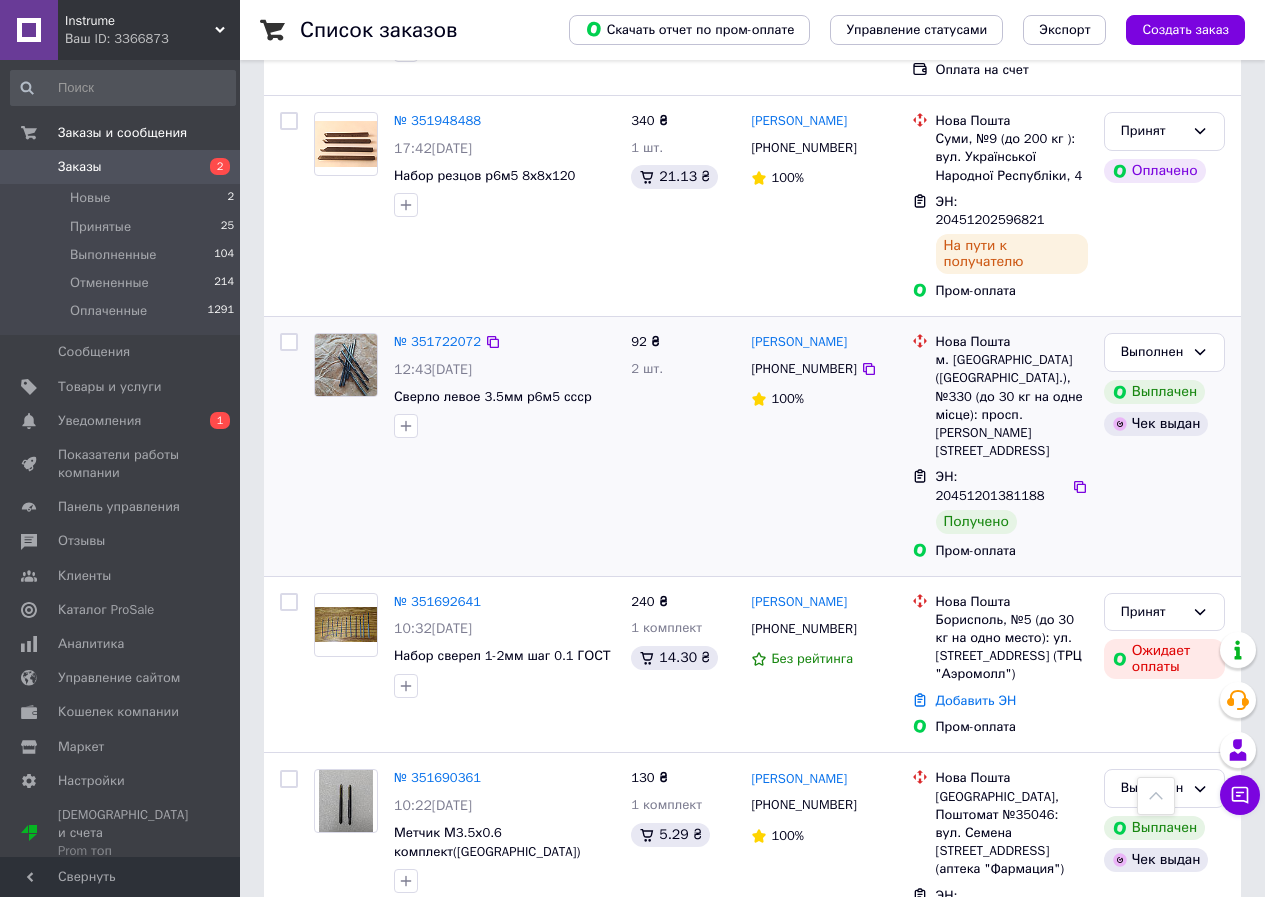 click on "Выполнен Выплачен Чек выдан" at bounding box center (1164, 446) 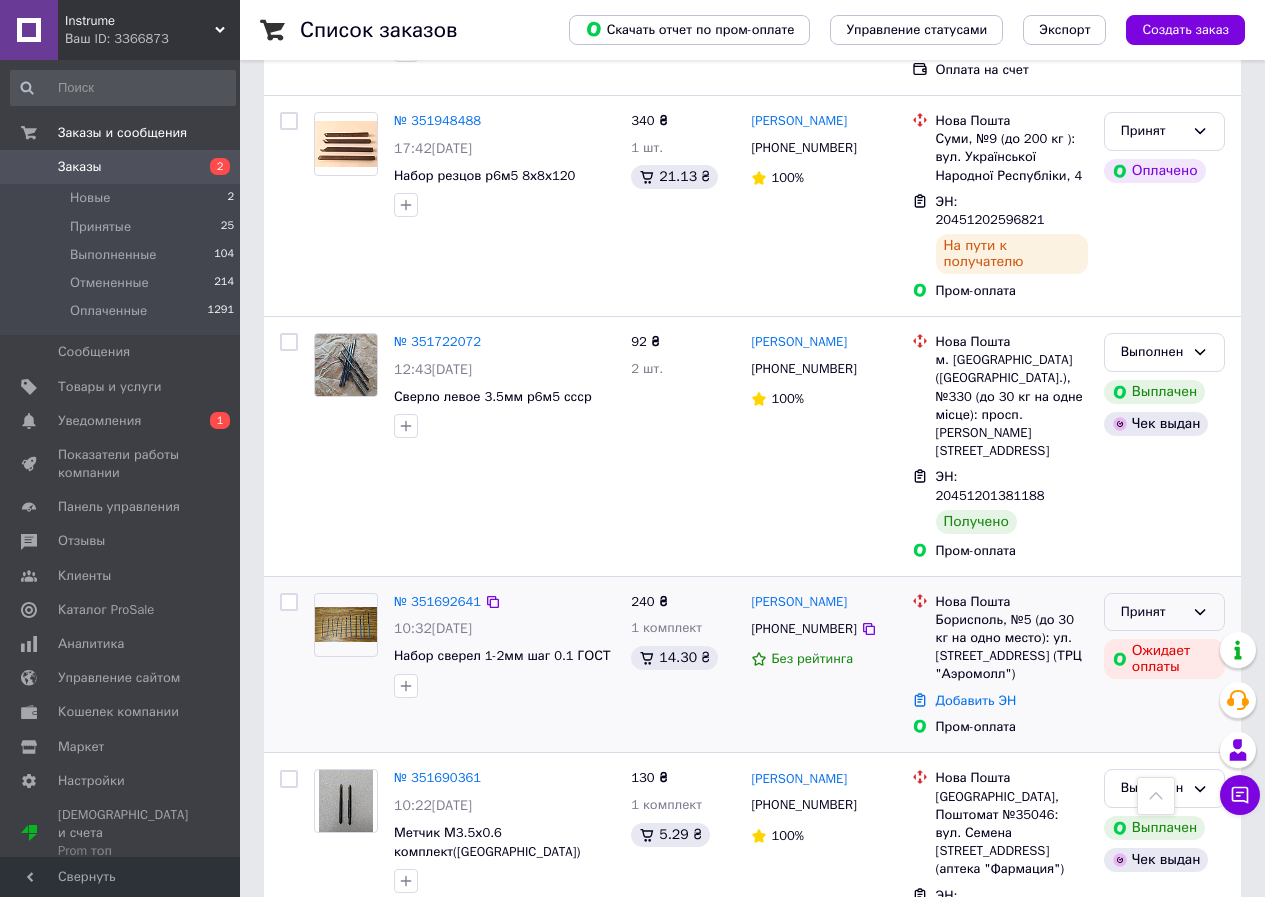 click 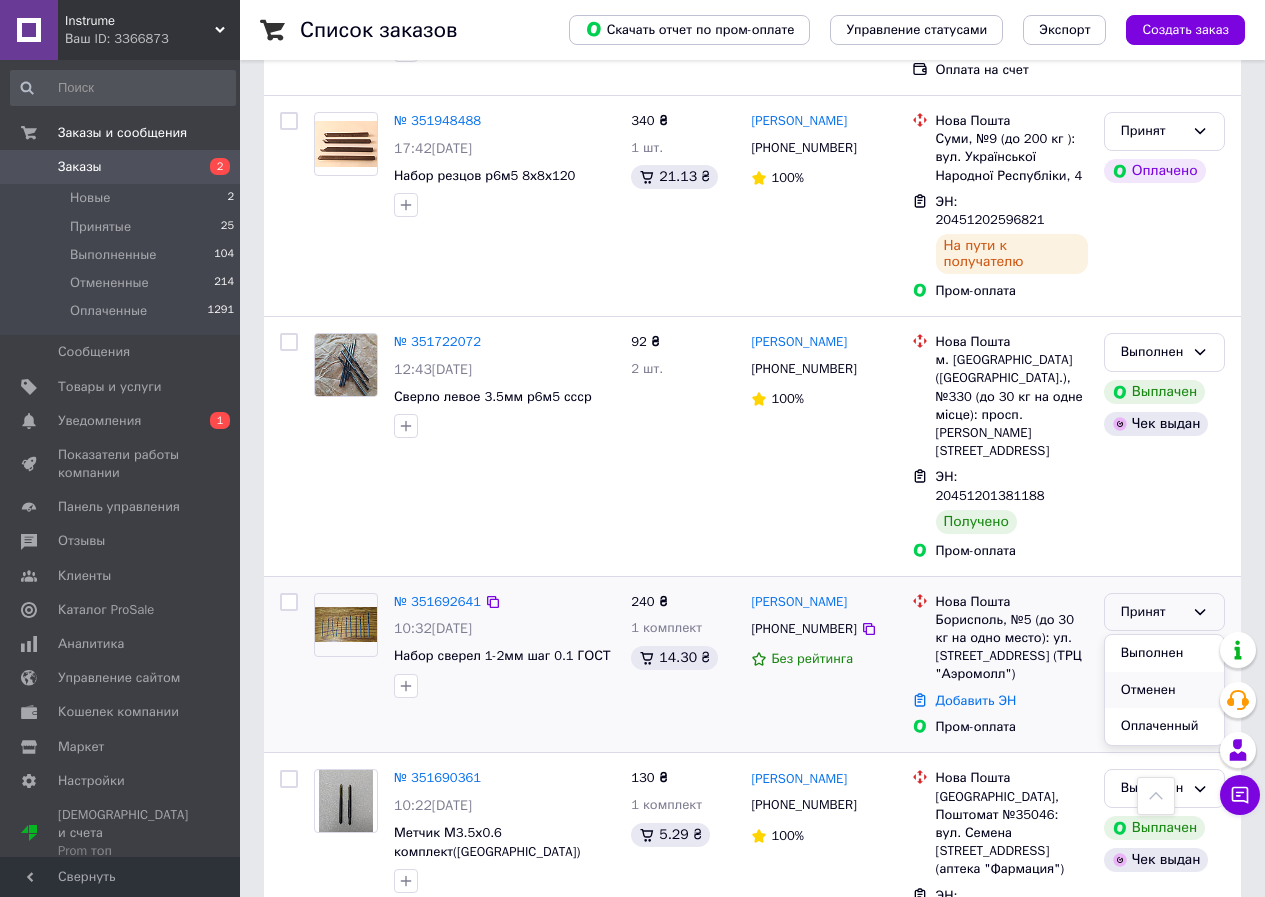 click on "Отменен" at bounding box center [1164, 690] 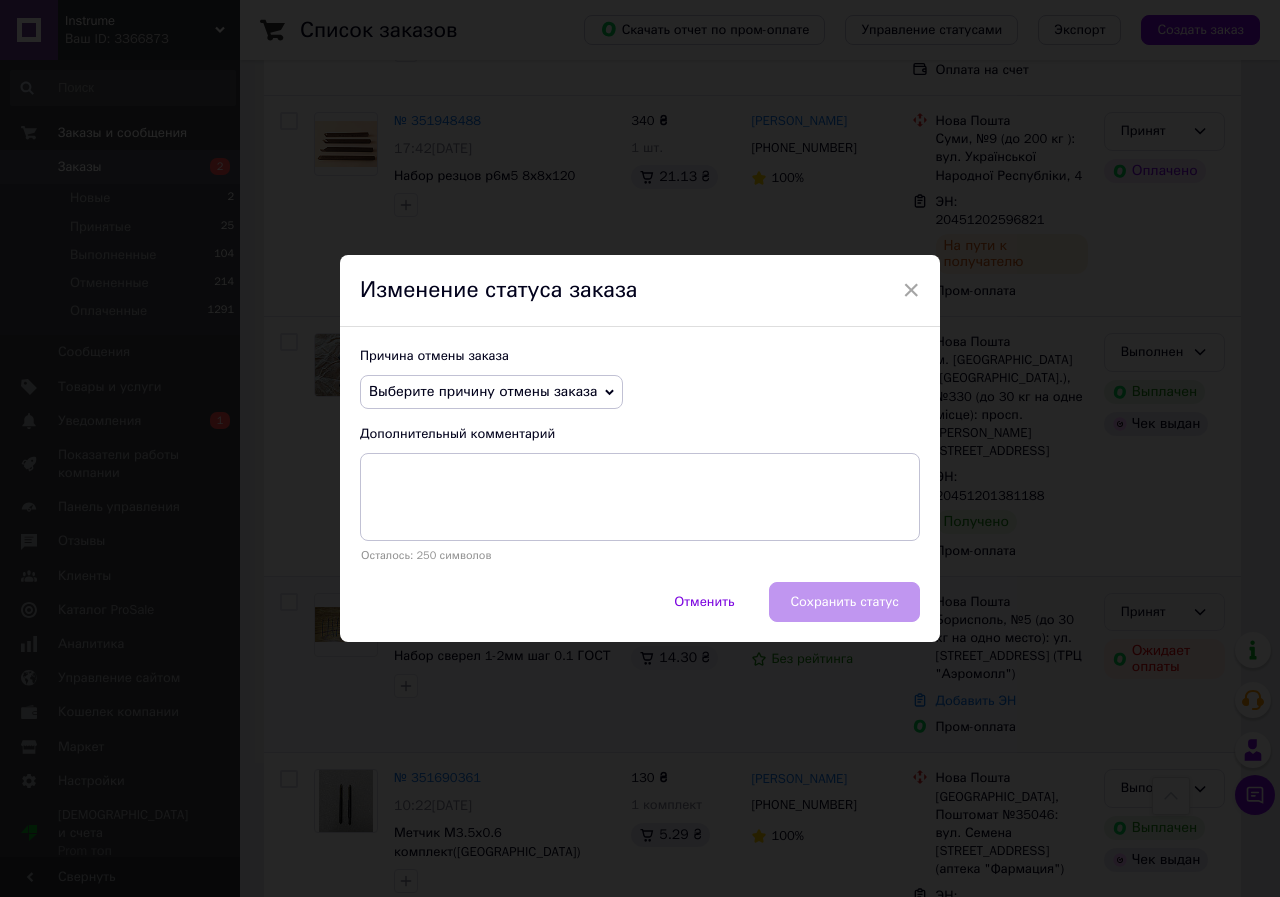 click 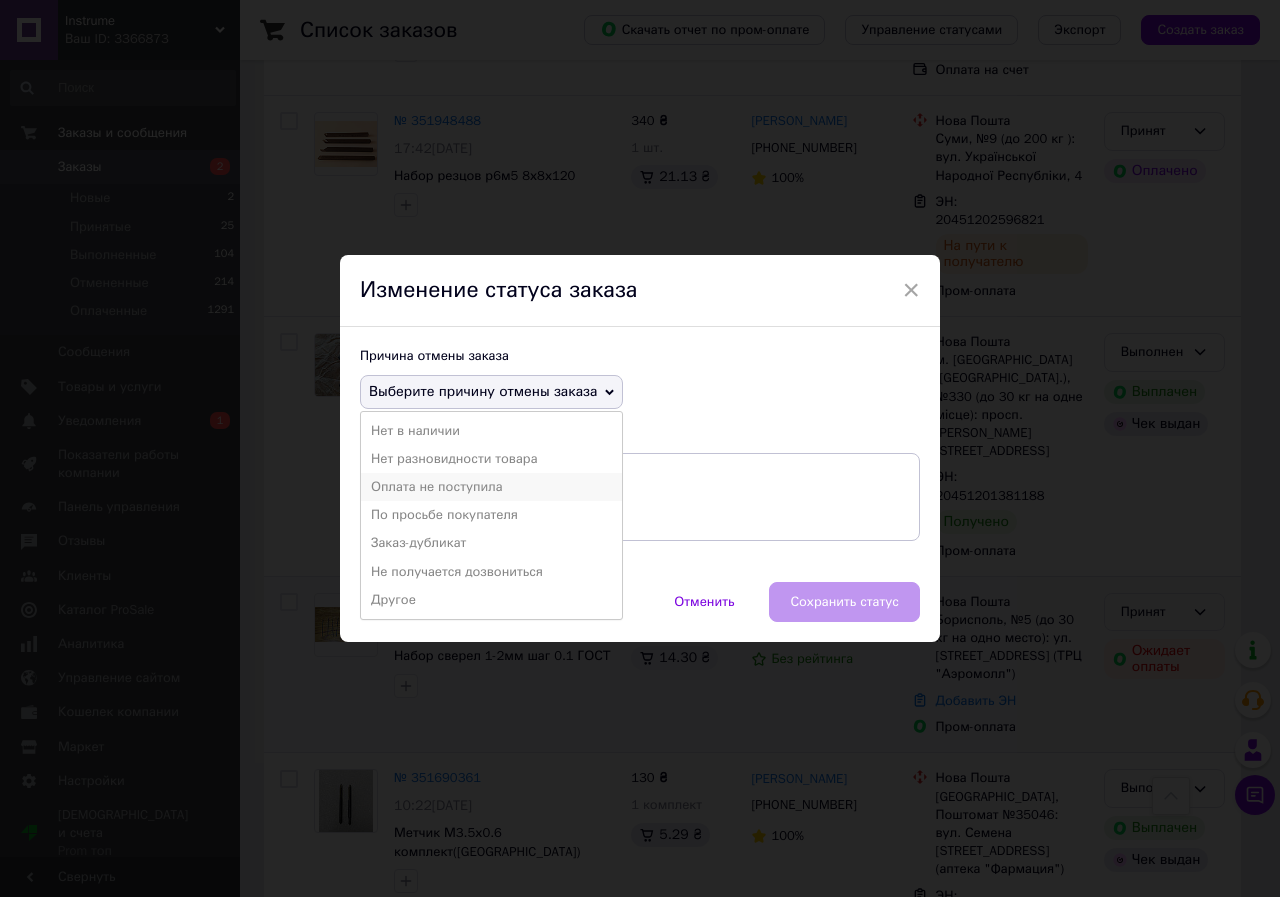 click on "Оплата не поступила" at bounding box center (491, 487) 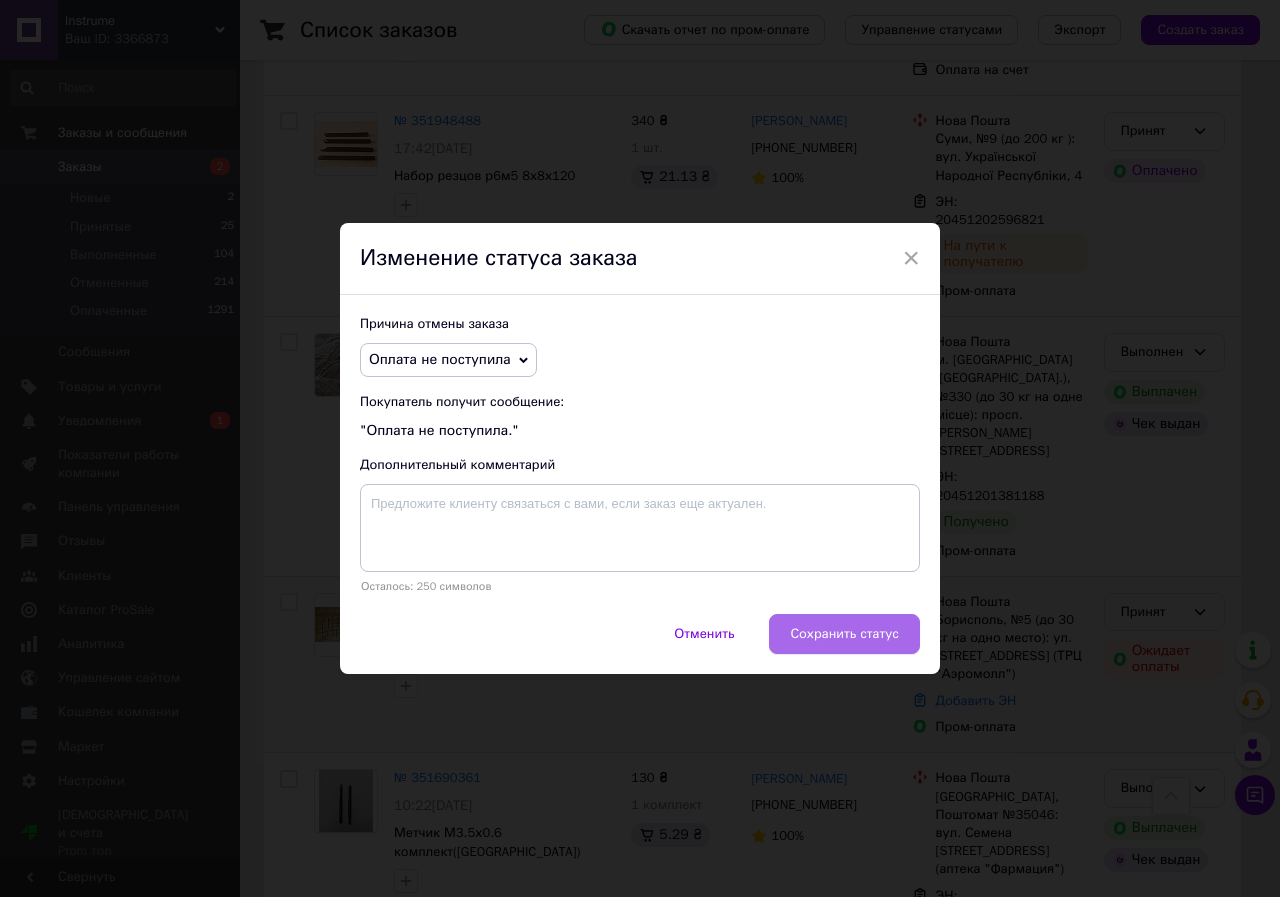 click on "Сохранить статус" at bounding box center (844, 634) 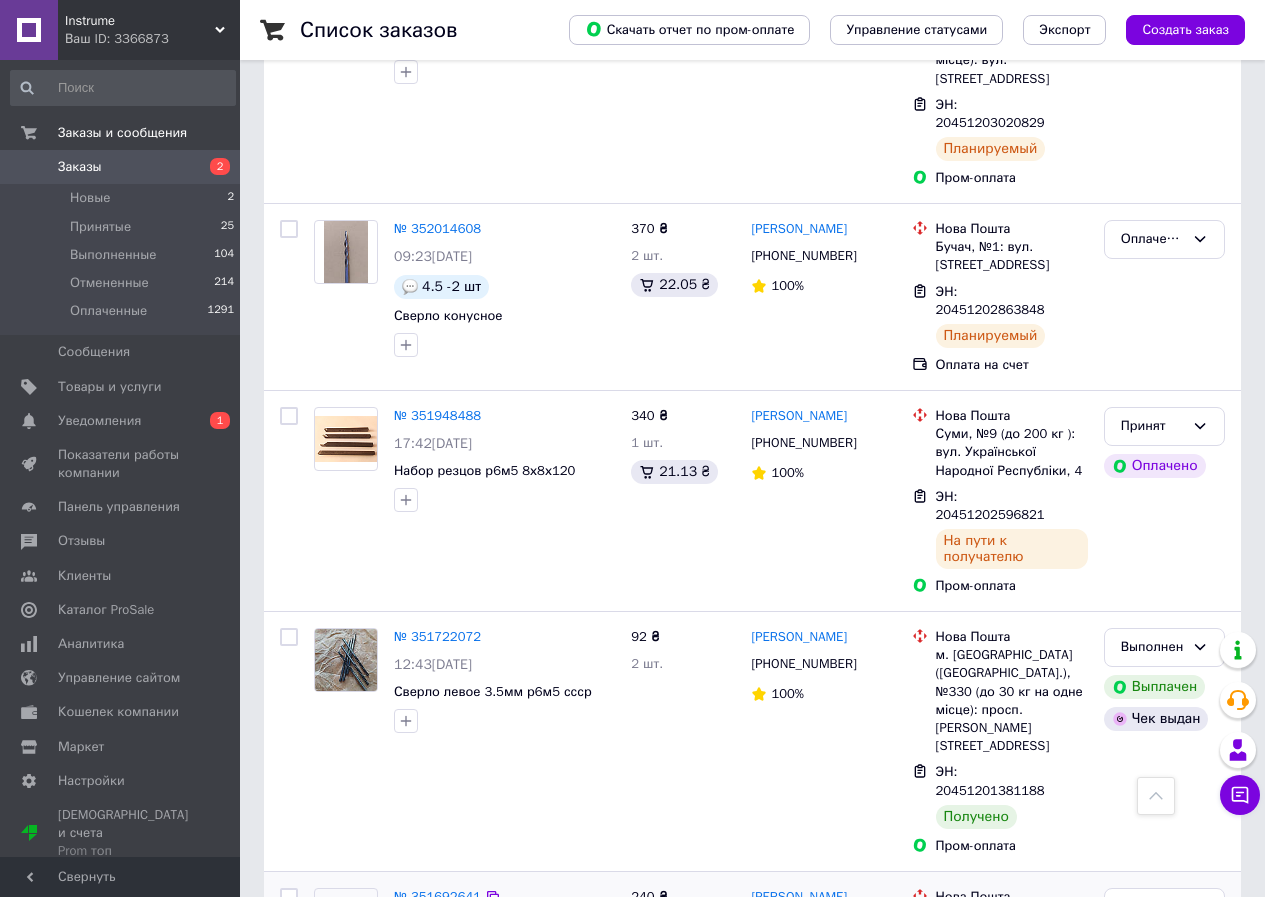 scroll, scrollTop: 300, scrollLeft: 0, axis: vertical 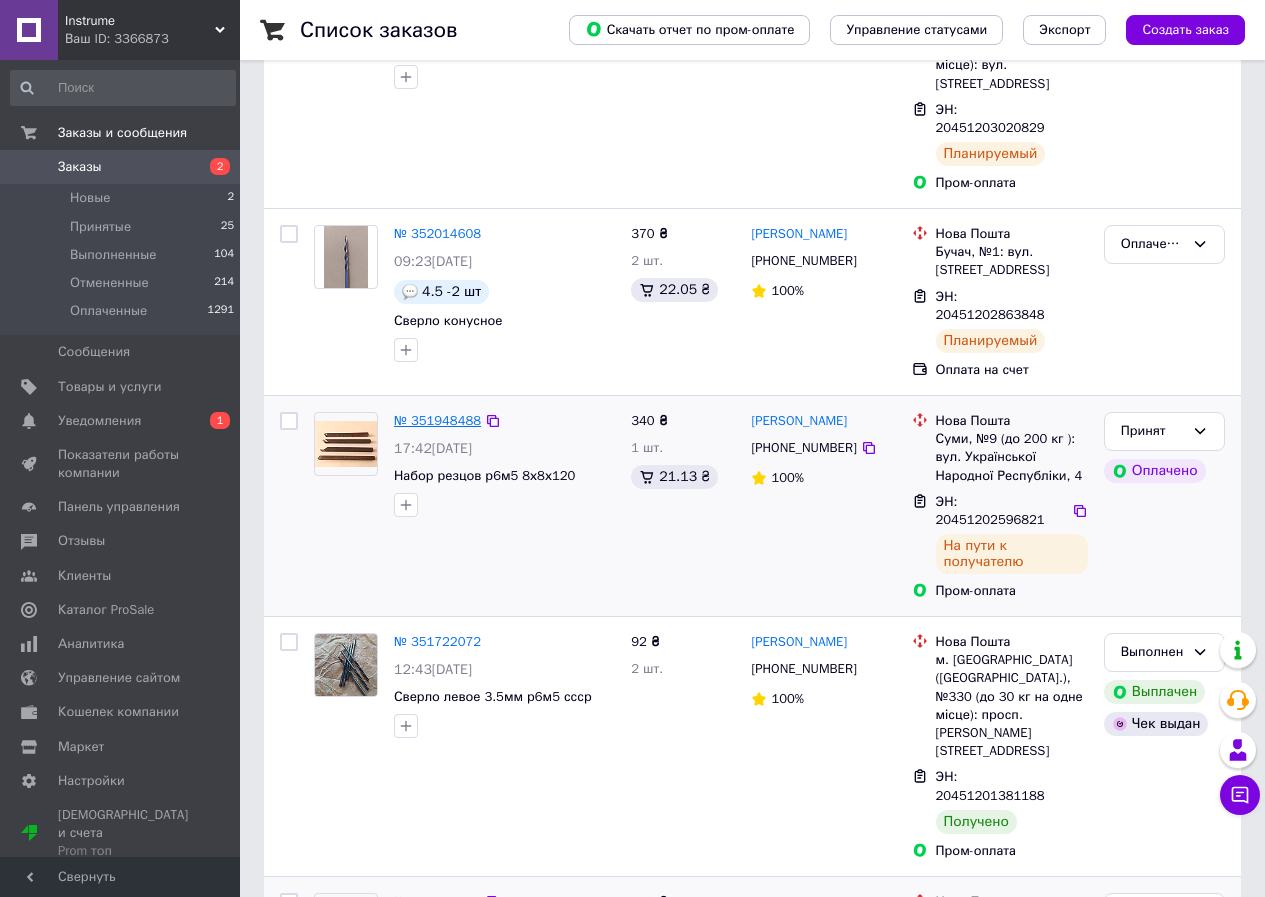 click on "№ 351948488" at bounding box center (437, 420) 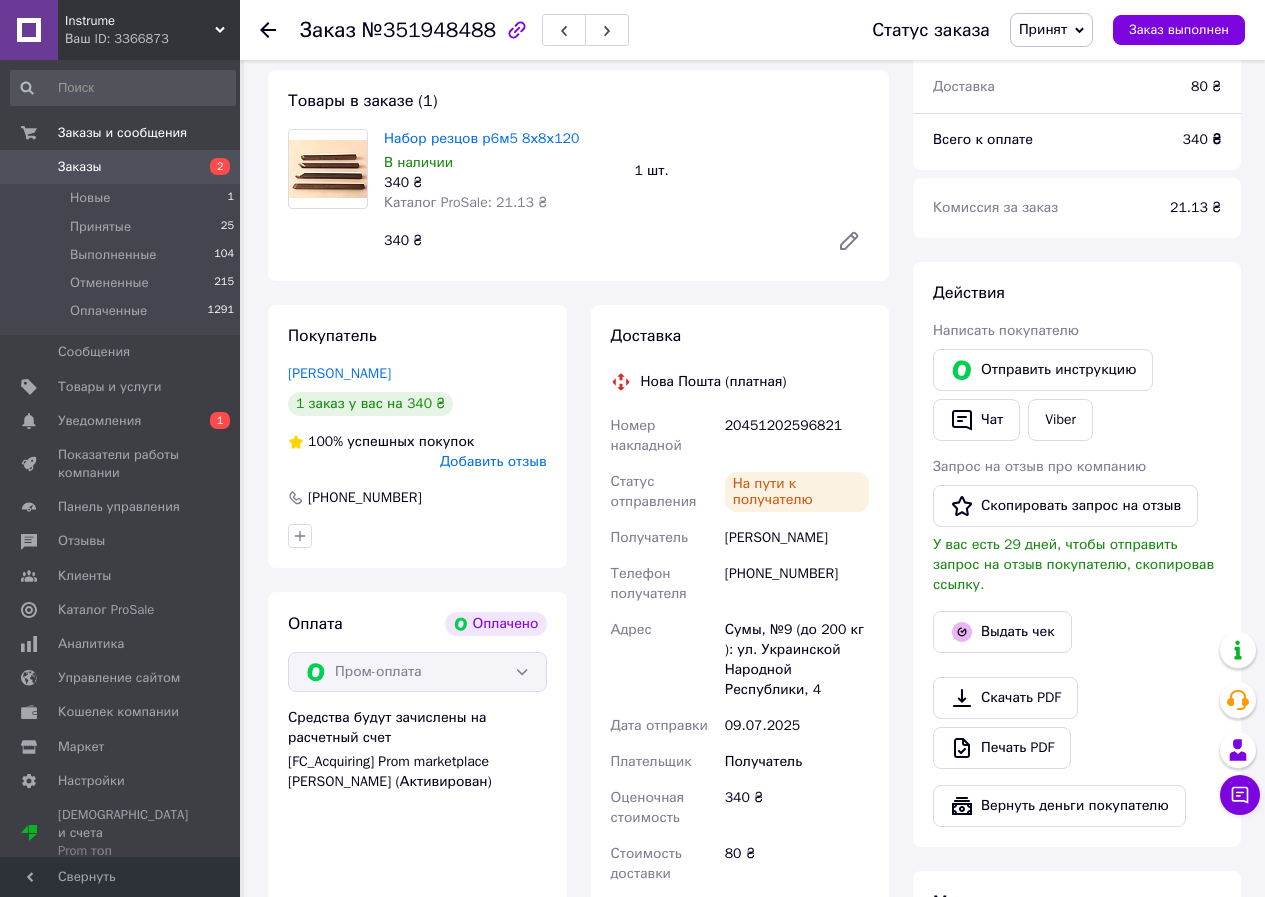 scroll, scrollTop: 700, scrollLeft: 0, axis: vertical 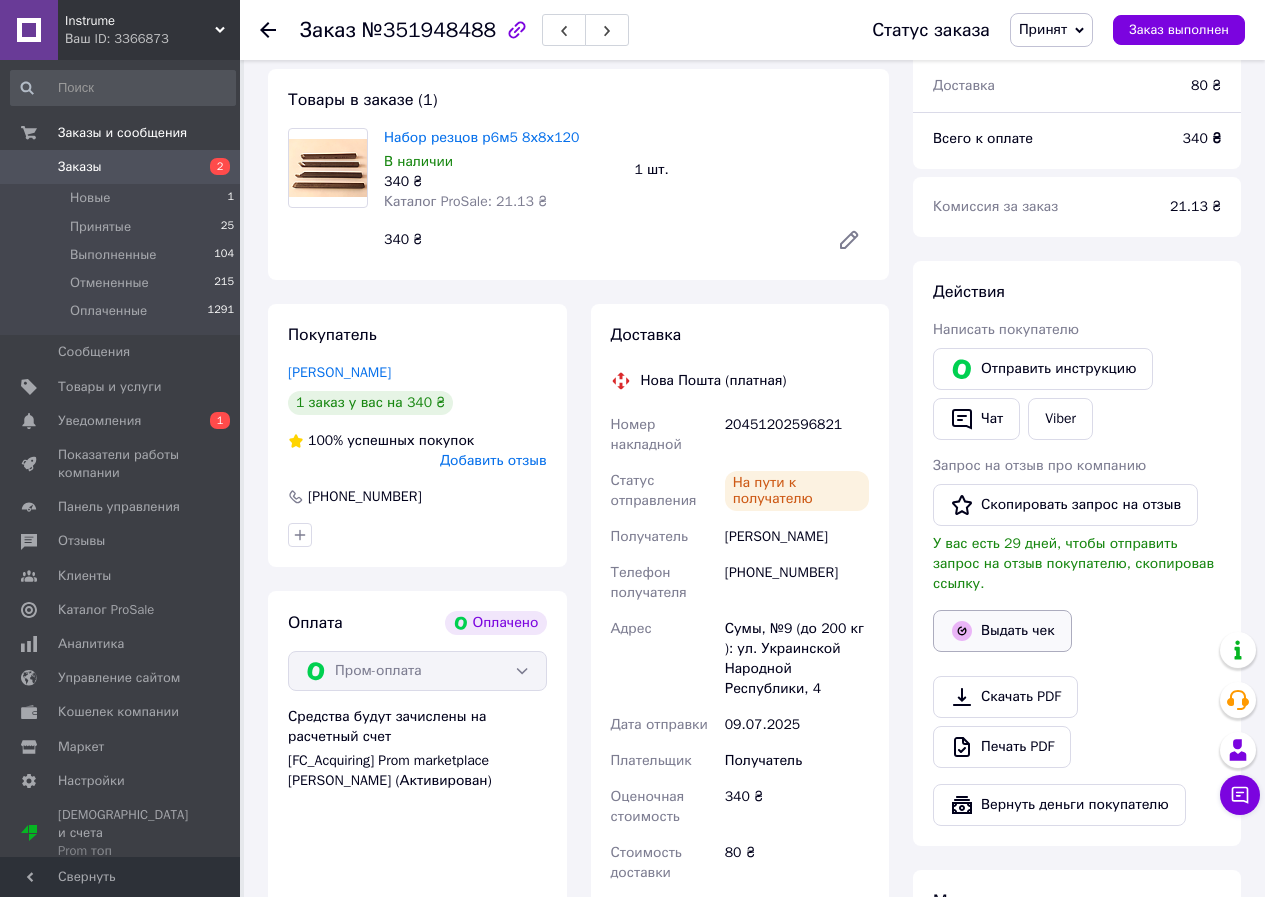 click on "Выдать чек" at bounding box center (1002, 631) 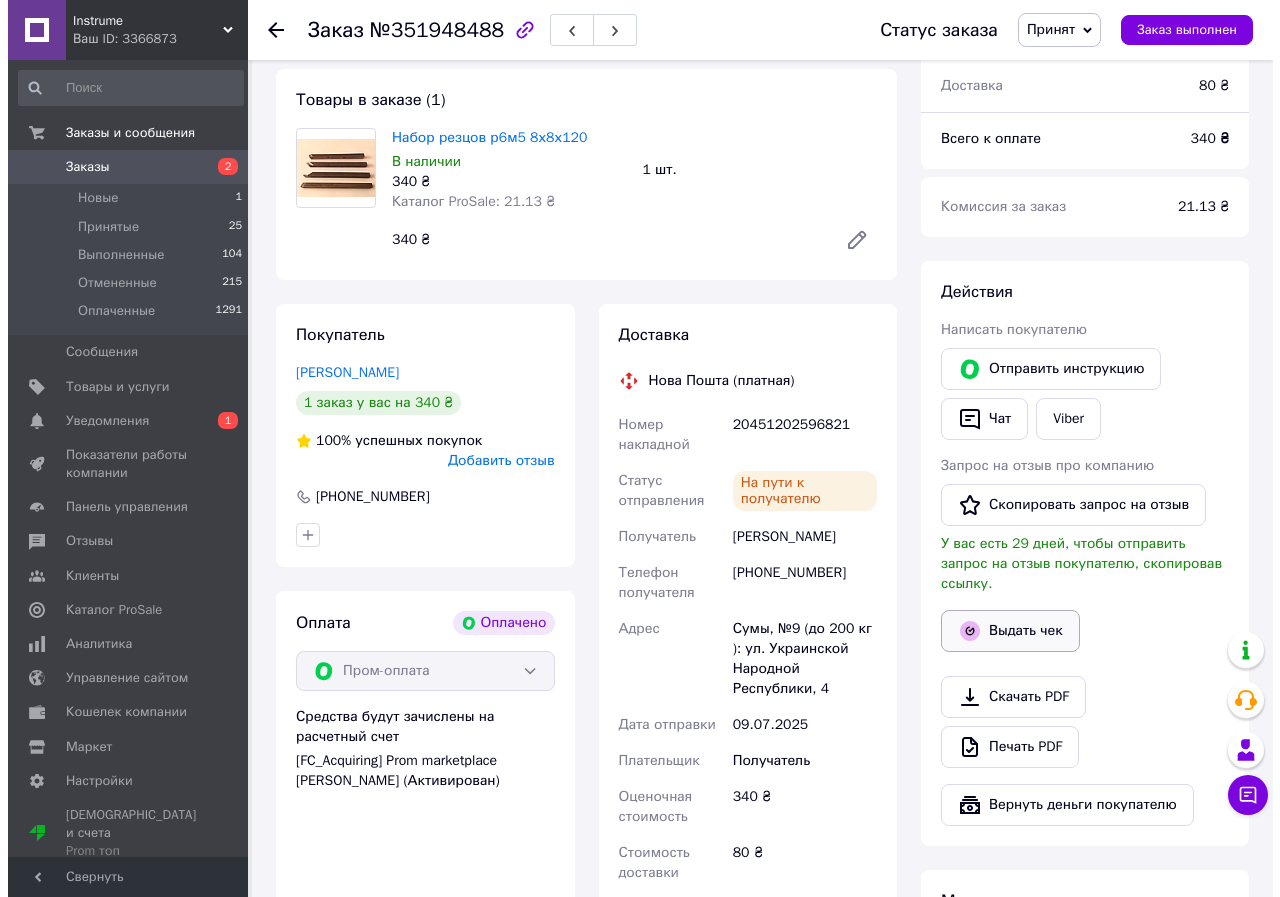 scroll, scrollTop: 680, scrollLeft: 0, axis: vertical 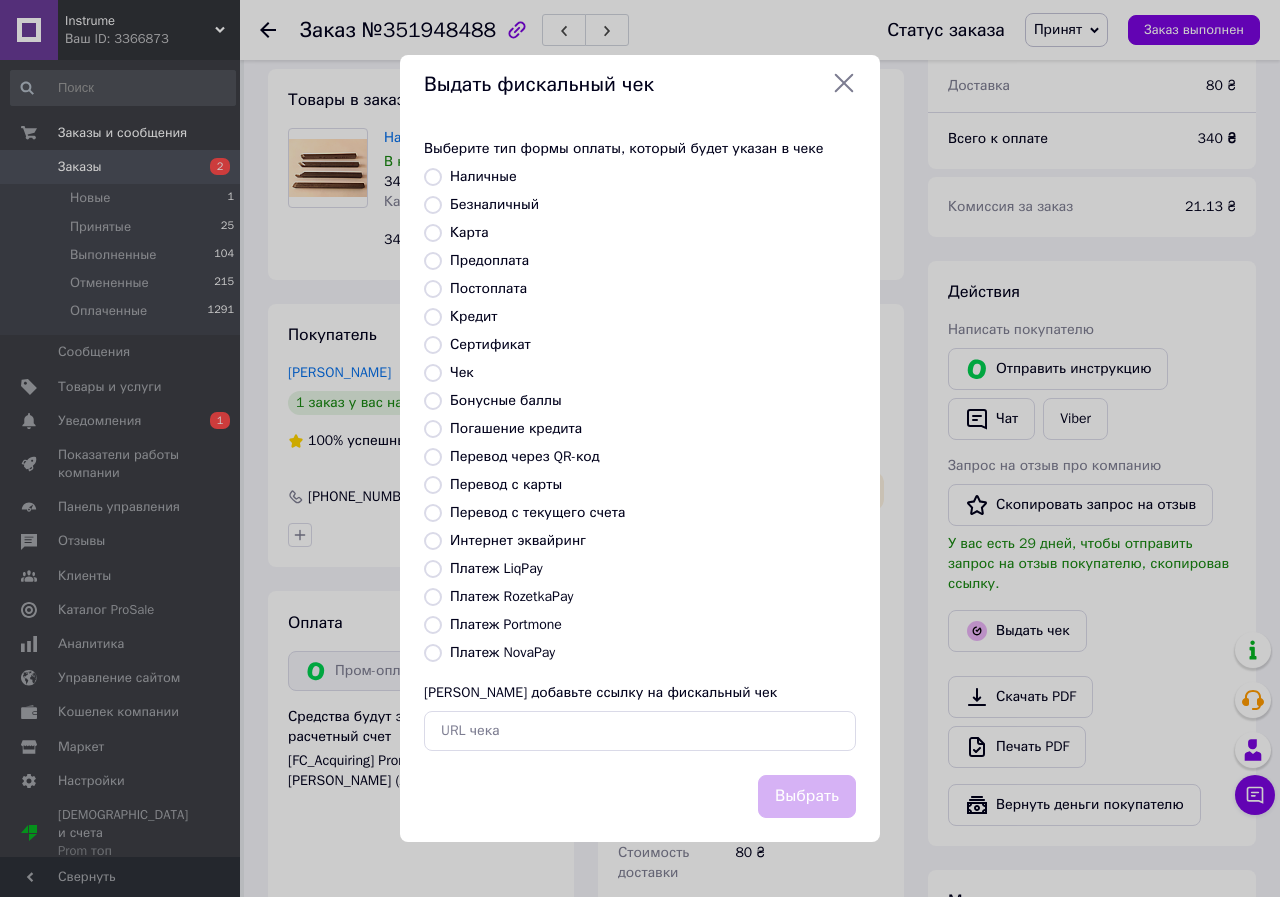 drag, startPoint x: 432, startPoint y: 209, endPoint x: 445, endPoint y: 227, distance: 22.203604 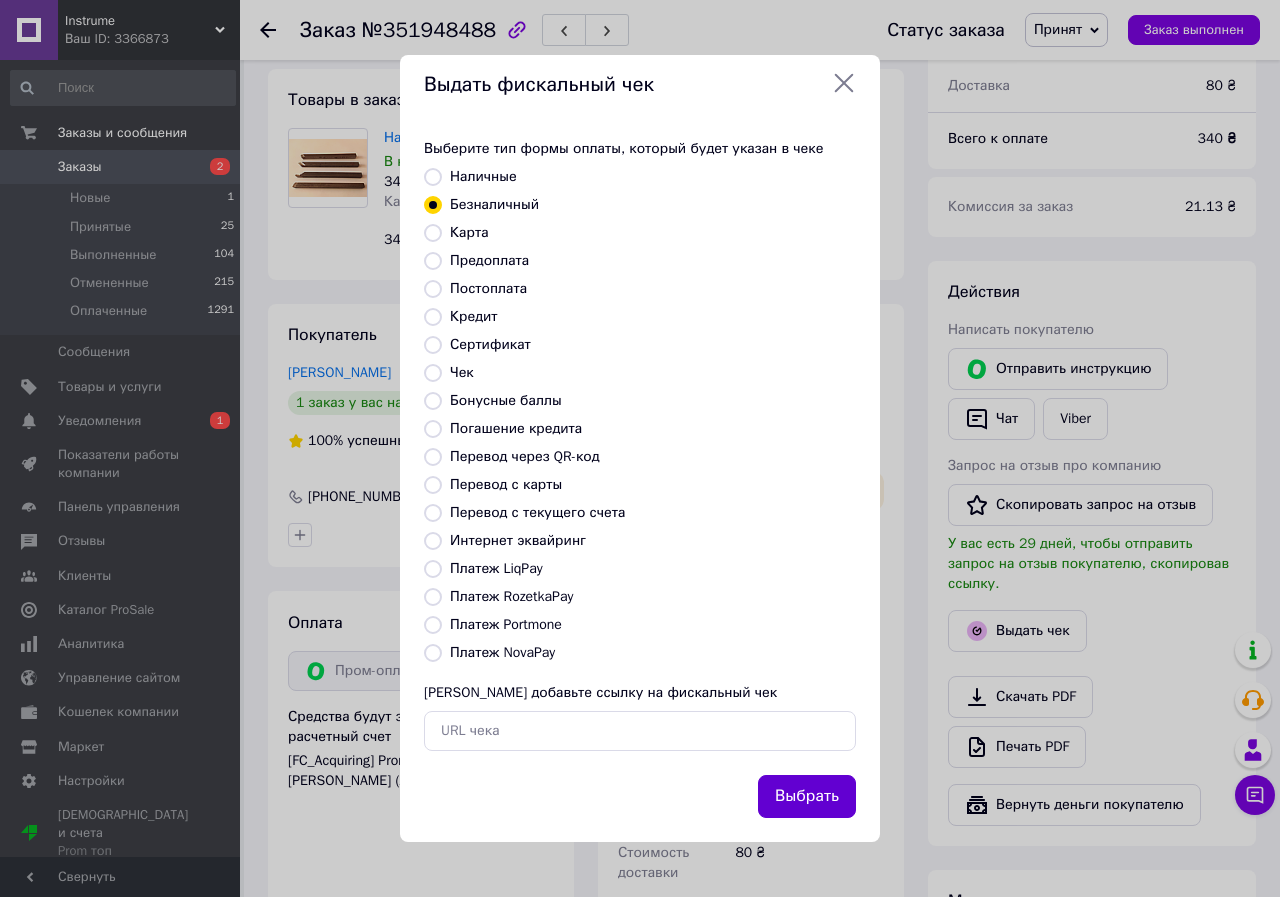 click on "Выбрать" at bounding box center (807, 796) 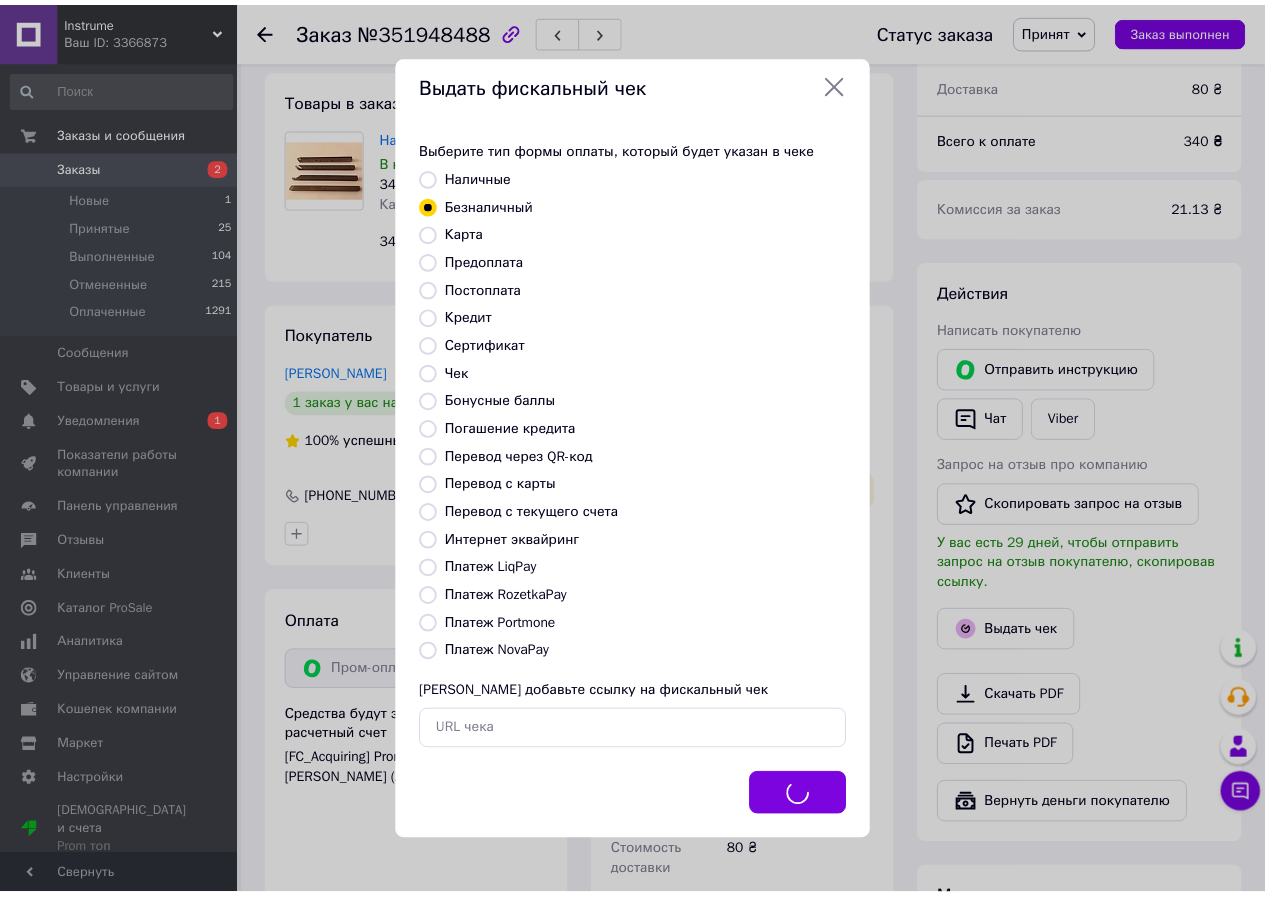 scroll, scrollTop: 700, scrollLeft: 0, axis: vertical 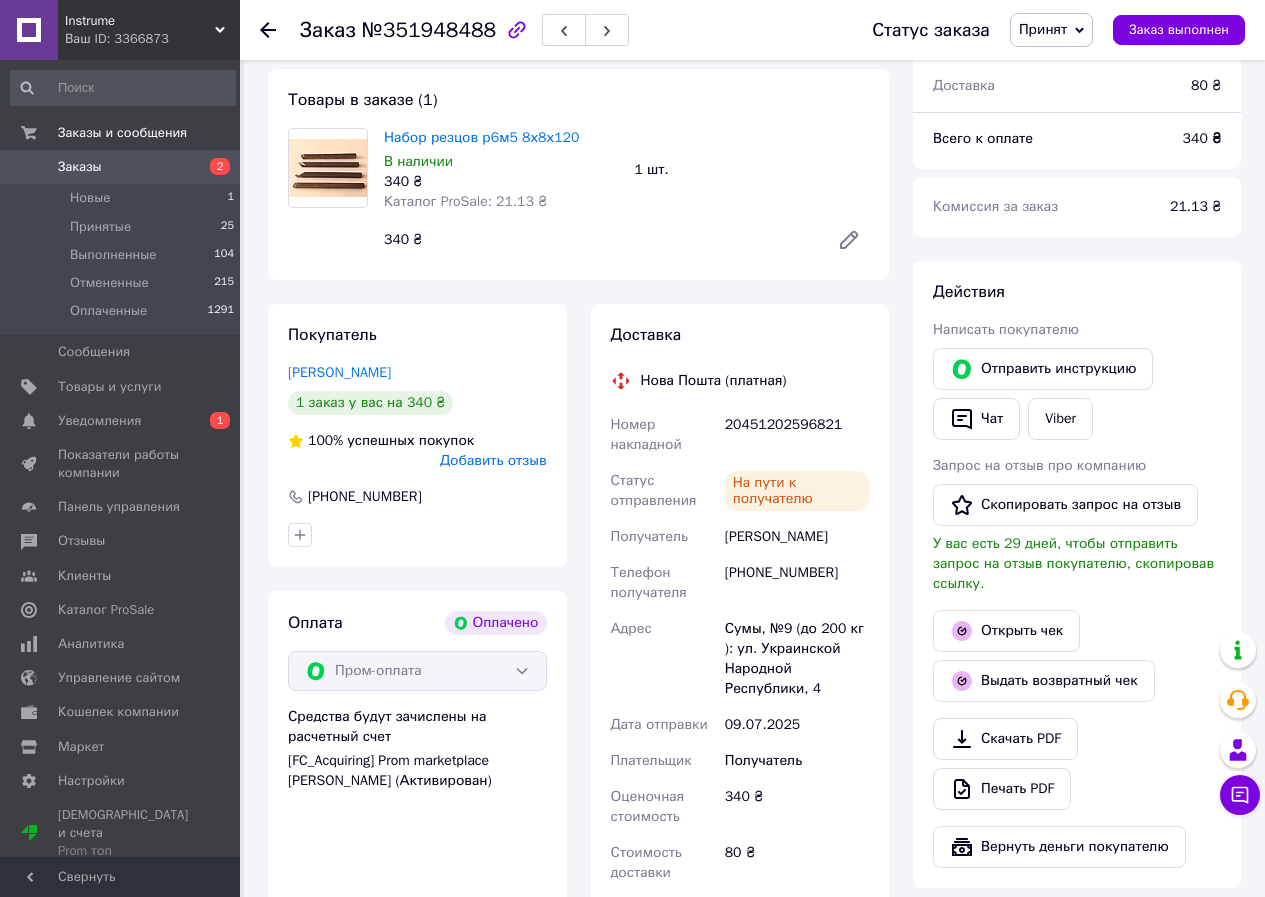 click 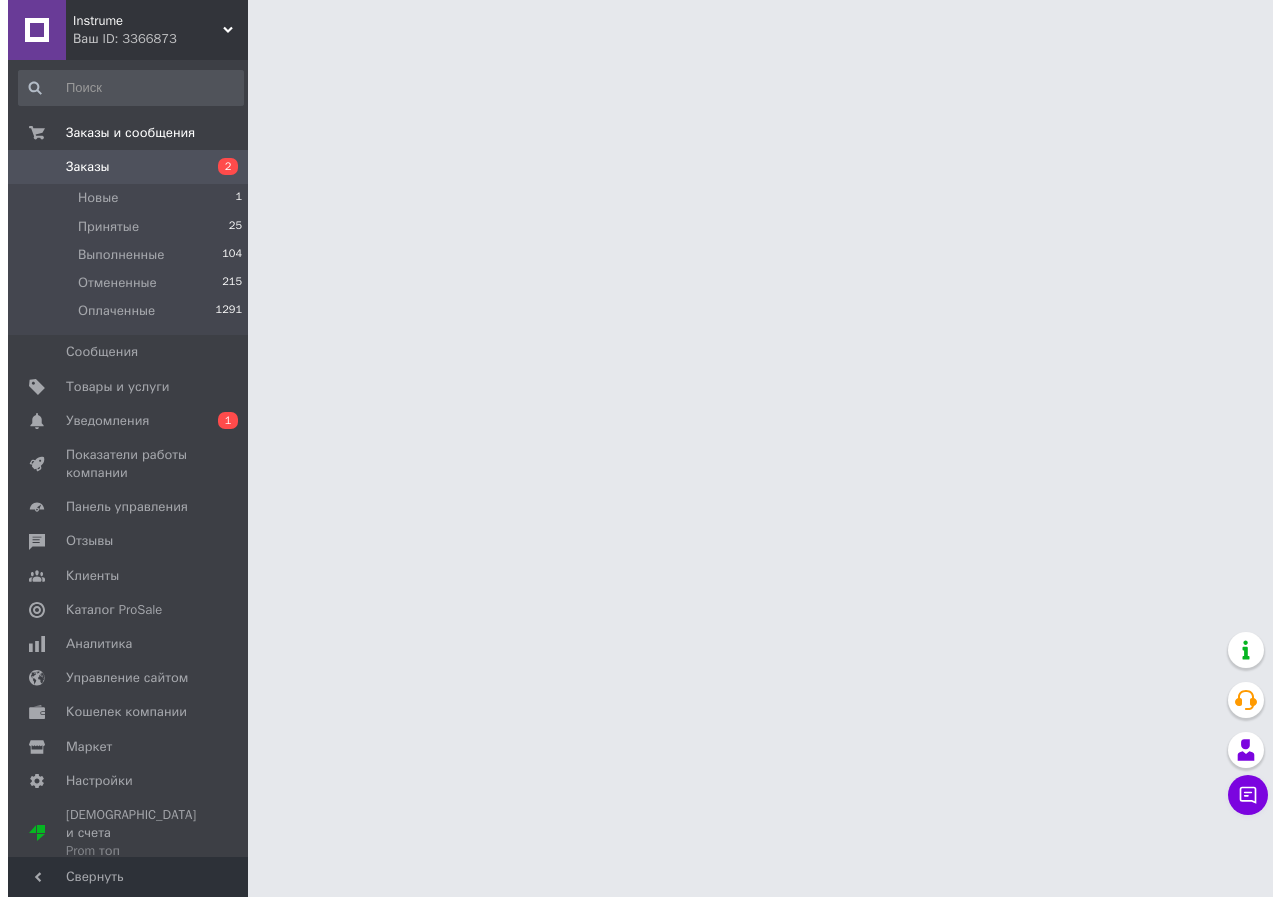 scroll, scrollTop: 0, scrollLeft: 0, axis: both 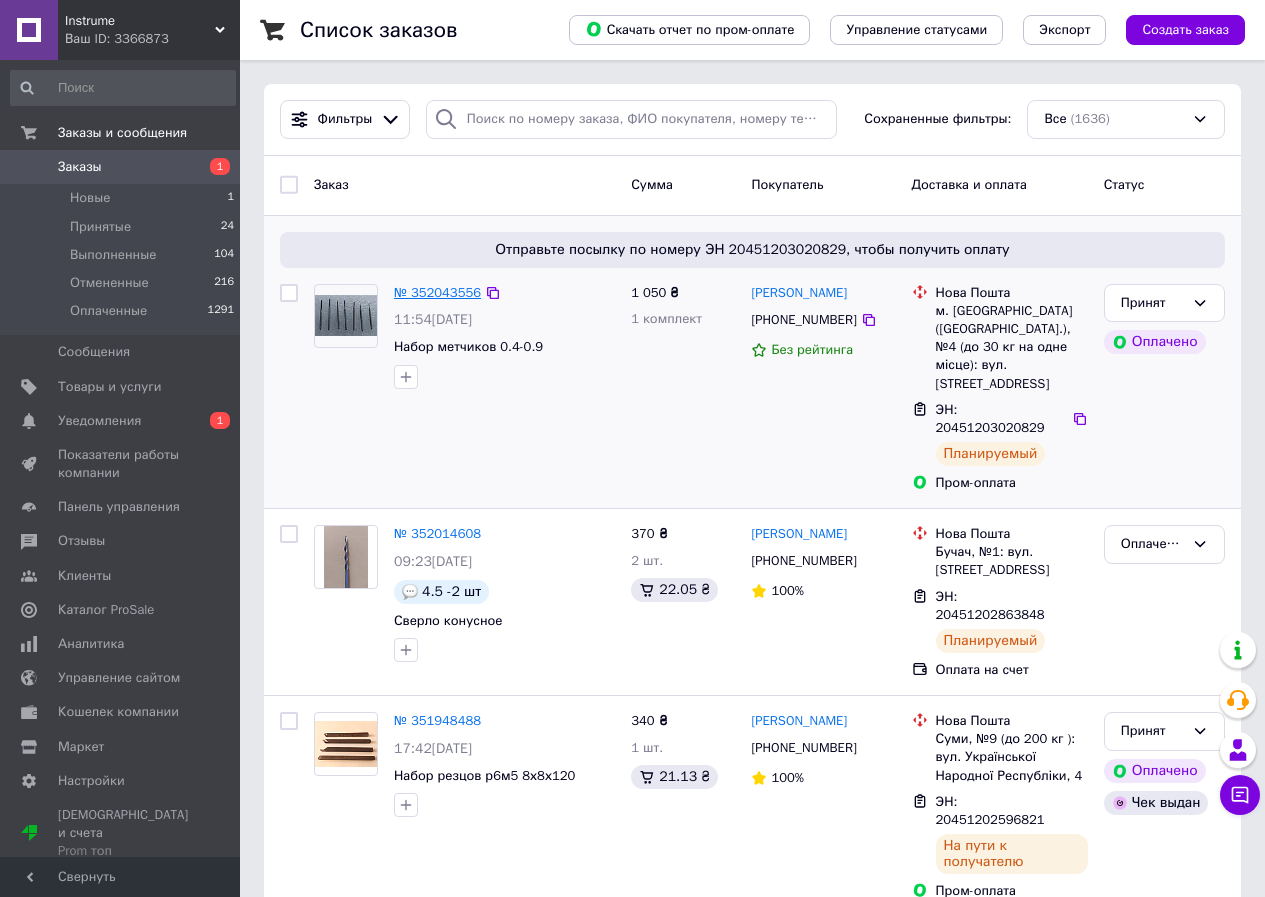 click on "№ 352043556" at bounding box center (437, 292) 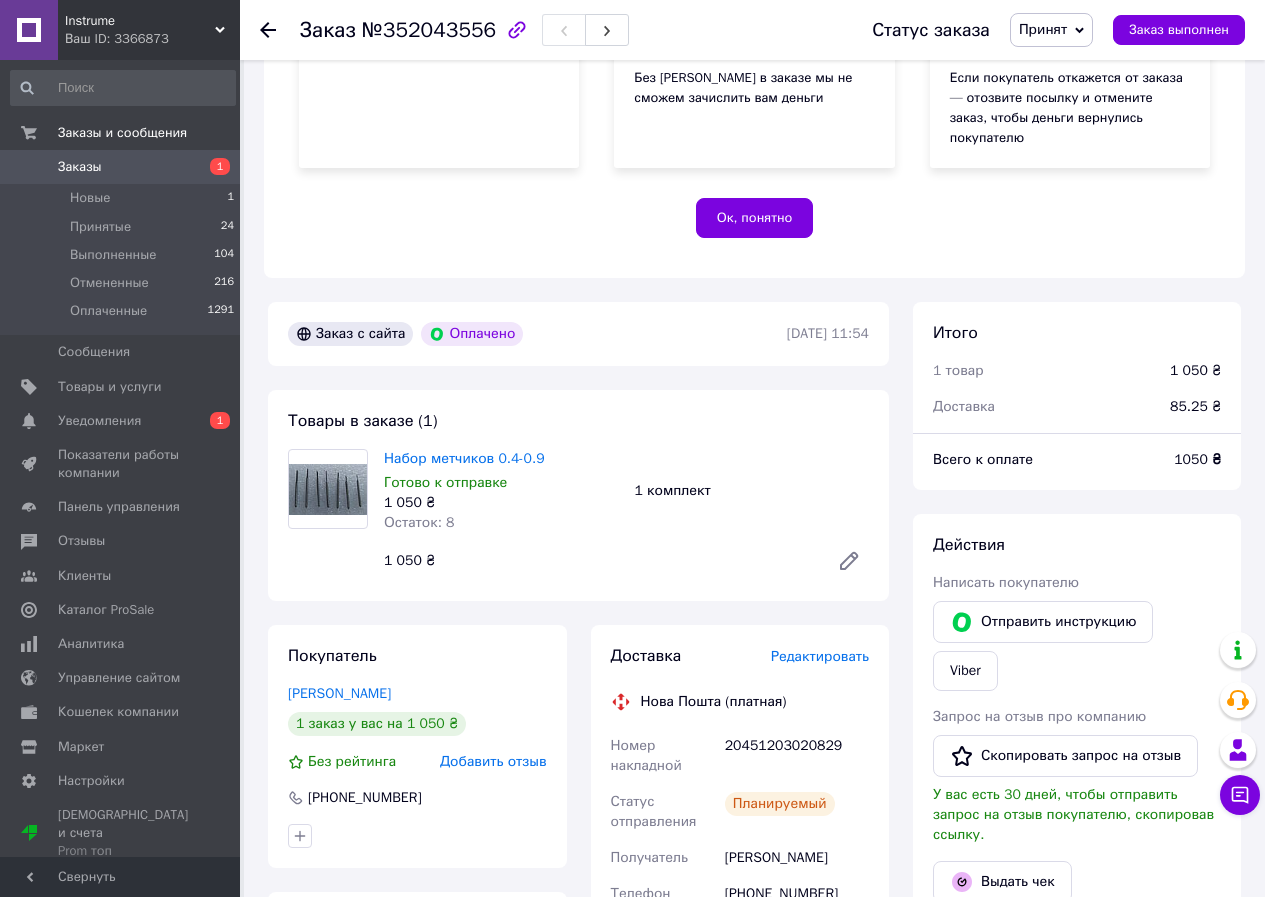 scroll, scrollTop: 500, scrollLeft: 0, axis: vertical 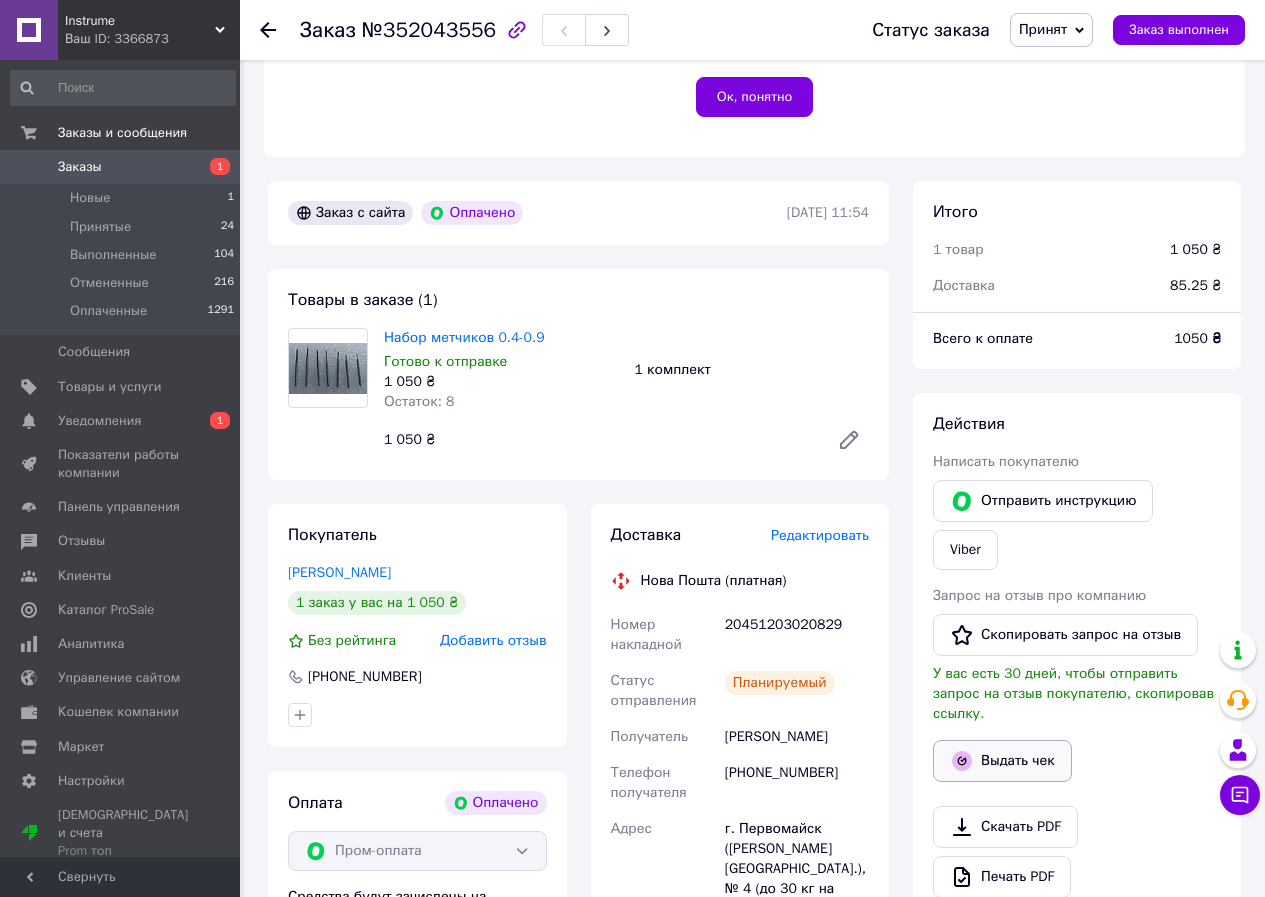 click on "Выдать чек" at bounding box center [1002, 761] 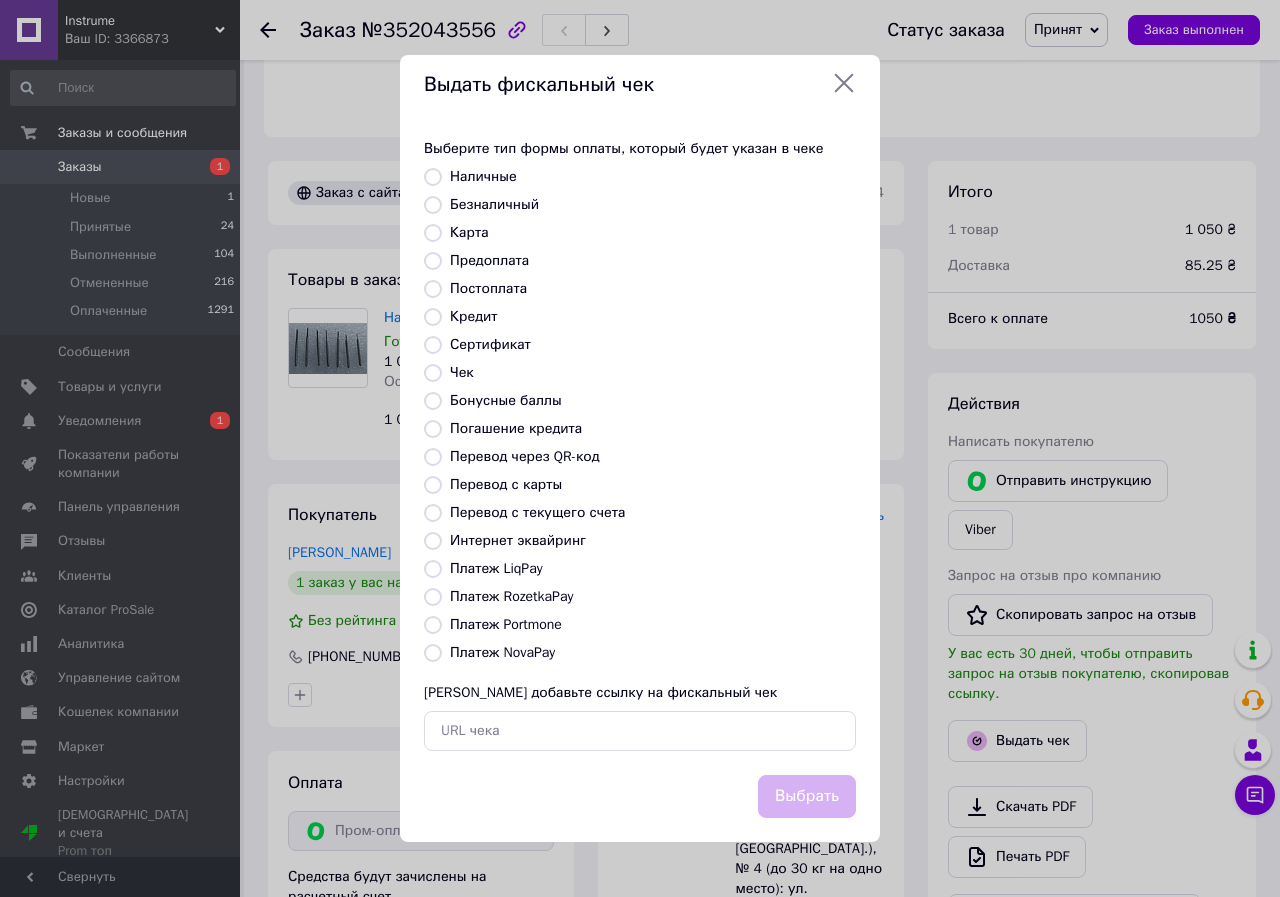 click on "Безналичный" at bounding box center (433, 205) 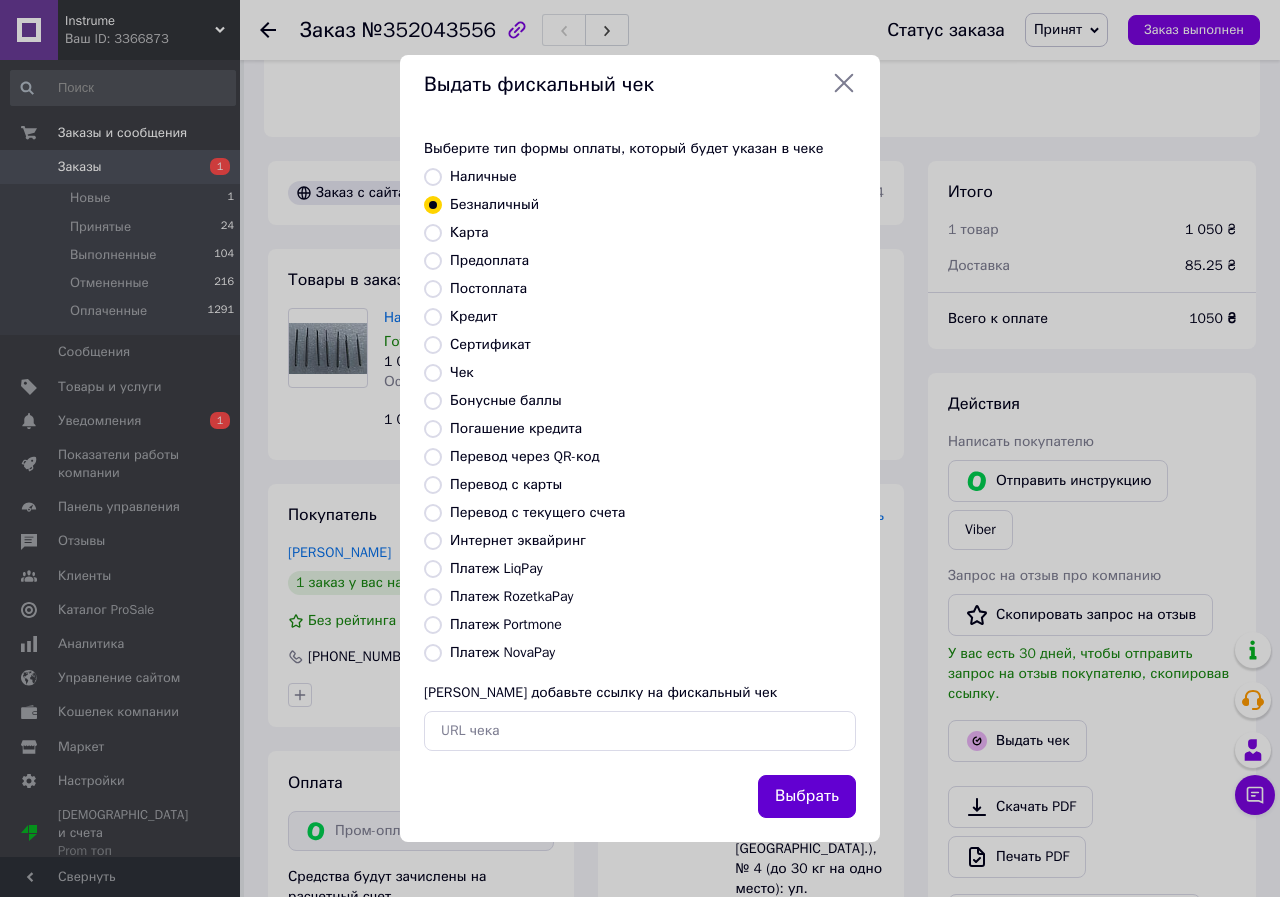 click on "Выбрать" at bounding box center [807, 796] 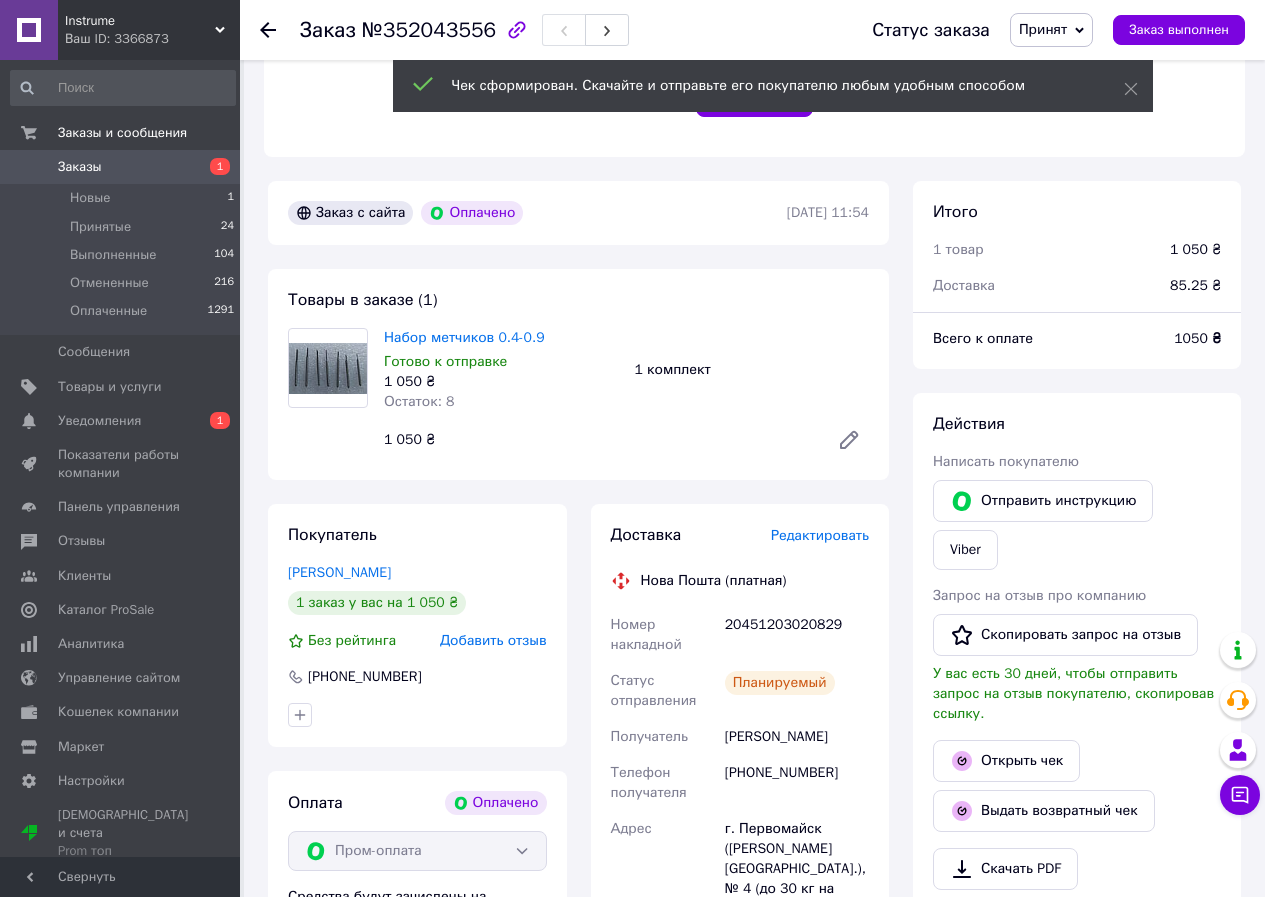 click 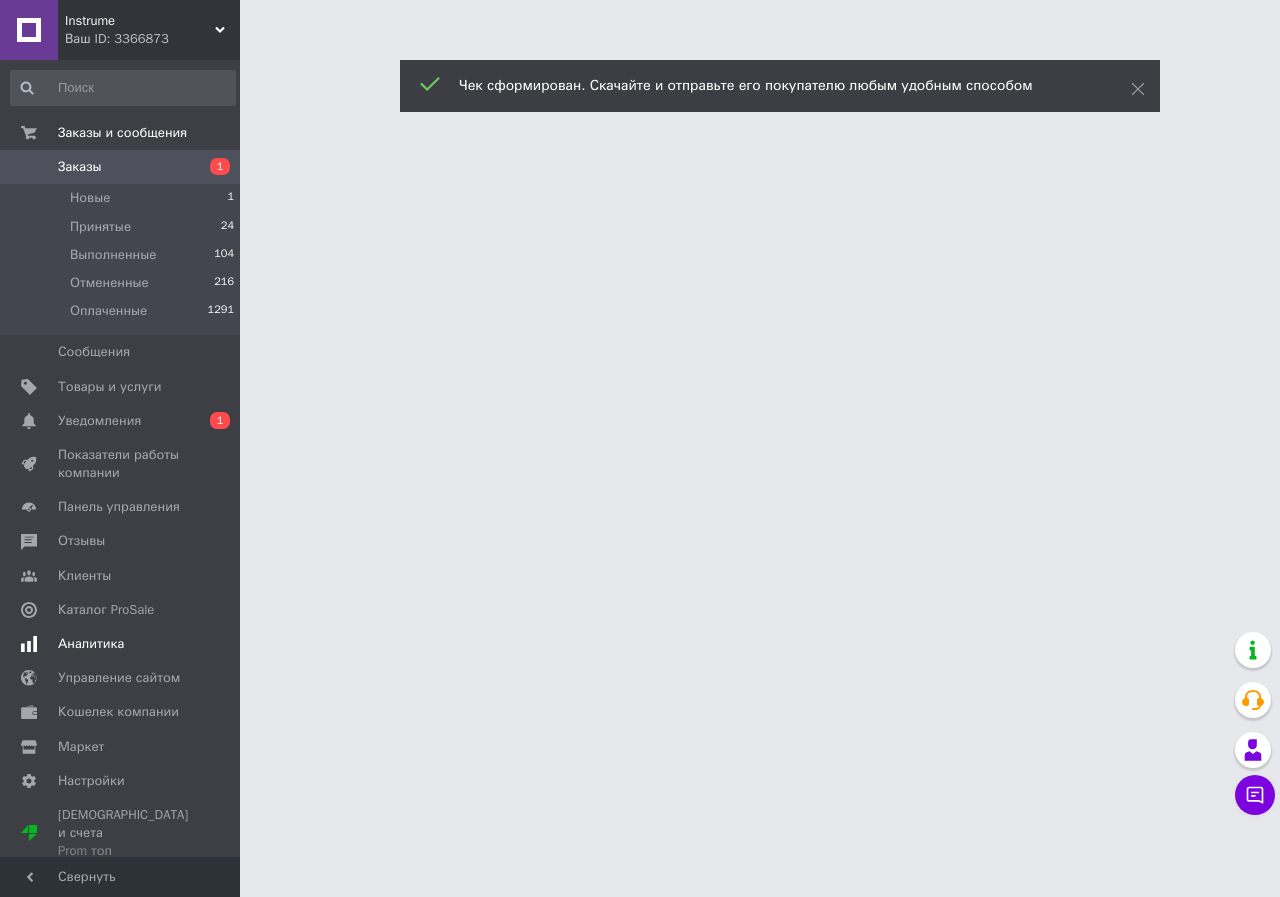 click on "Уведомления" at bounding box center [99, 421] 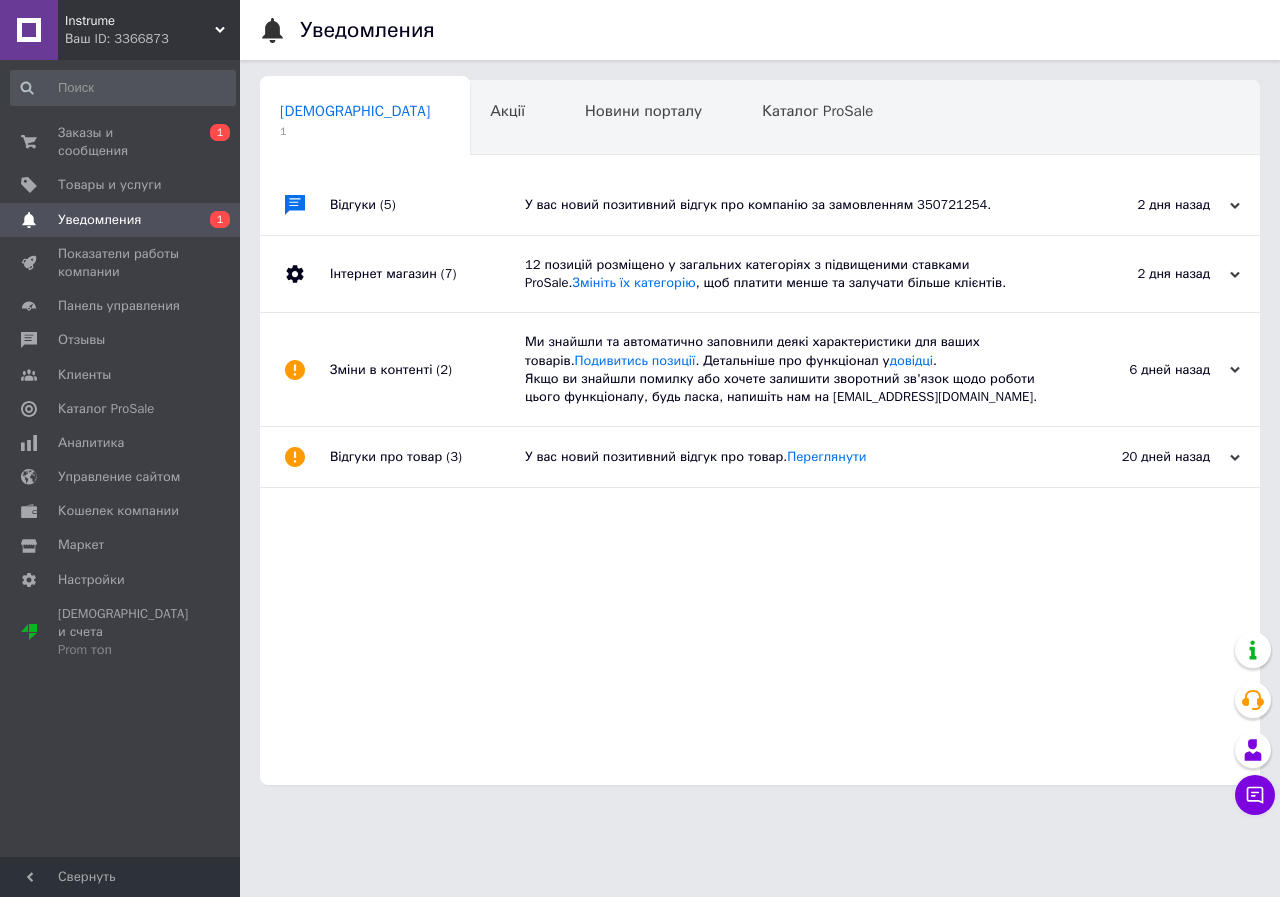 click on "У вас новий позитивний відгук про компанію за замовленням 350721254." at bounding box center (782, 205) 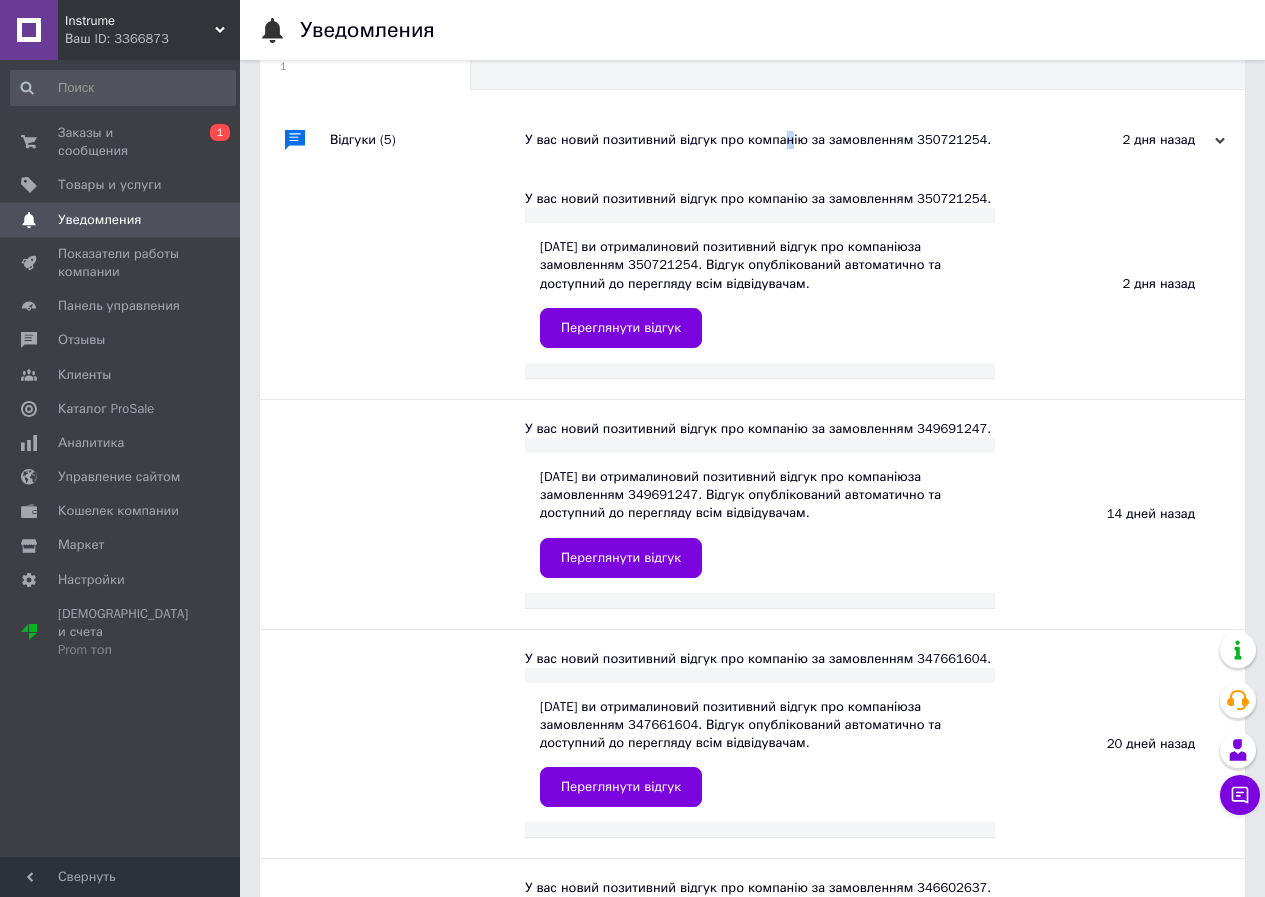 scroll, scrollTop: 100, scrollLeft: 0, axis: vertical 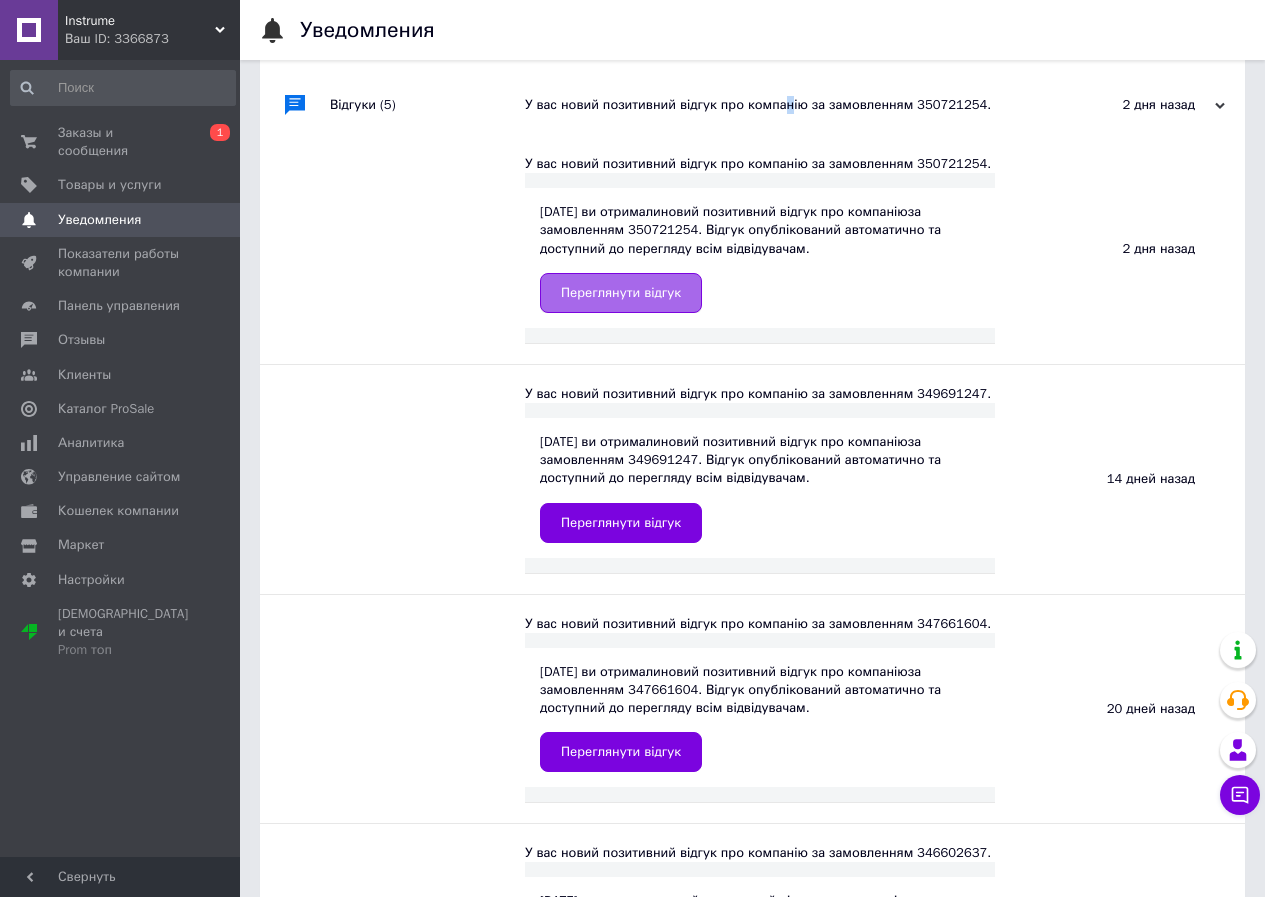 click on "Переглянути відгук" at bounding box center [621, 293] 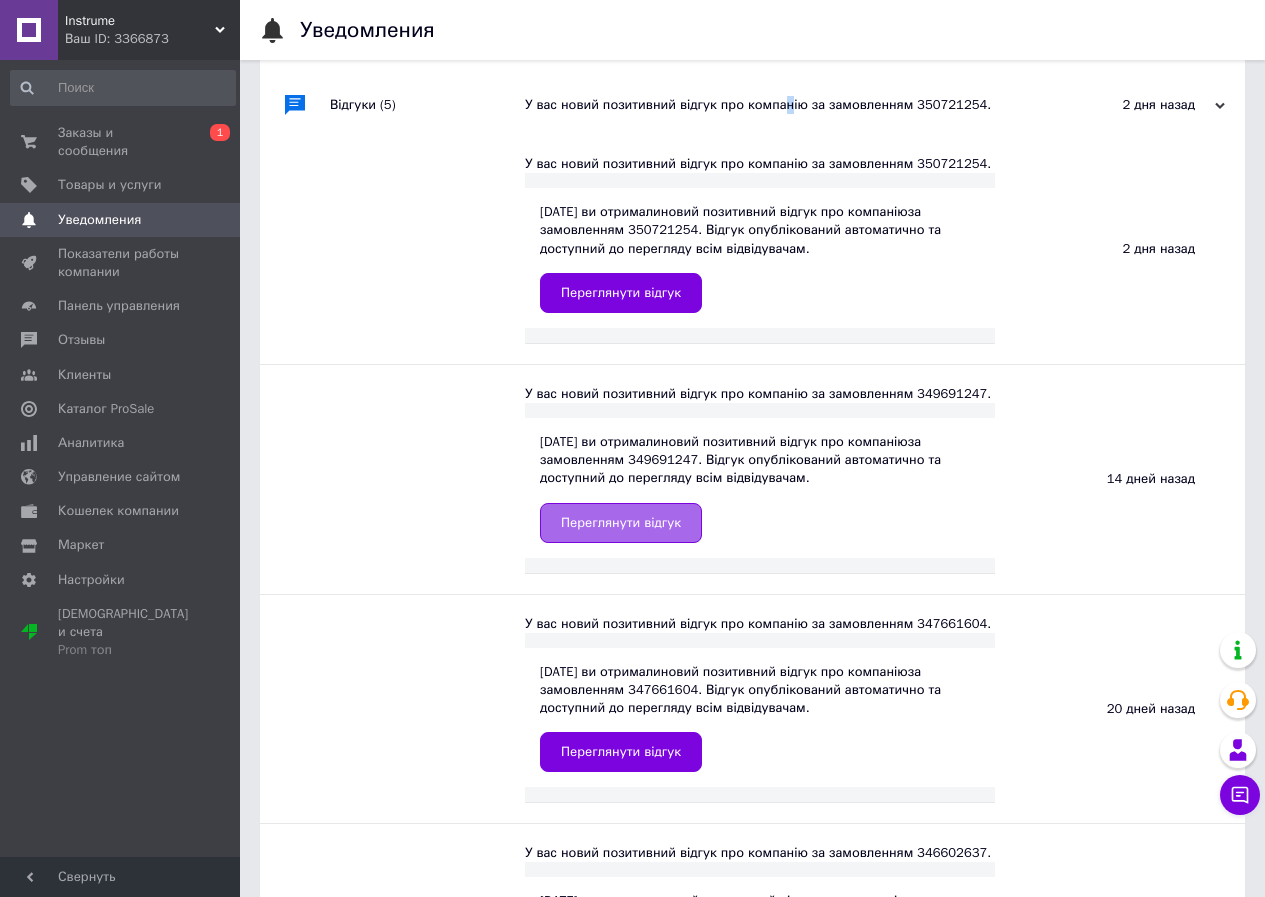 click on "Переглянути відгук" at bounding box center (621, 523) 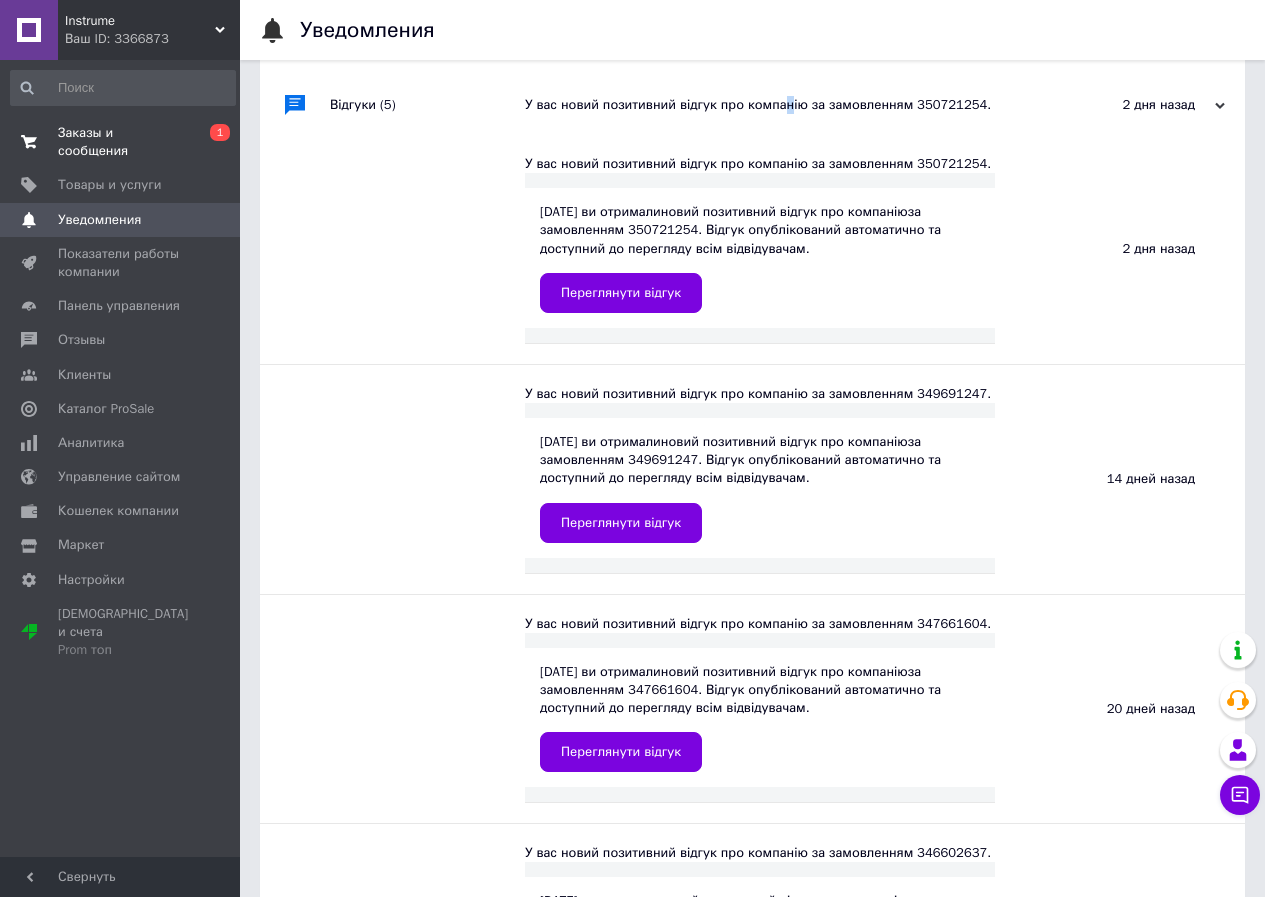 click on "Заказы и сообщения" at bounding box center (121, 142) 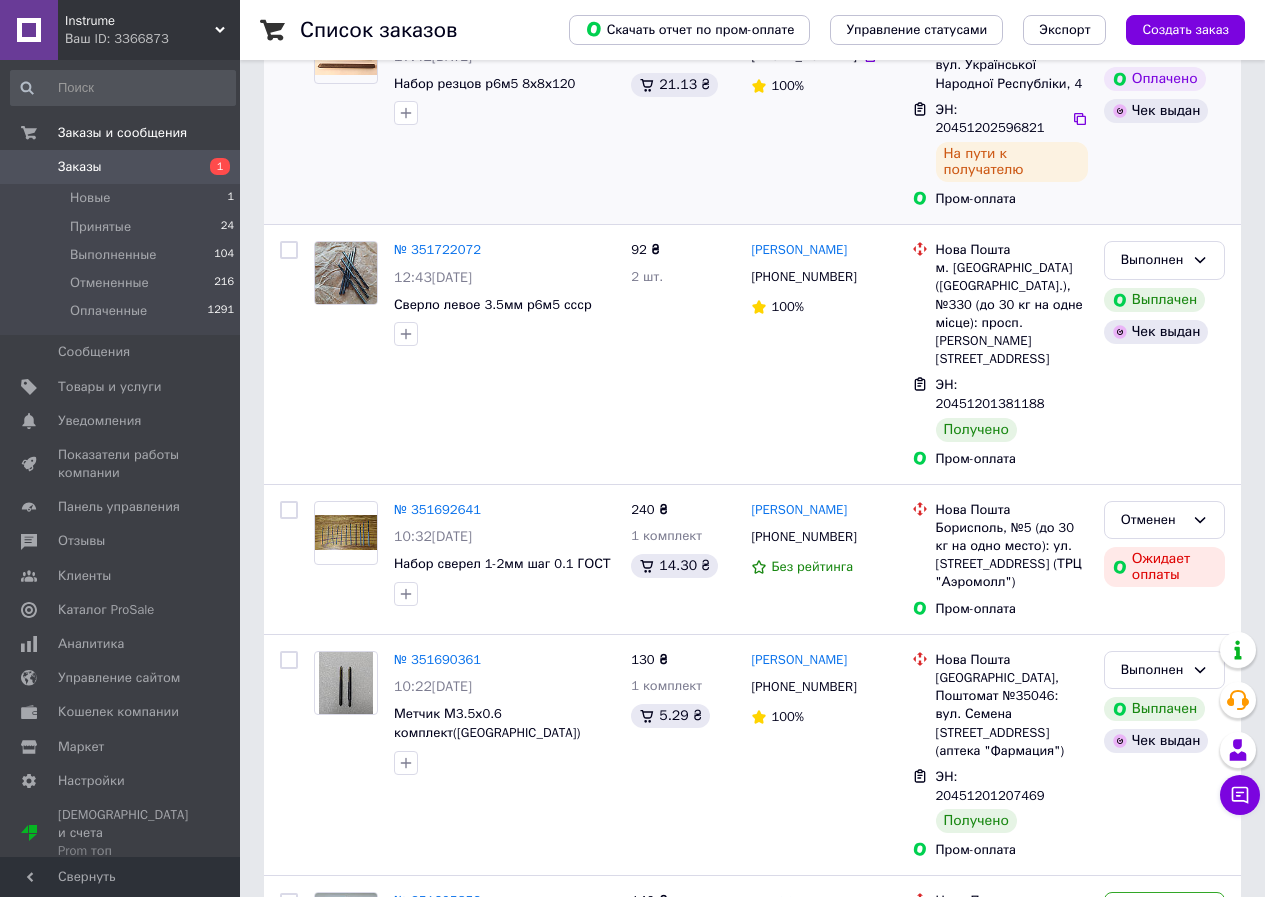 scroll, scrollTop: 700, scrollLeft: 0, axis: vertical 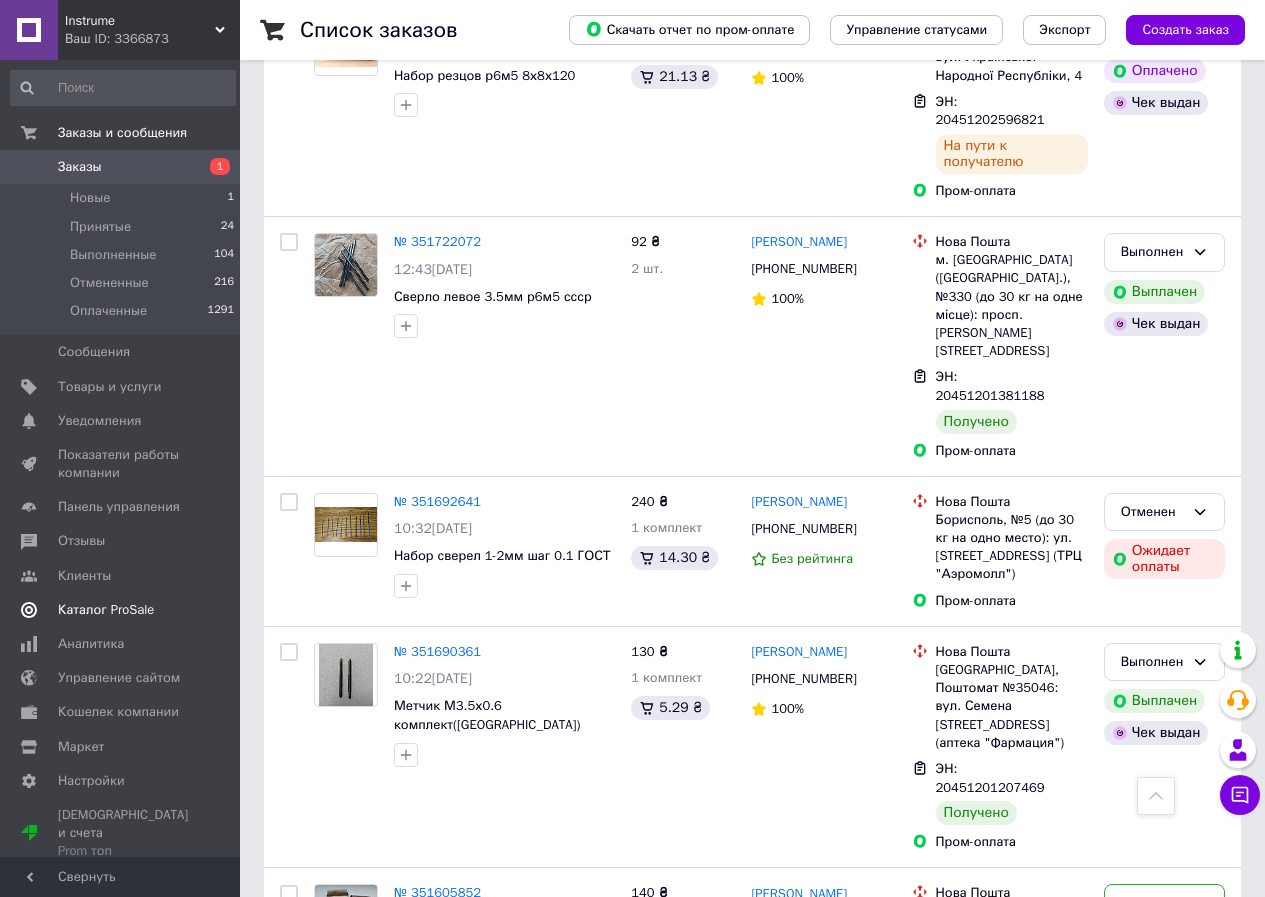 click on "Каталог ProSale" at bounding box center (106, 610) 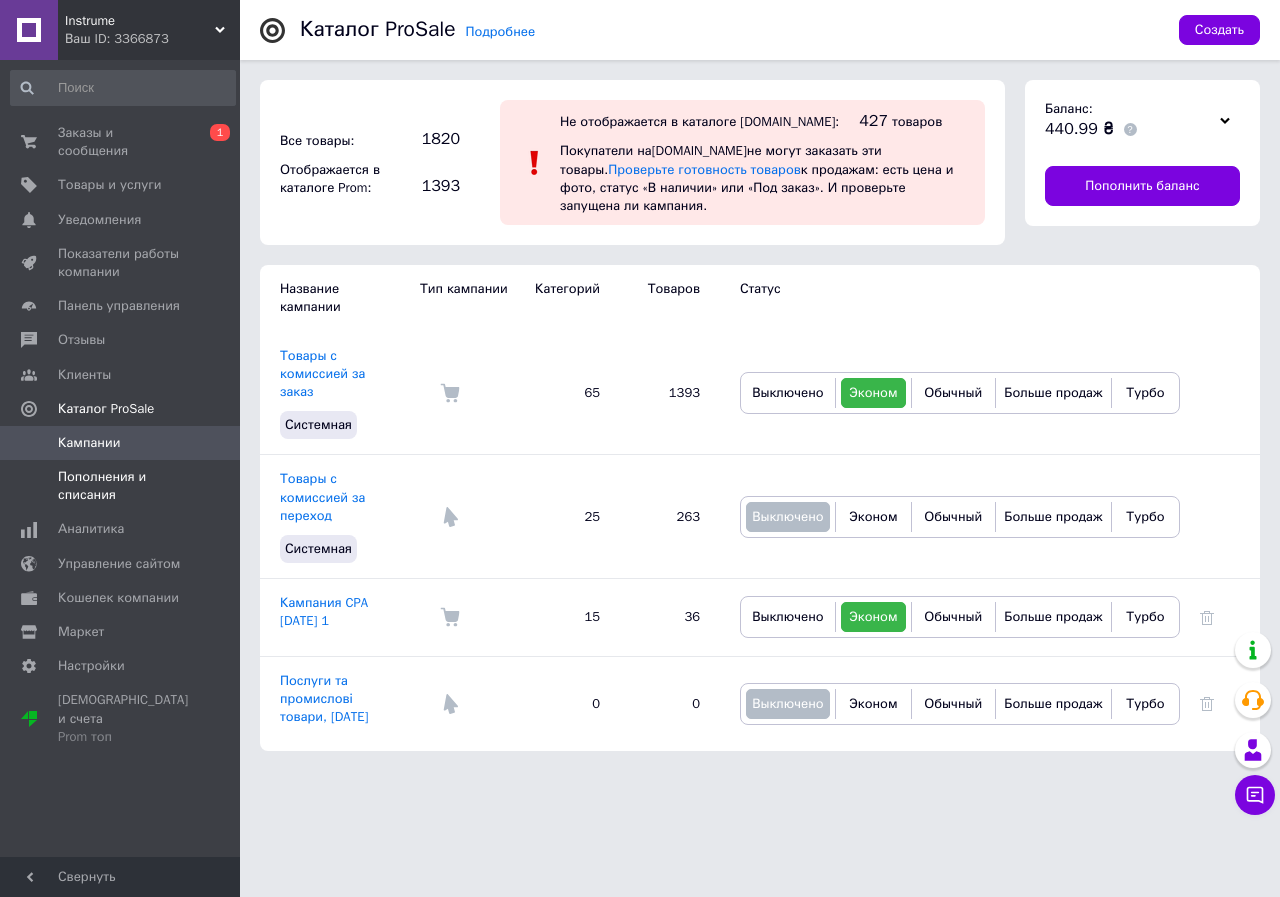 click on "Пополнения и списания" at bounding box center [121, 486] 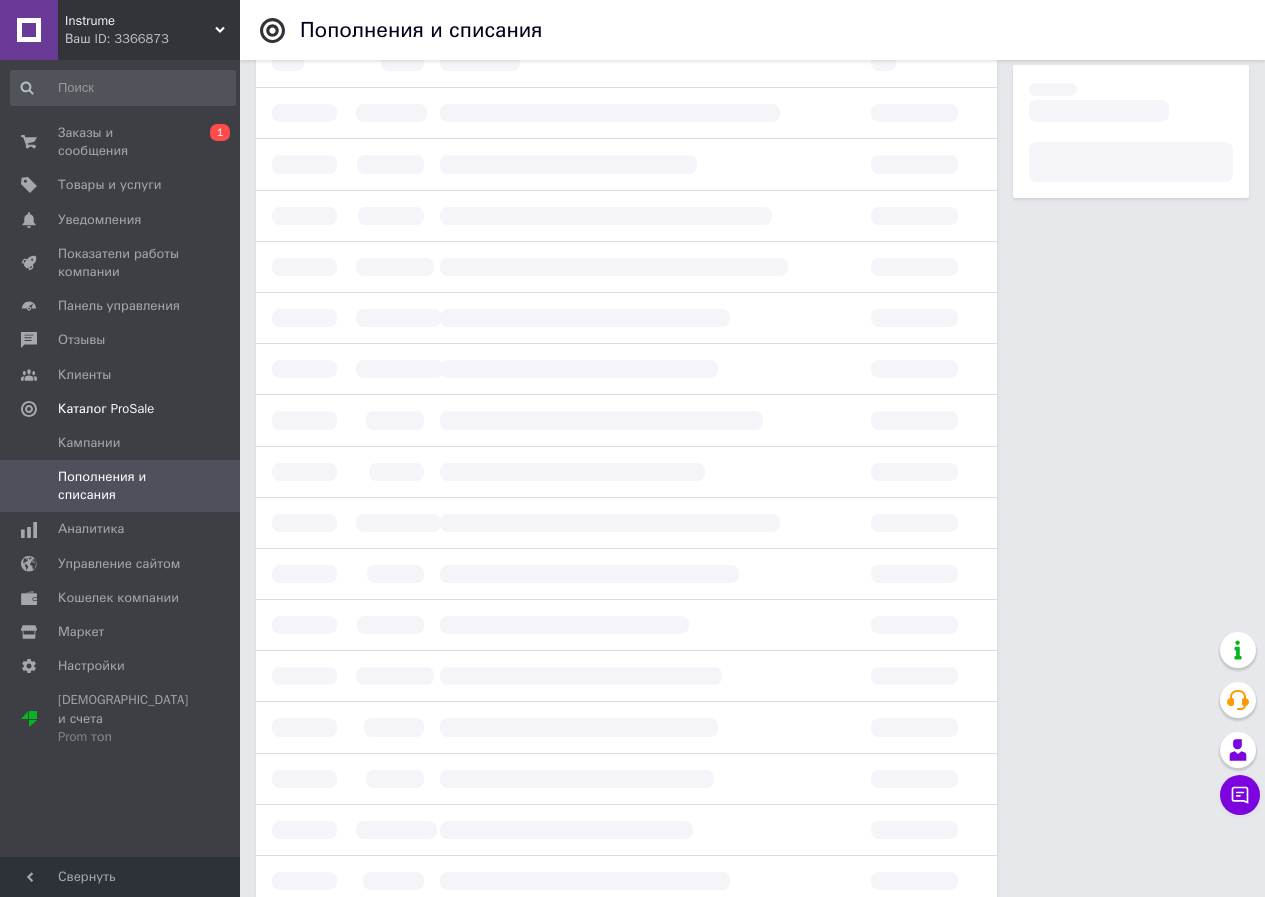 scroll, scrollTop: 0, scrollLeft: 0, axis: both 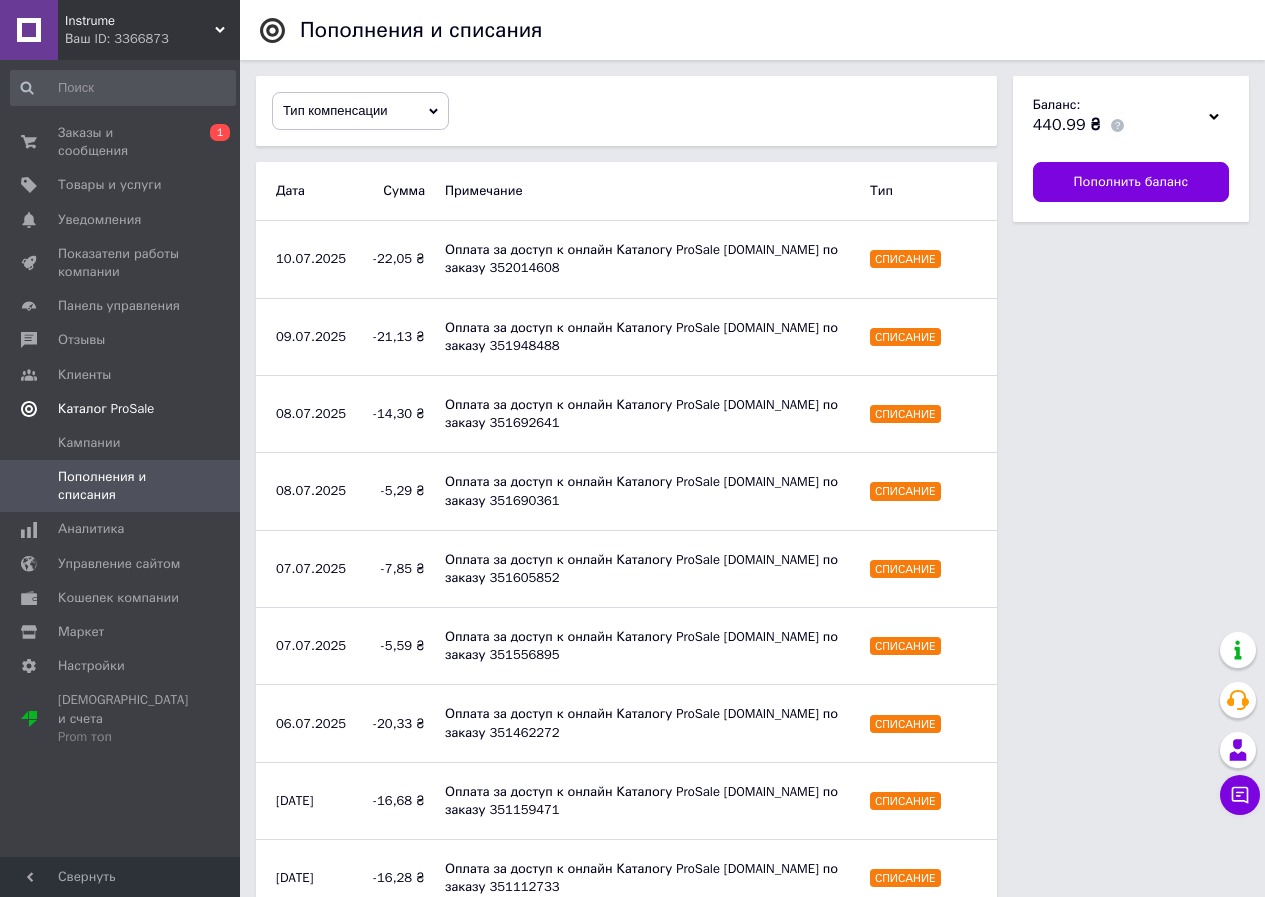 click on "Каталог ProSale" at bounding box center (106, 409) 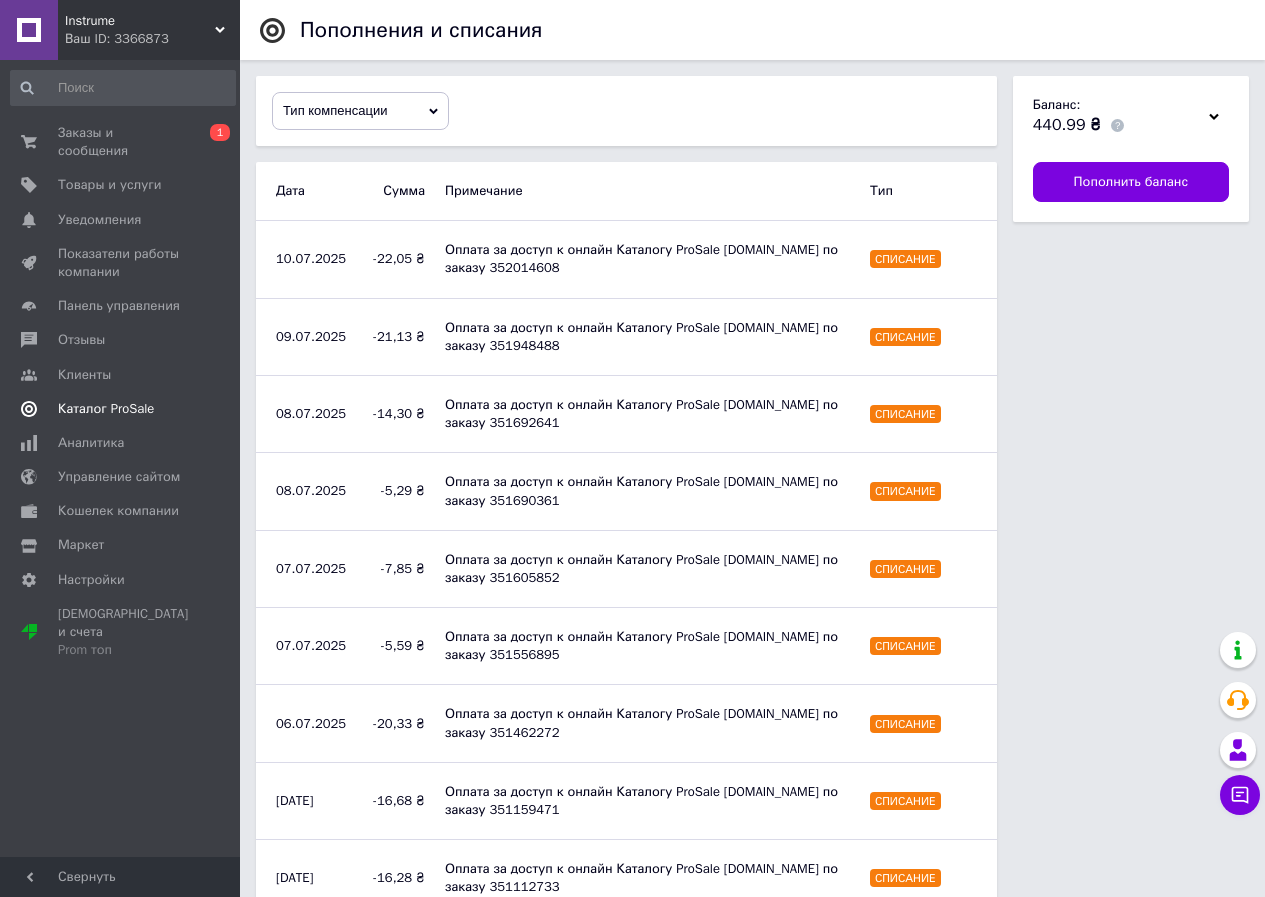 click on "Каталог ProSale" at bounding box center [106, 409] 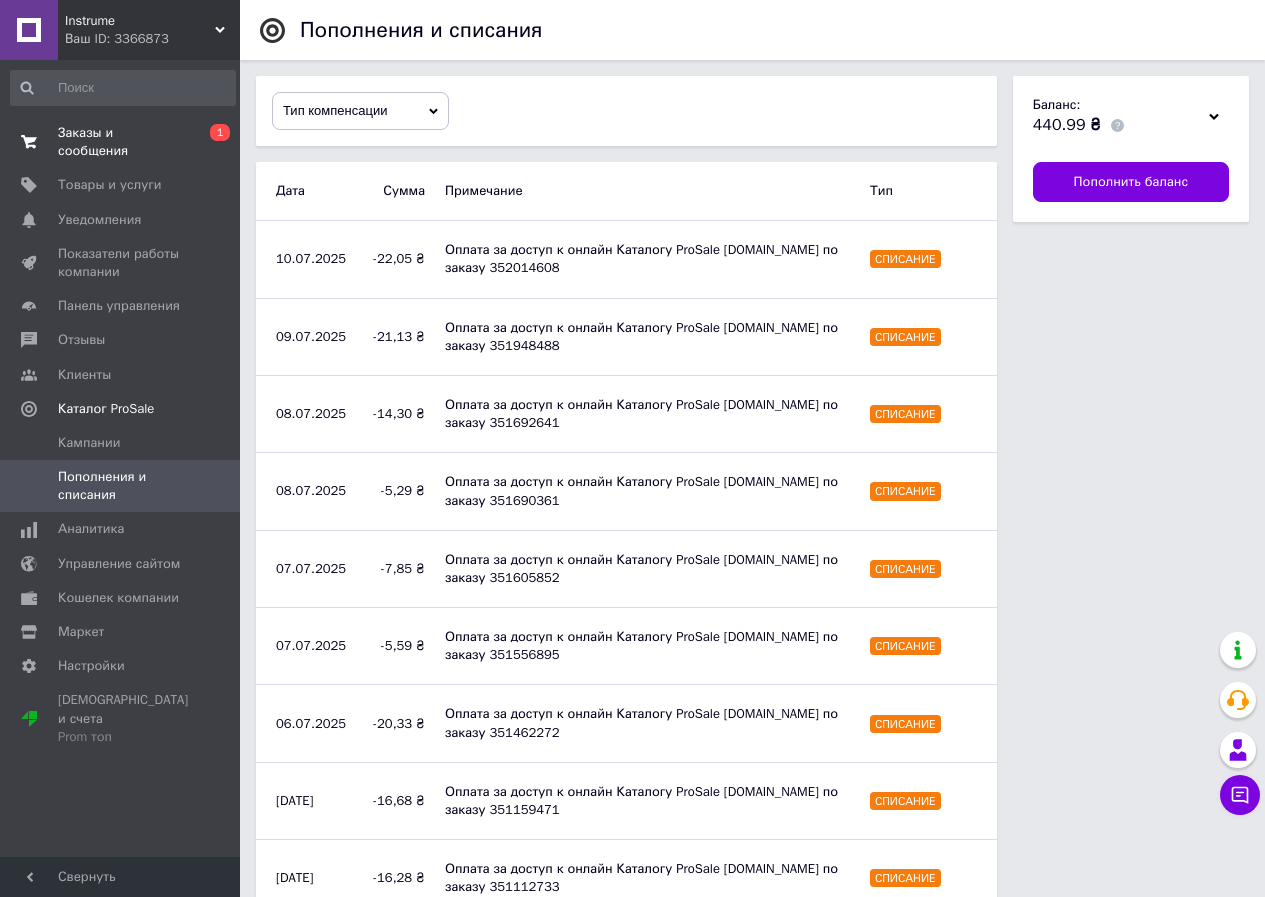click on "Заказы и сообщения" at bounding box center (121, 142) 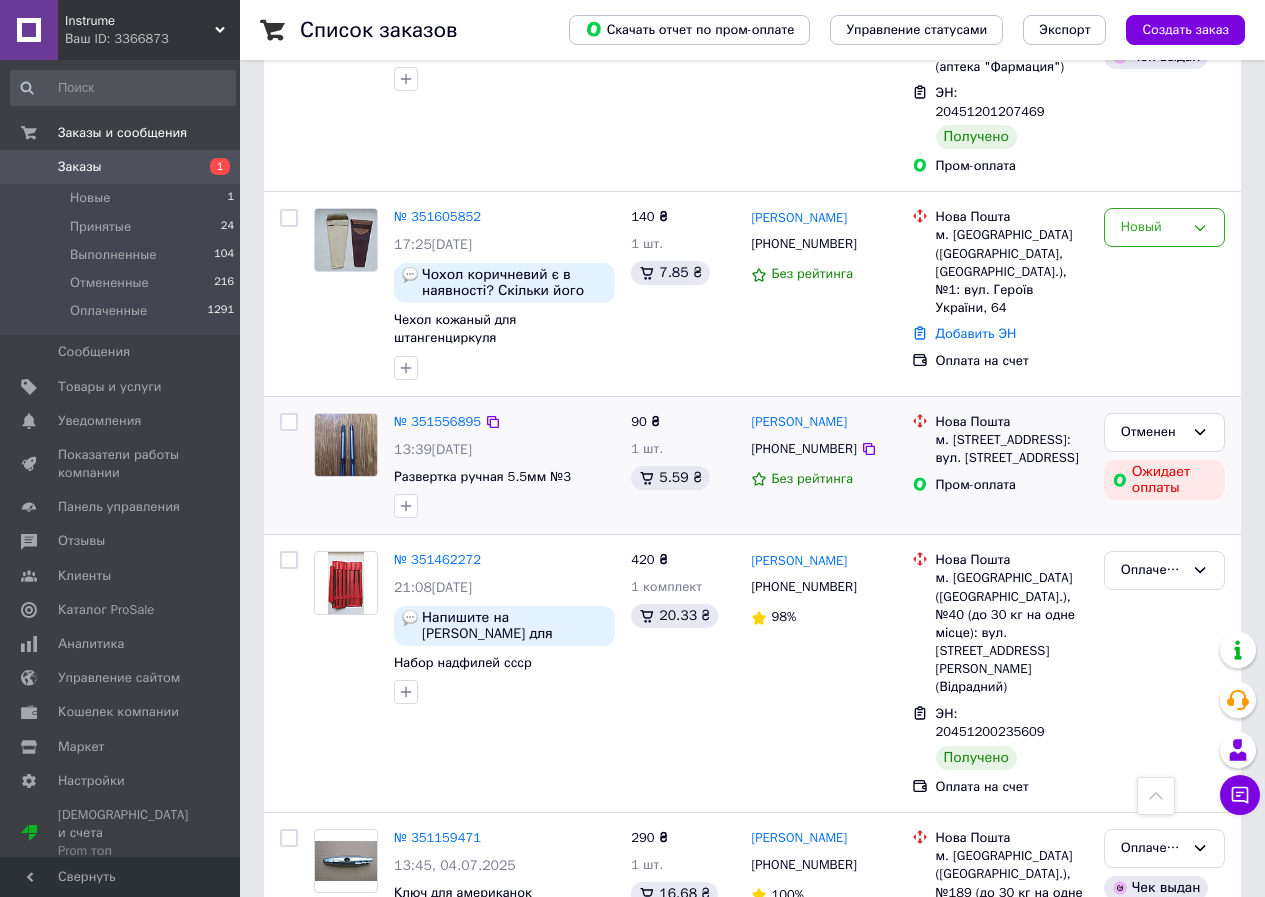 scroll, scrollTop: 1400, scrollLeft: 0, axis: vertical 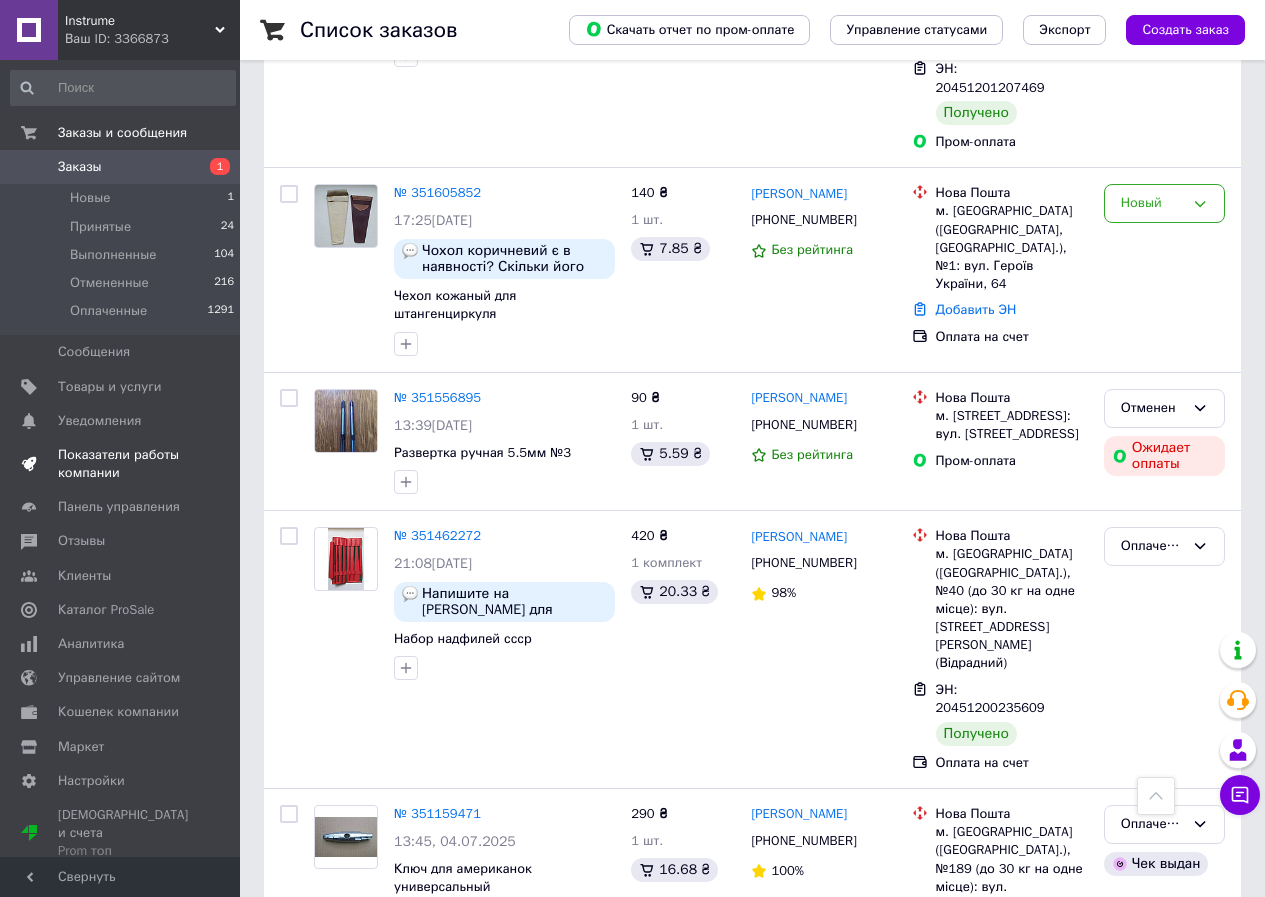 click on "Показатели работы компании" at bounding box center (121, 464) 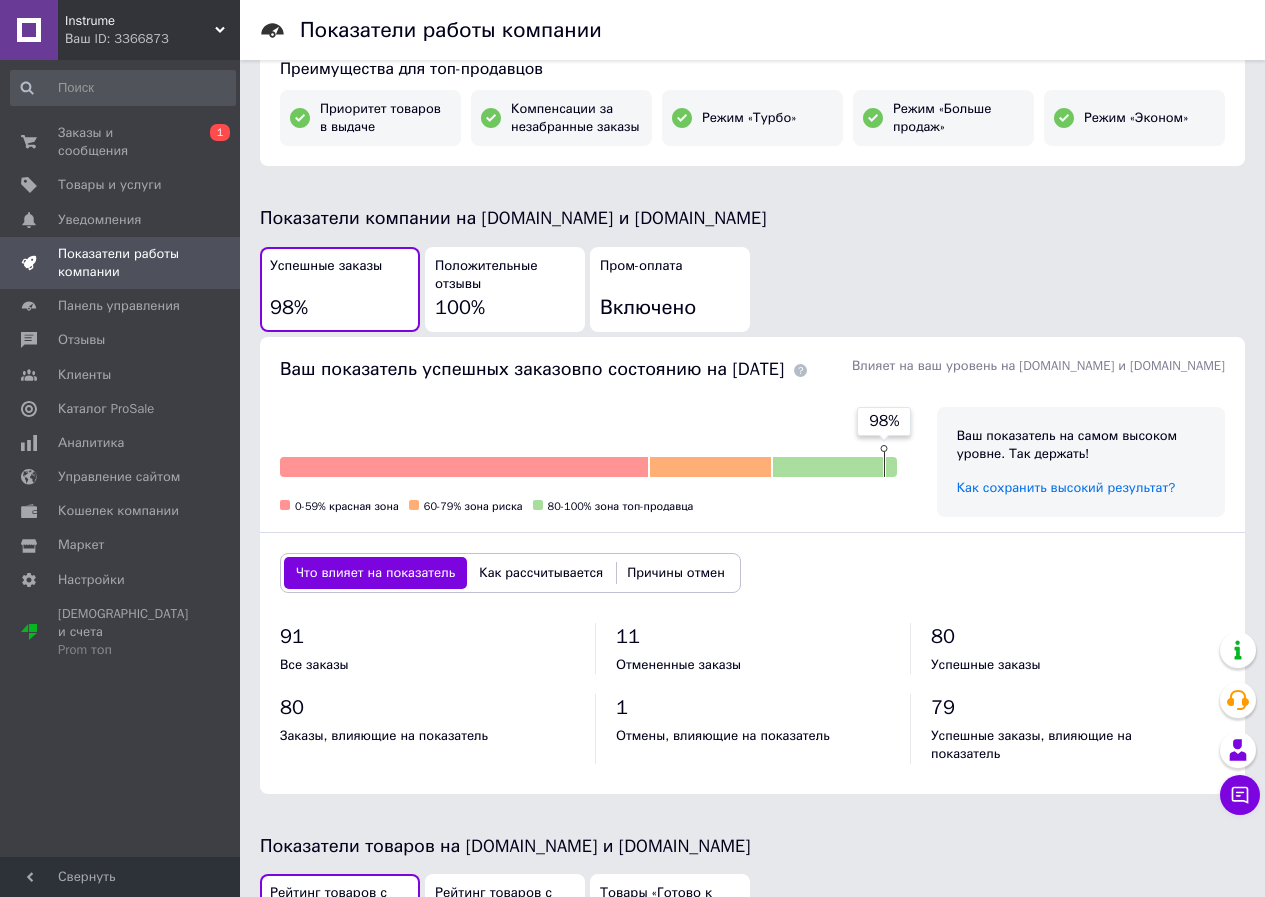 scroll, scrollTop: 330, scrollLeft: 0, axis: vertical 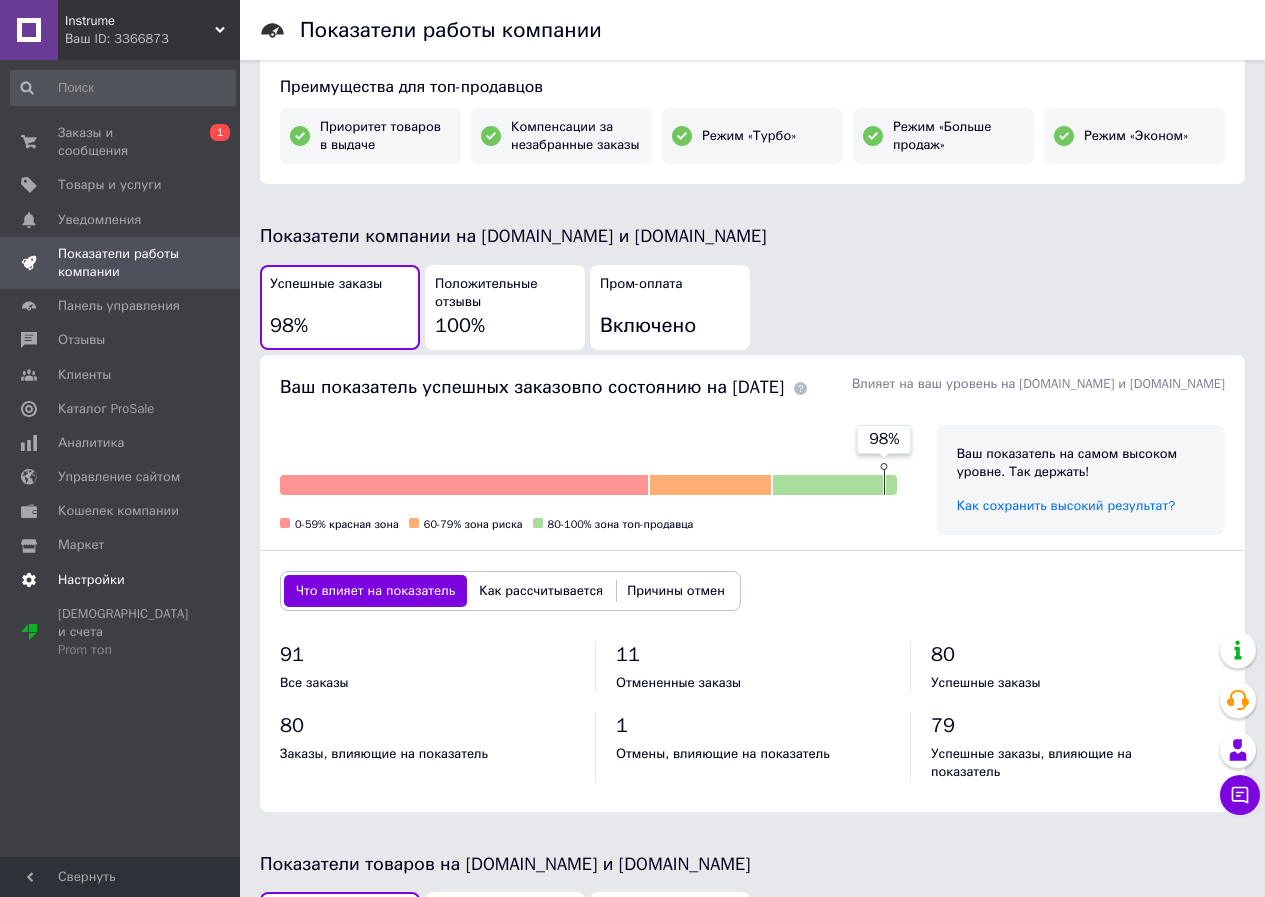 click on "Настройки" at bounding box center [91, 580] 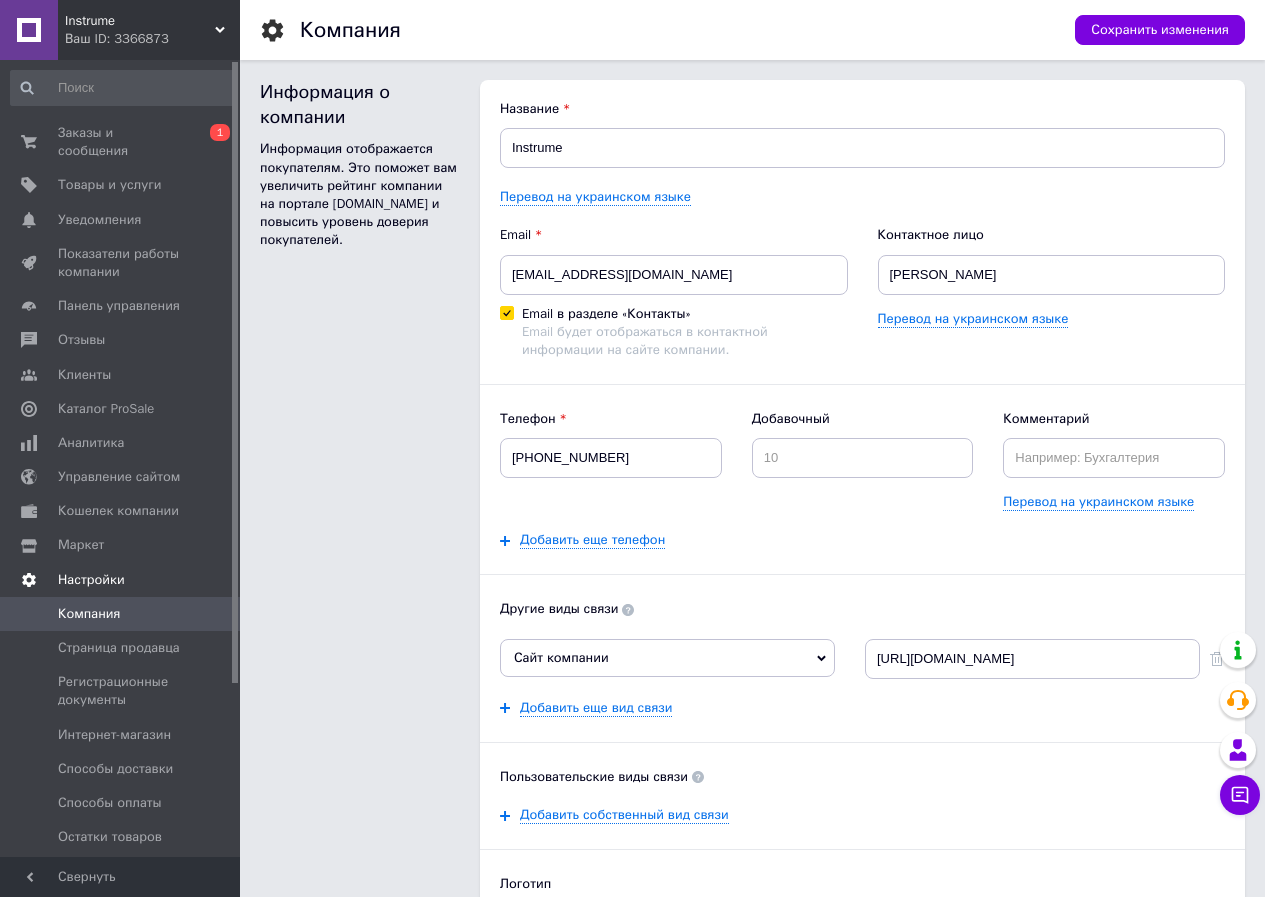 scroll, scrollTop: 0, scrollLeft: 0, axis: both 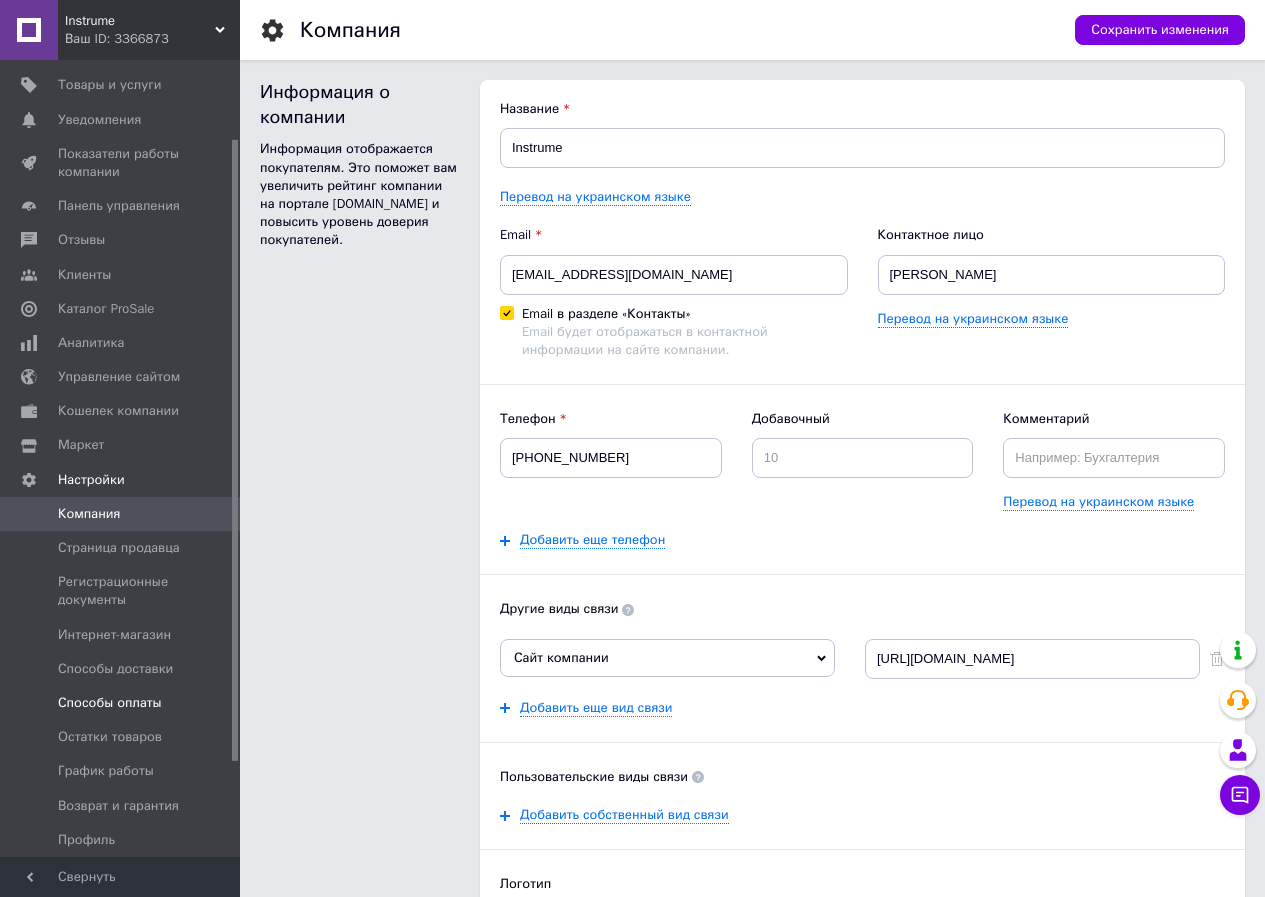 click on "Способы оплаты" at bounding box center [110, 703] 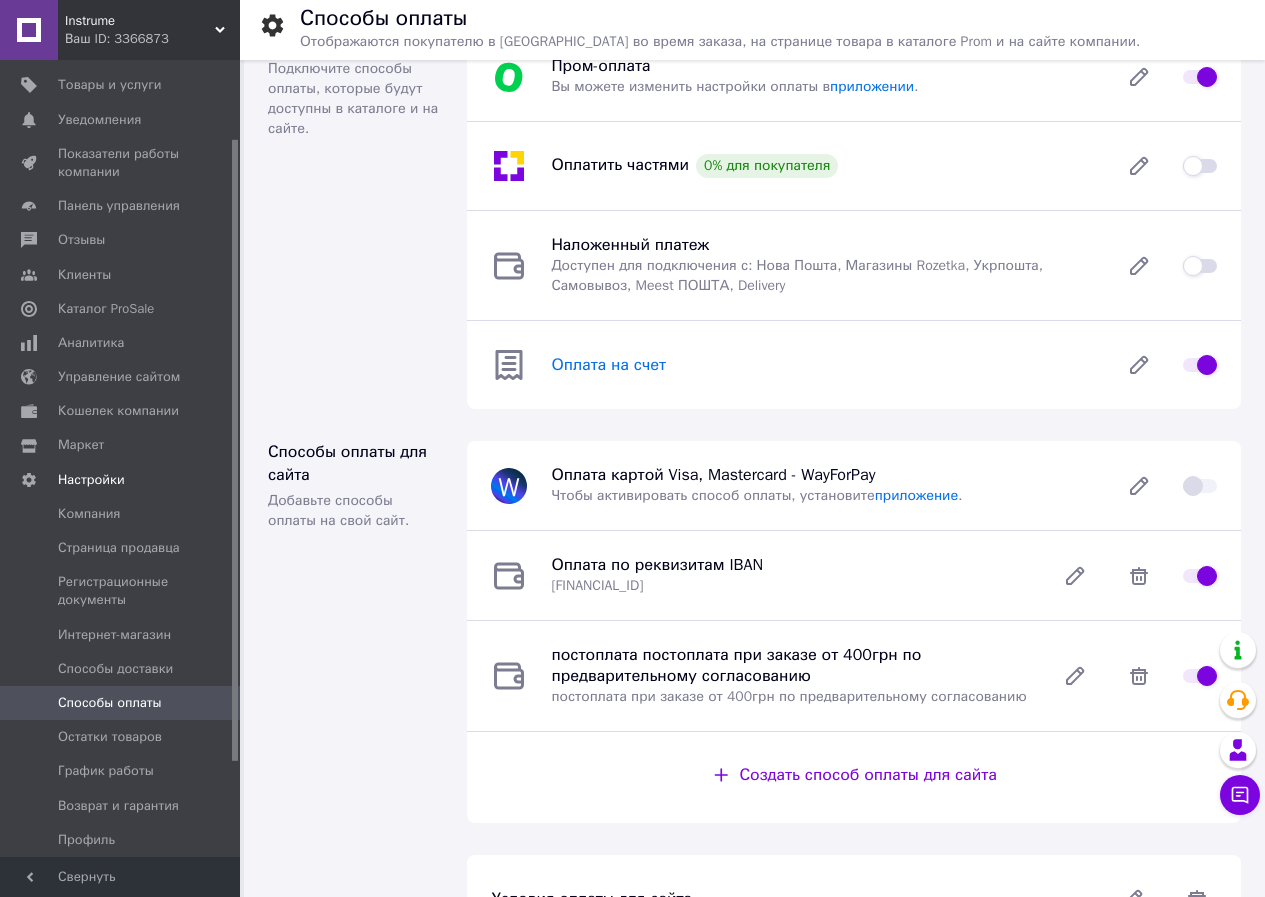 scroll, scrollTop: 13, scrollLeft: 0, axis: vertical 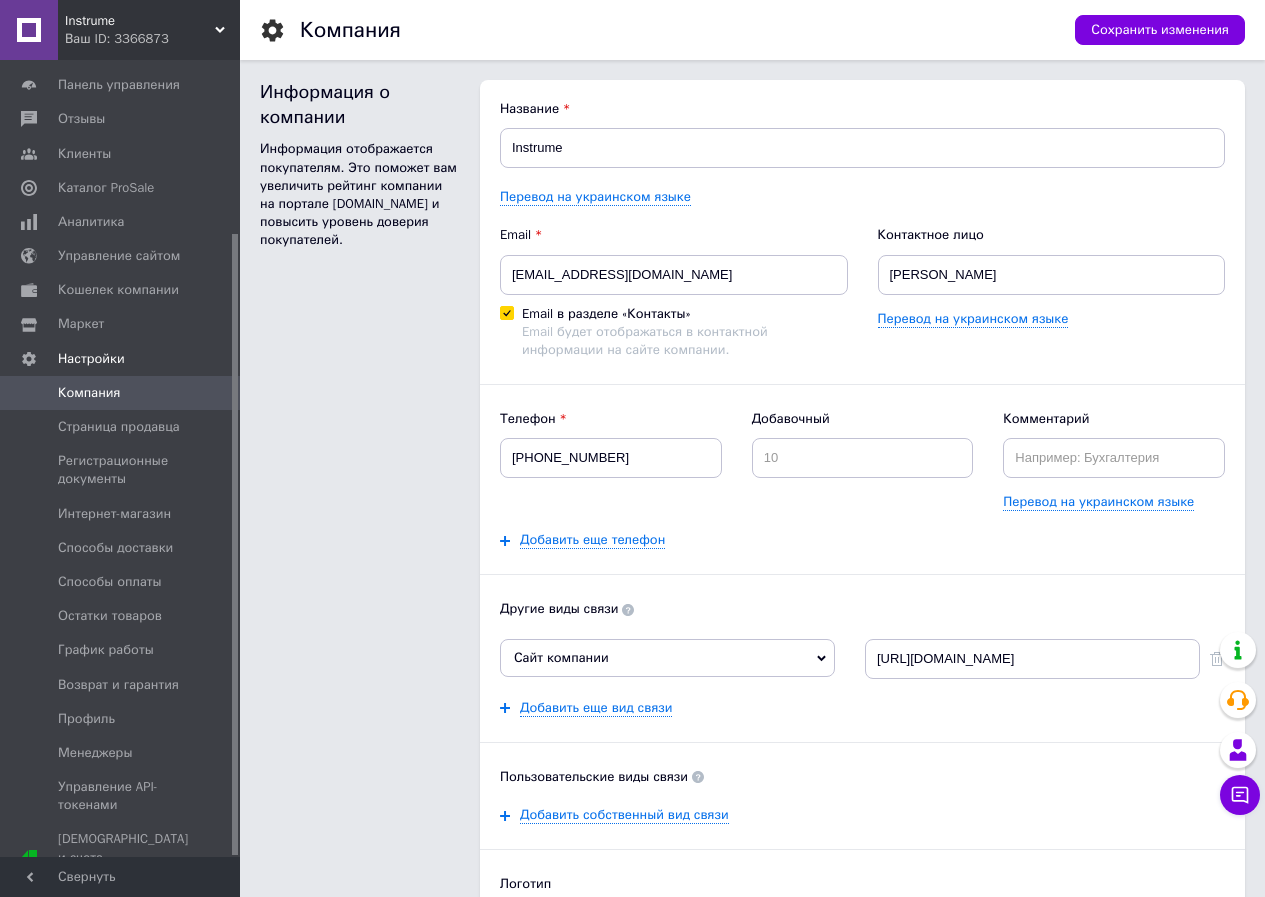click on "Компания" at bounding box center [89, 393] 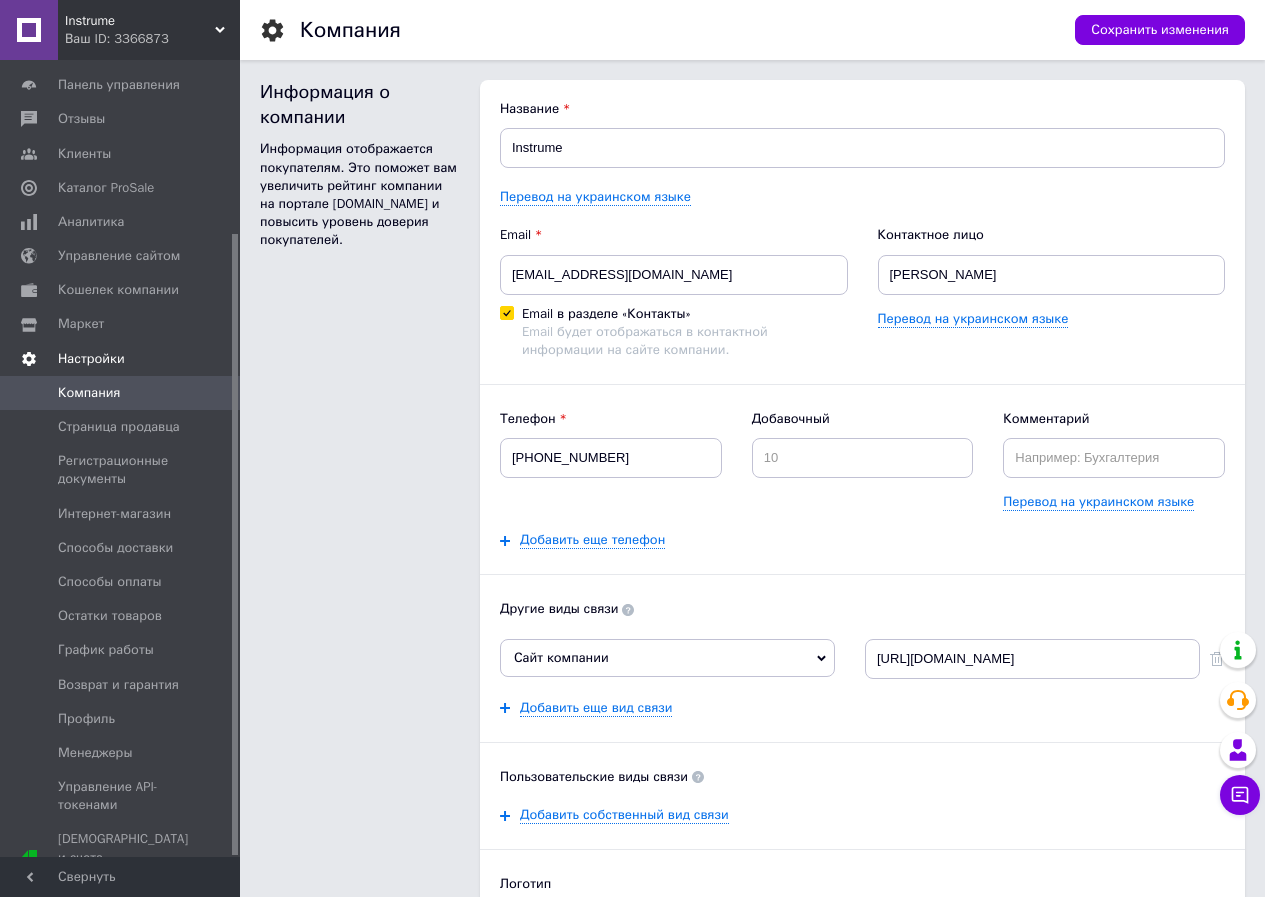 scroll, scrollTop: 0, scrollLeft: 0, axis: both 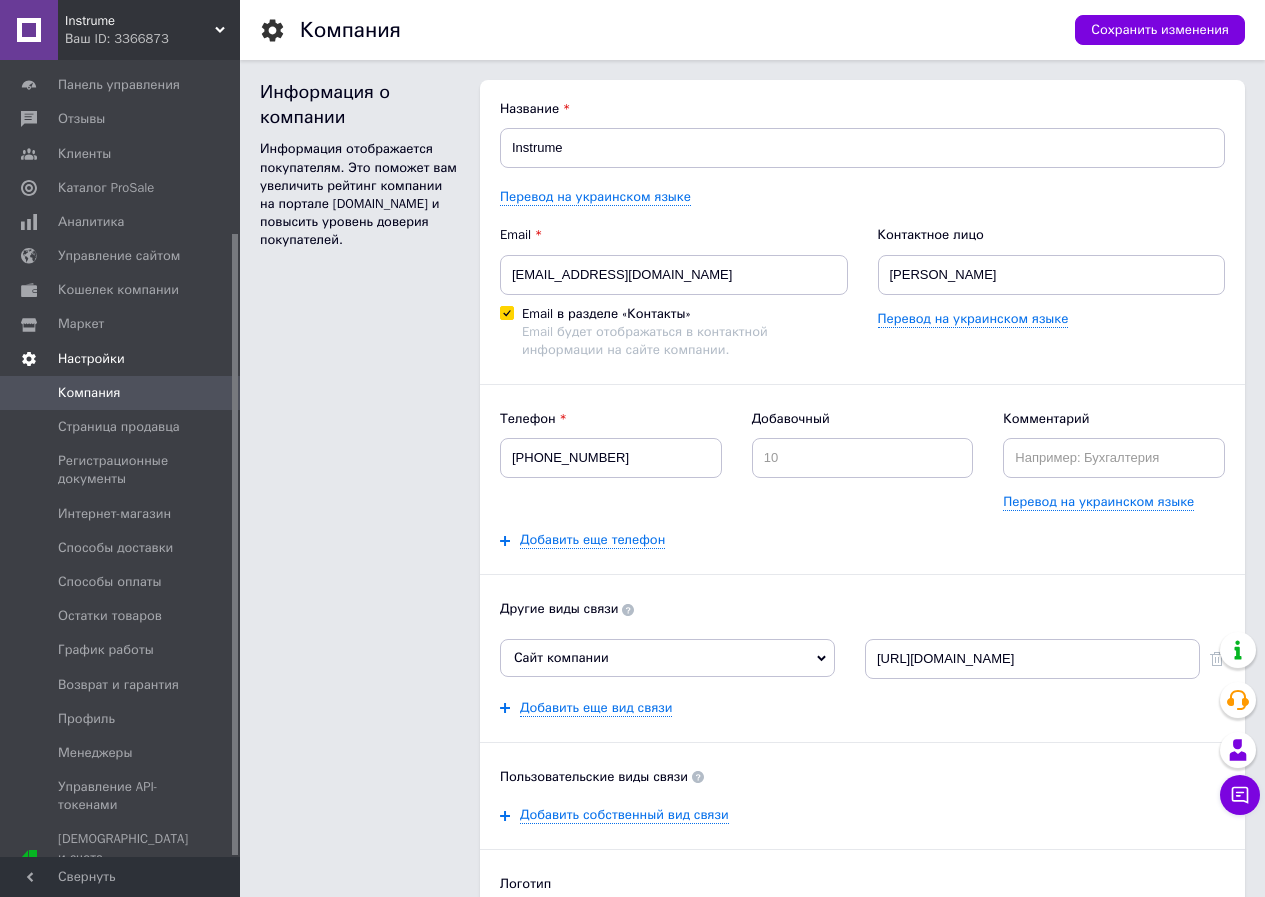 click on "Настройки" at bounding box center (91, 359) 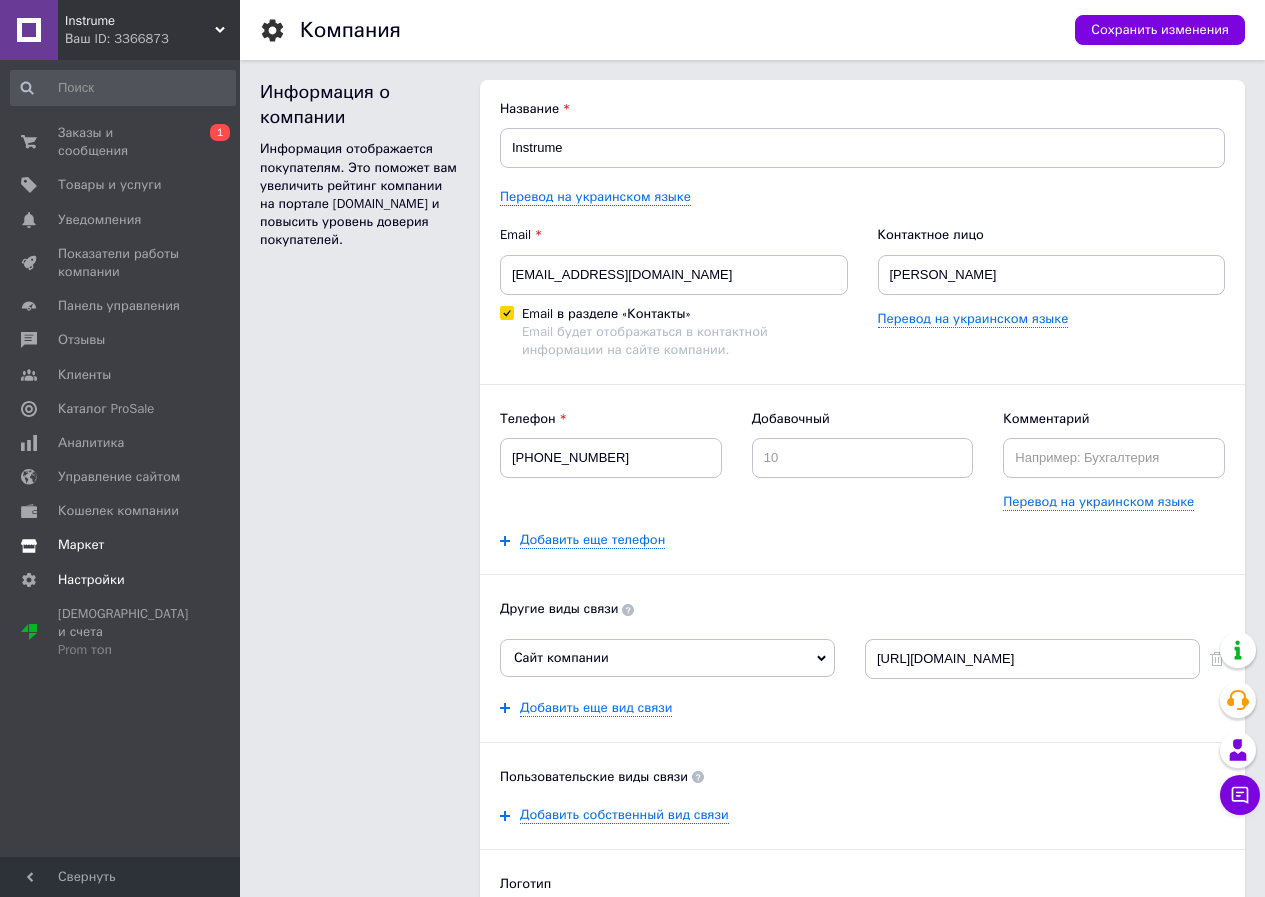 click on "Маркет" at bounding box center (81, 545) 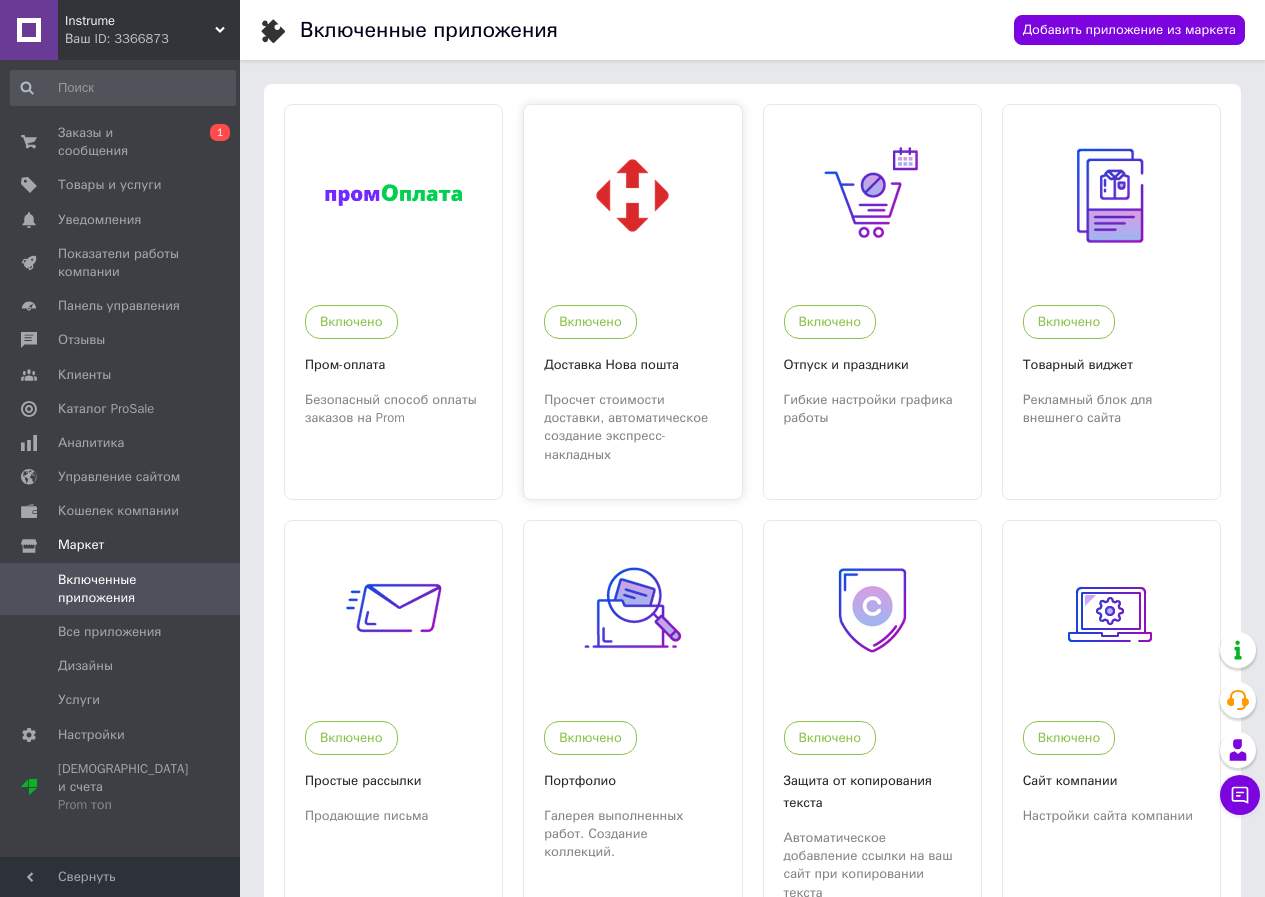 click at bounding box center [632, 195] 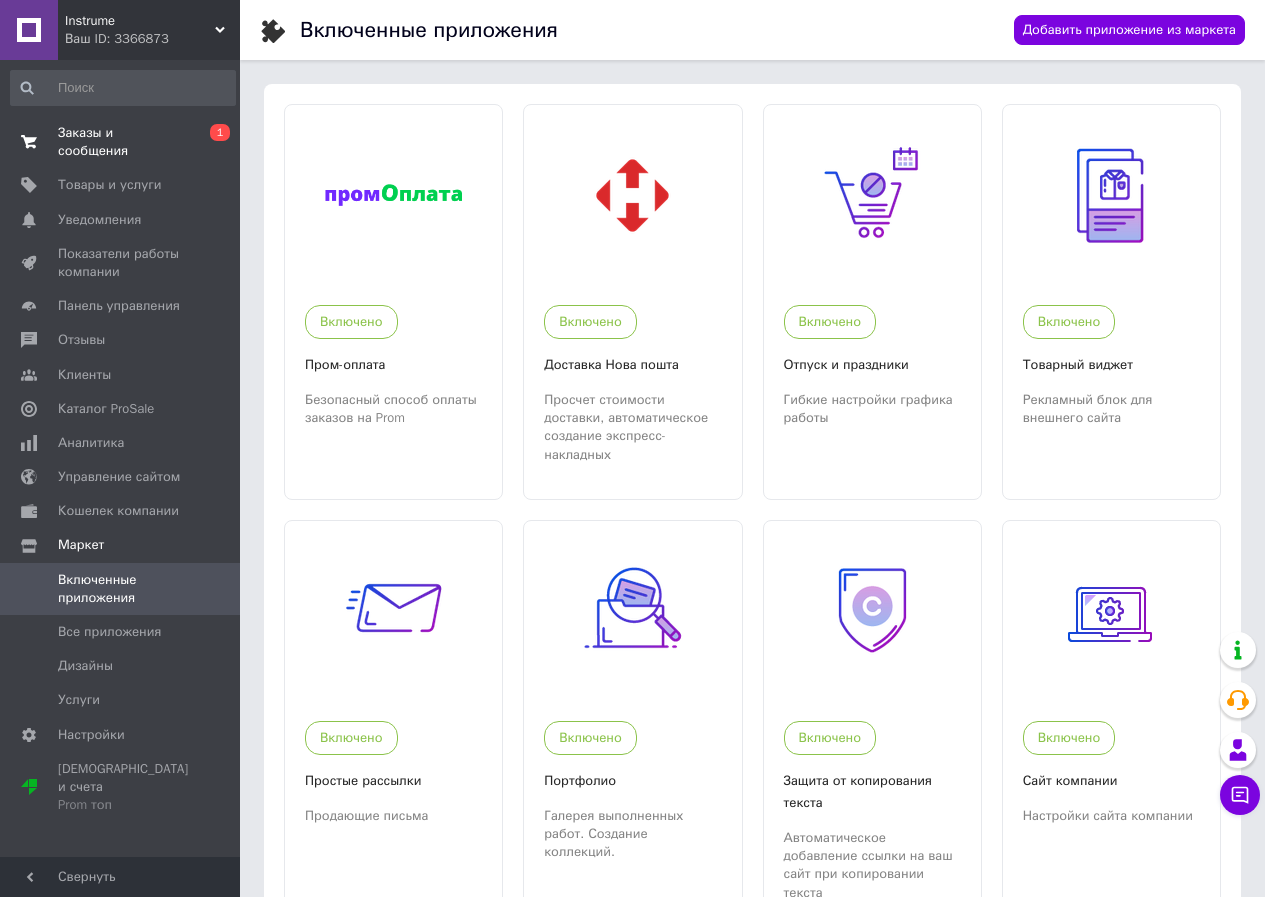 click on "Заказы и сообщения" at bounding box center (121, 142) 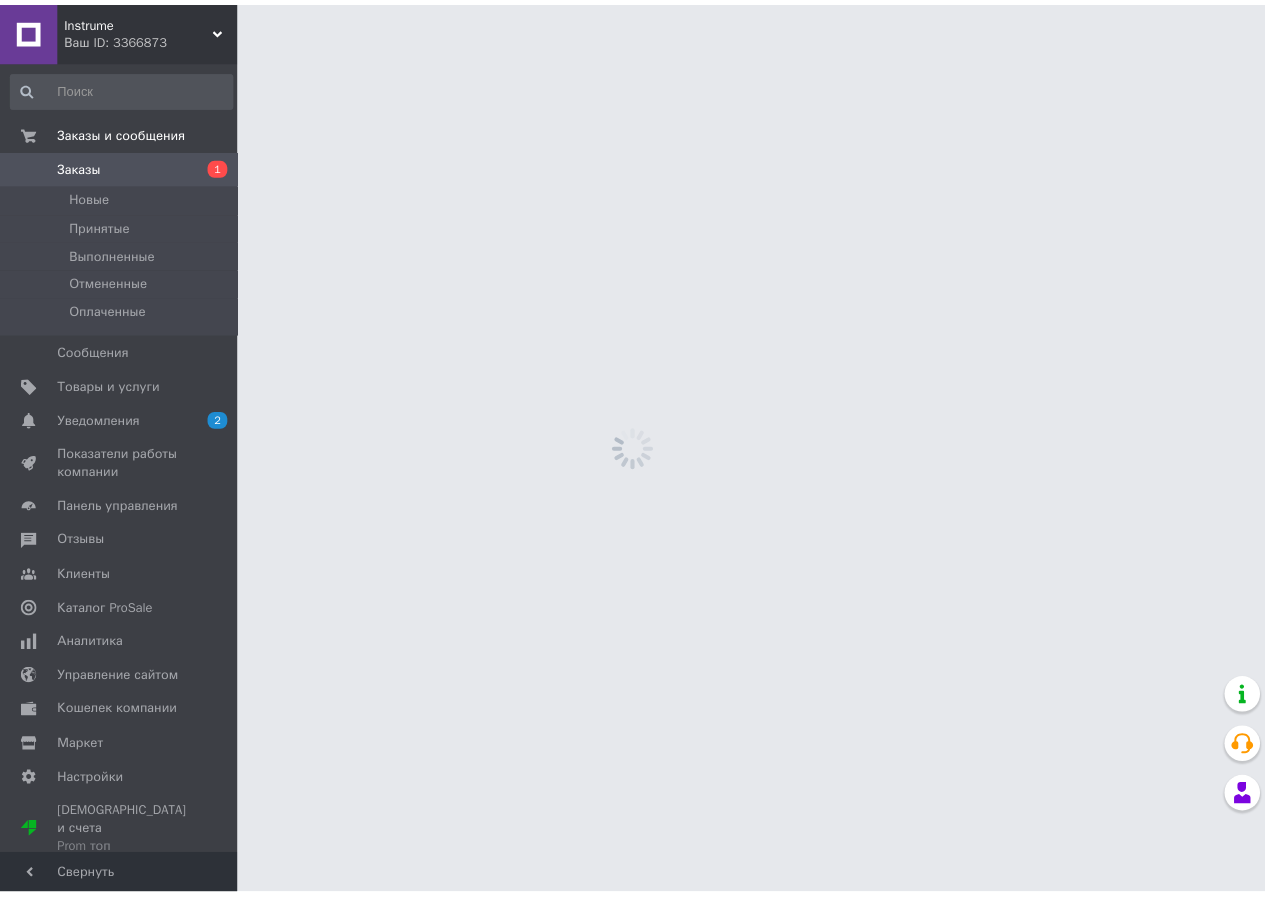 scroll, scrollTop: 0, scrollLeft: 0, axis: both 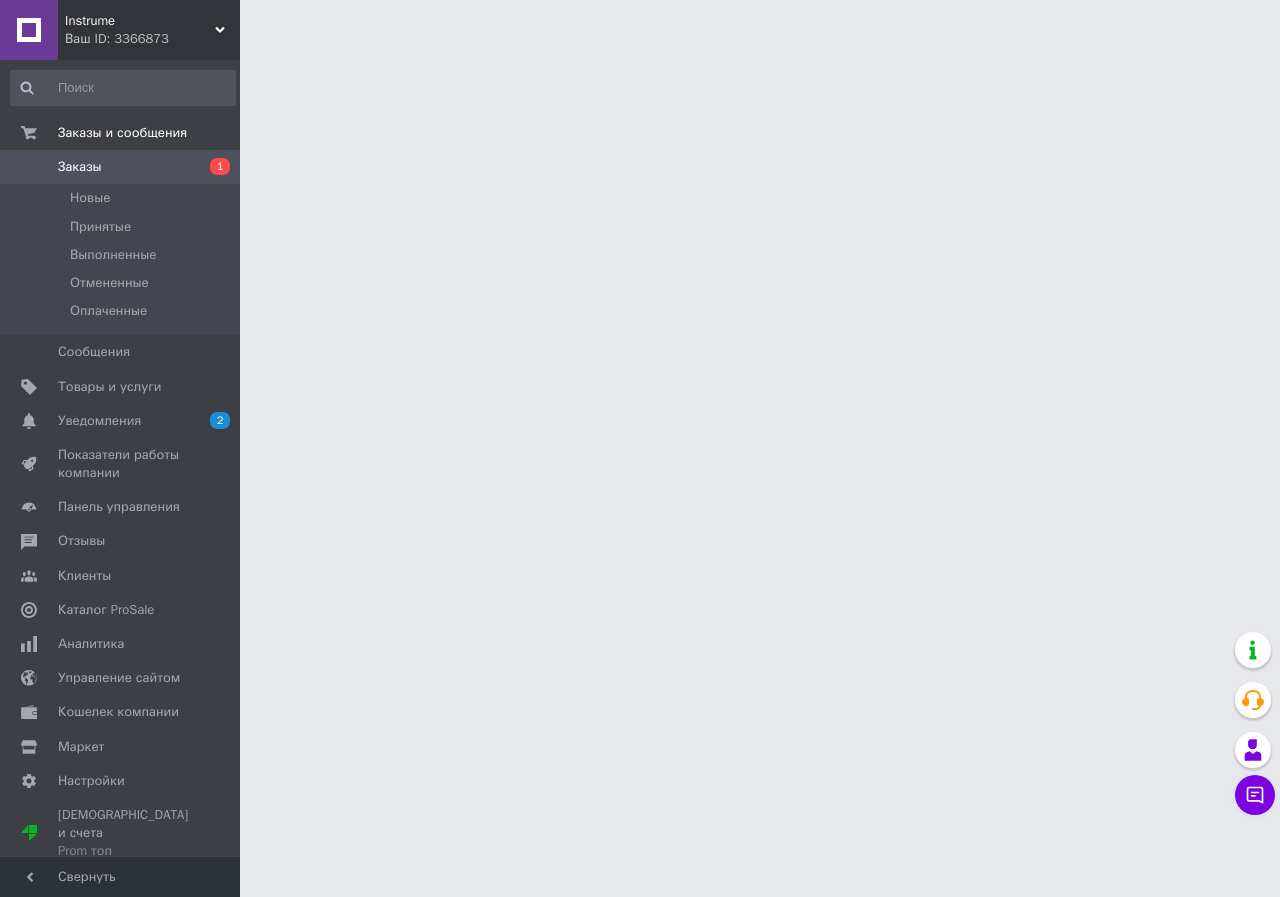click on "2" at bounding box center [220, 420] 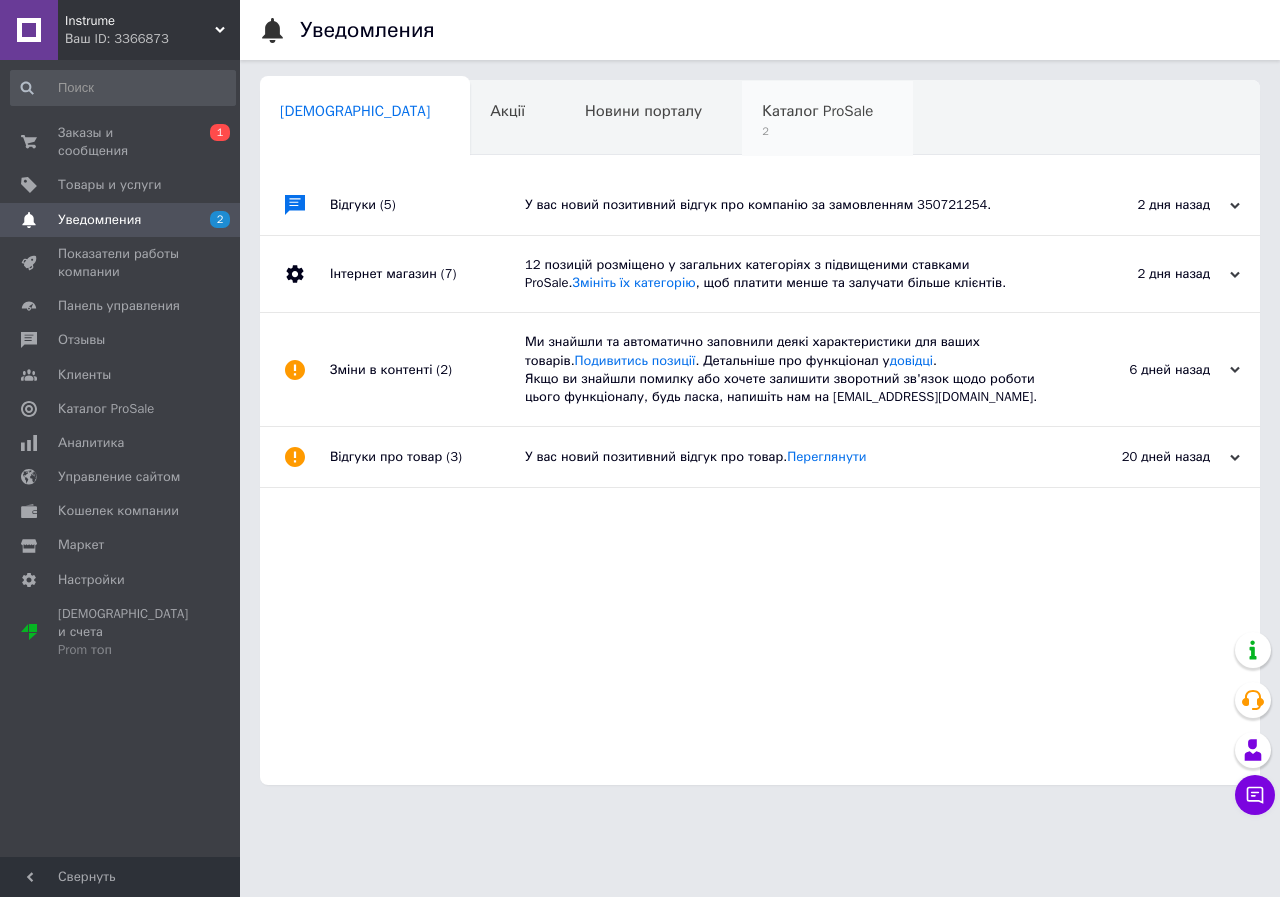click on "Каталог ProSale" at bounding box center [817, 111] 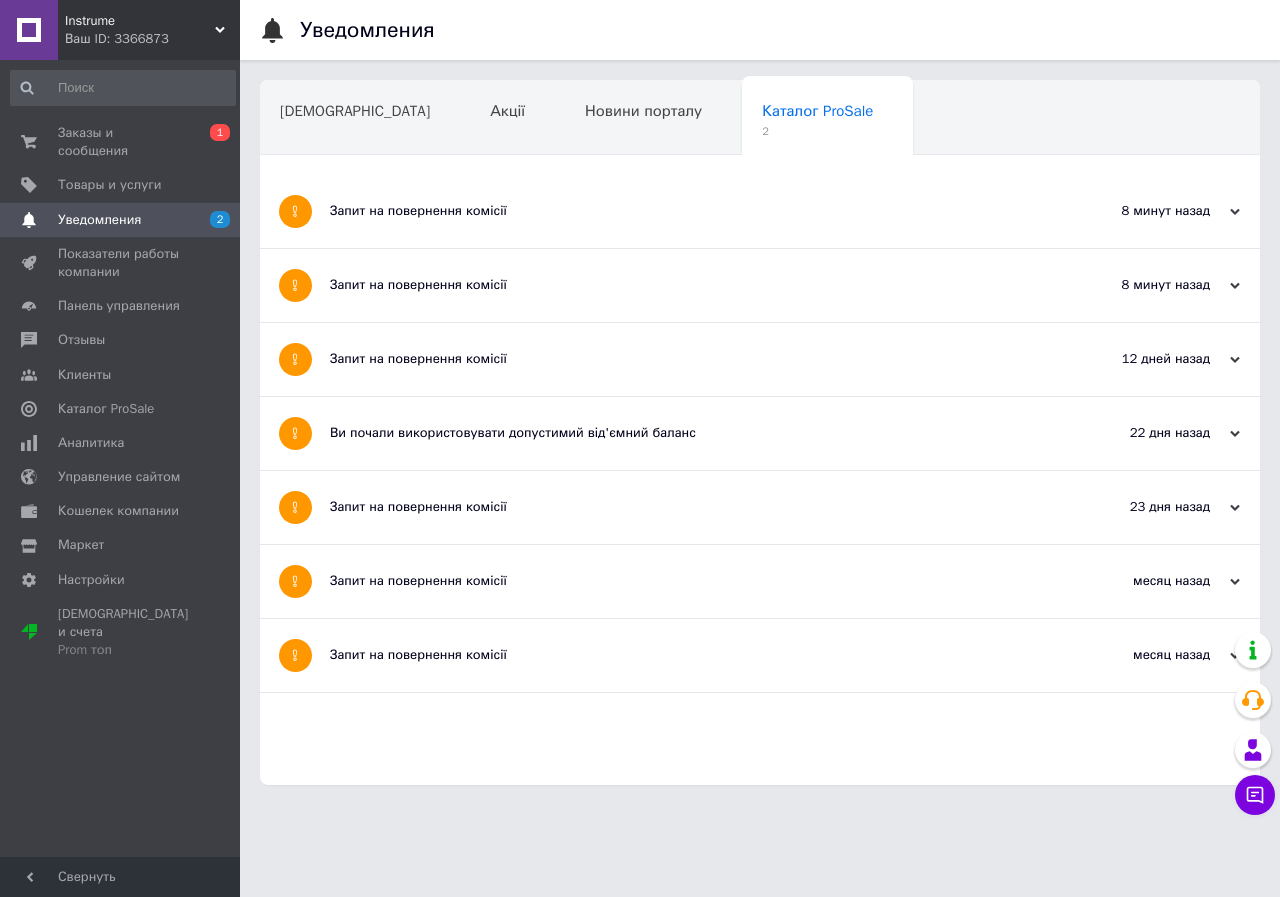 click on "Запит на повернення комісії" at bounding box center [685, 285] 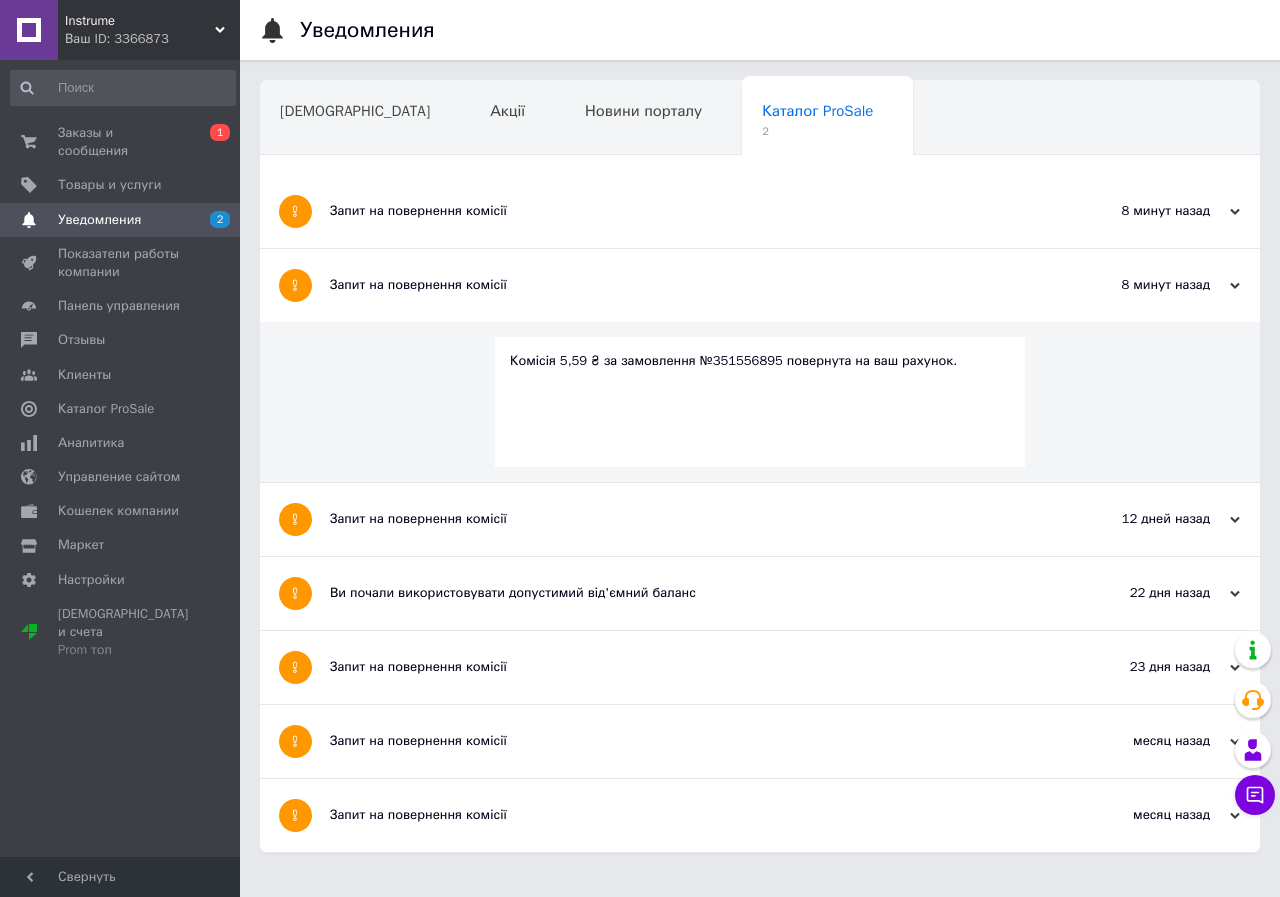 click on "Запит на повернення комісії" at bounding box center (685, 211) 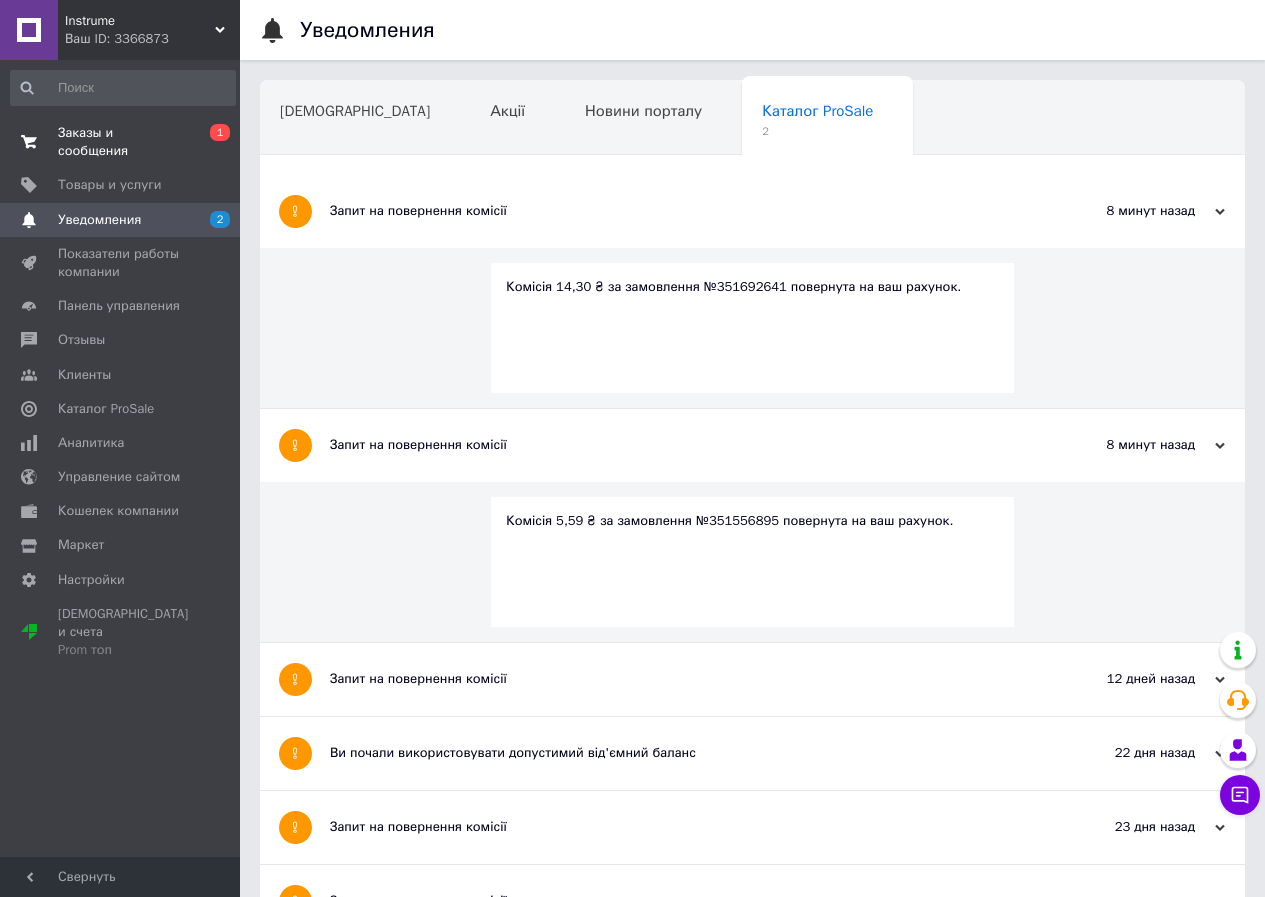 click on "Заказы и сообщения" at bounding box center (121, 142) 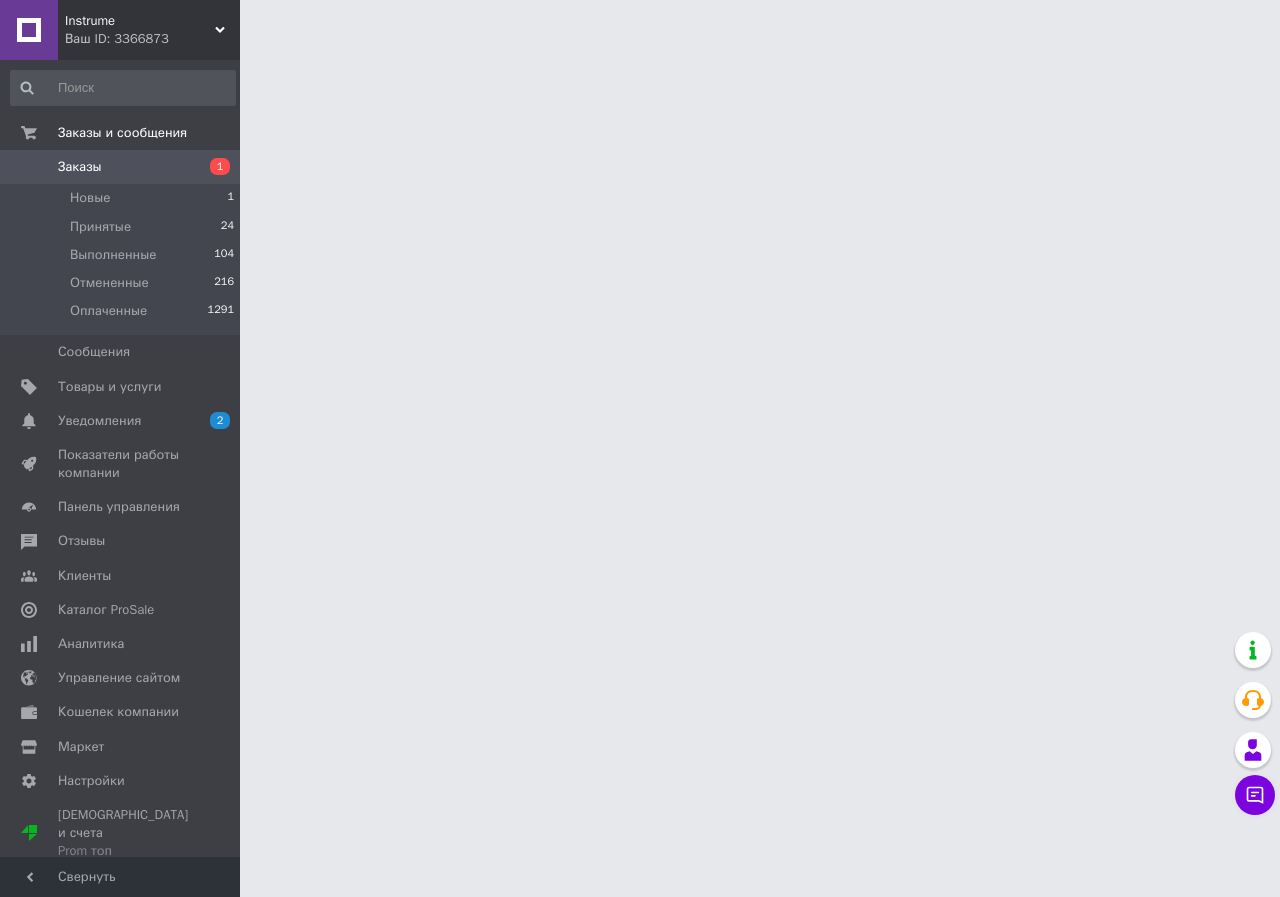click on "Заказы" at bounding box center (121, 167) 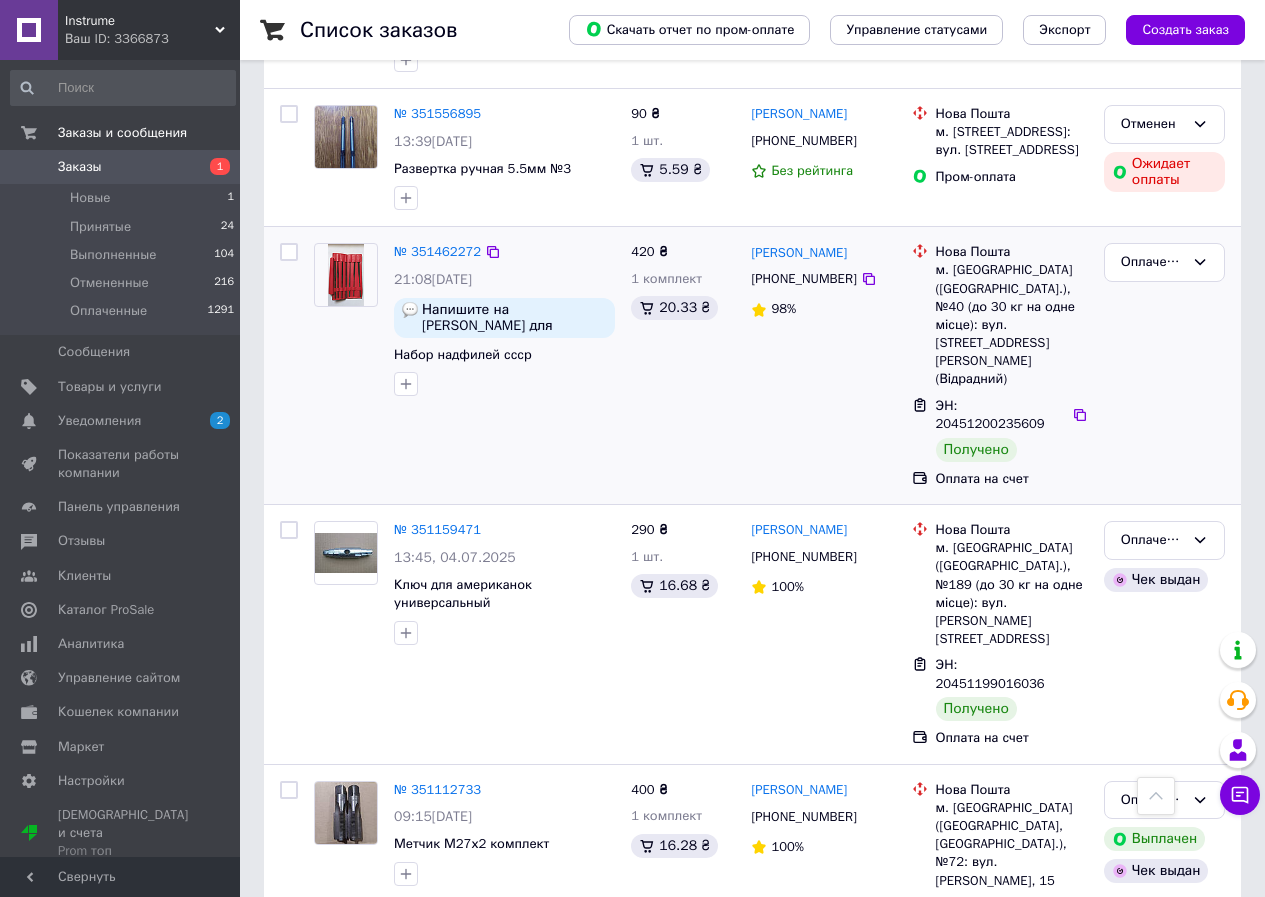 scroll, scrollTop: 1700, scrollLeft: 0, axis: vertical 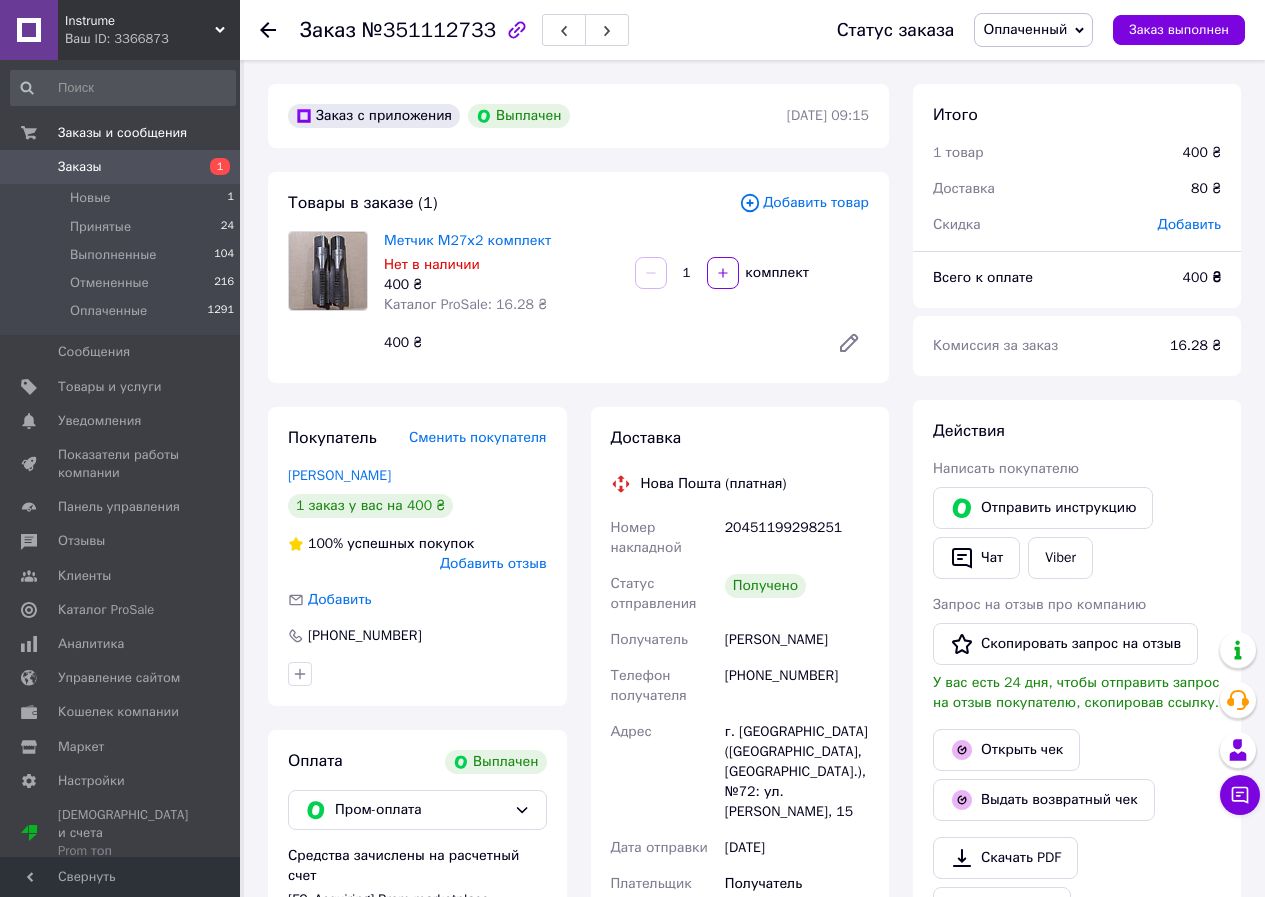 click on "Добавить отзыв" at bounding box center (493, 563) 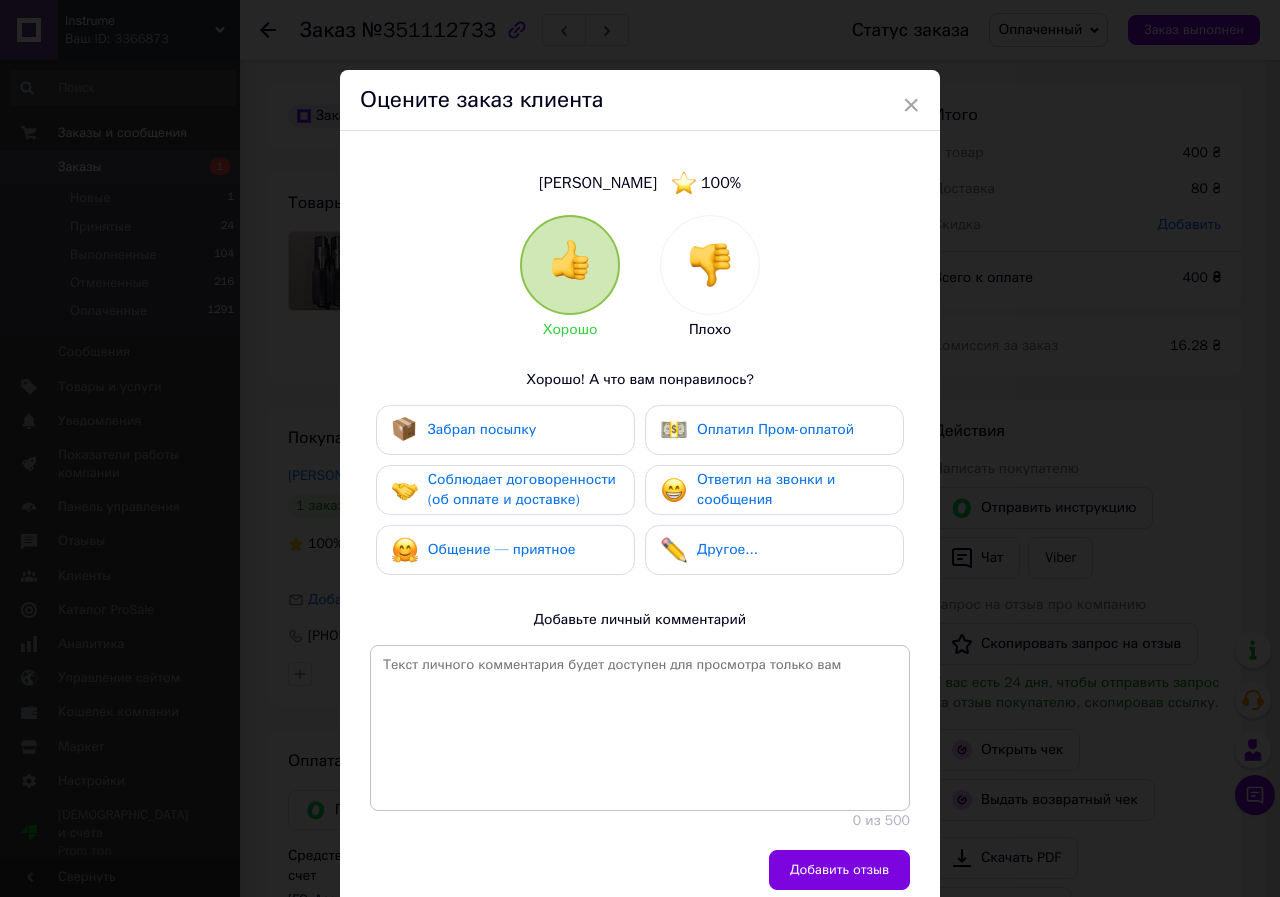 drag, startPoint x: 852, startPoint y: 868, endPoint x: 854, endPoint y: 851, distance: 17.117243 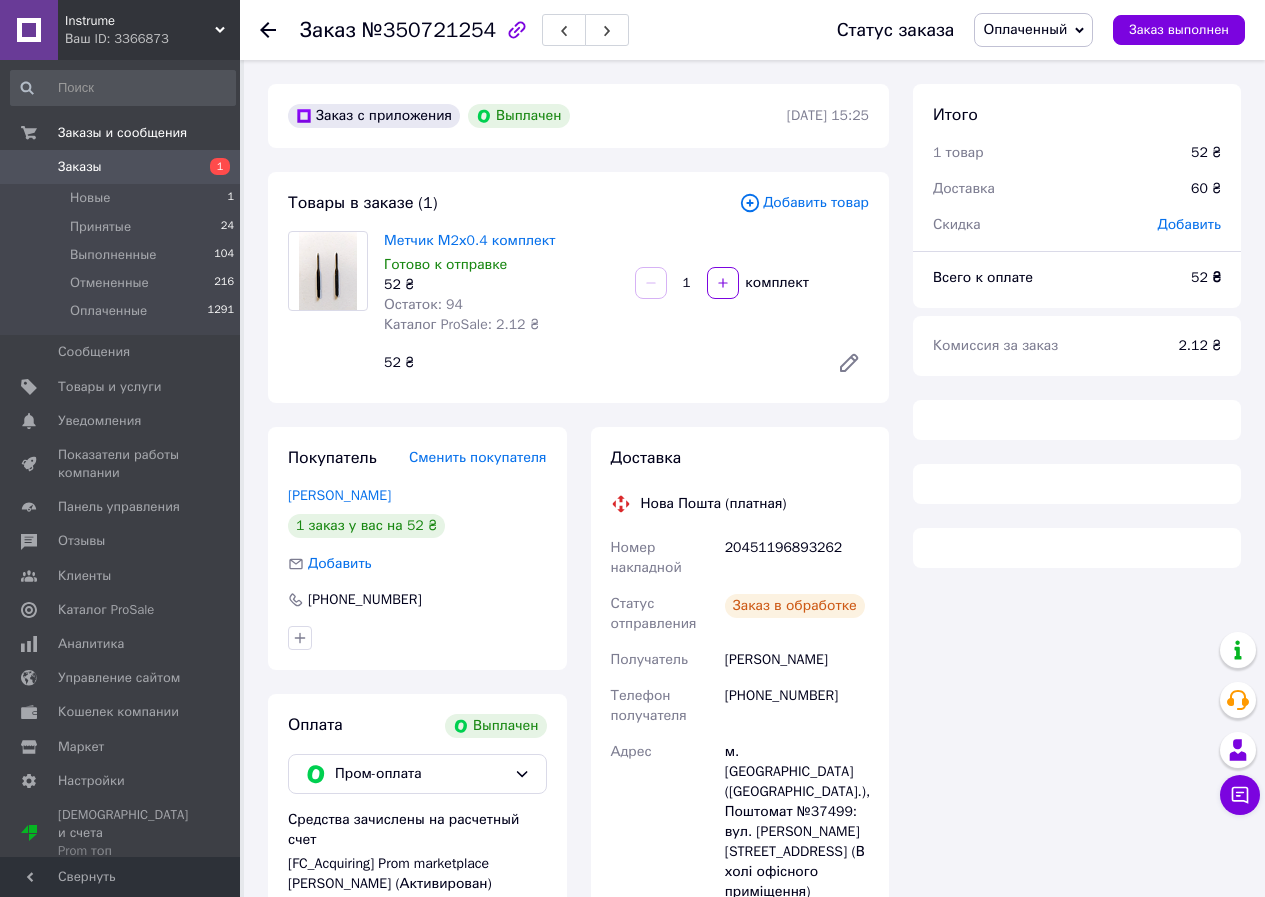 scroll, scrollTop: 0, scrollLeft: 0, axis: both 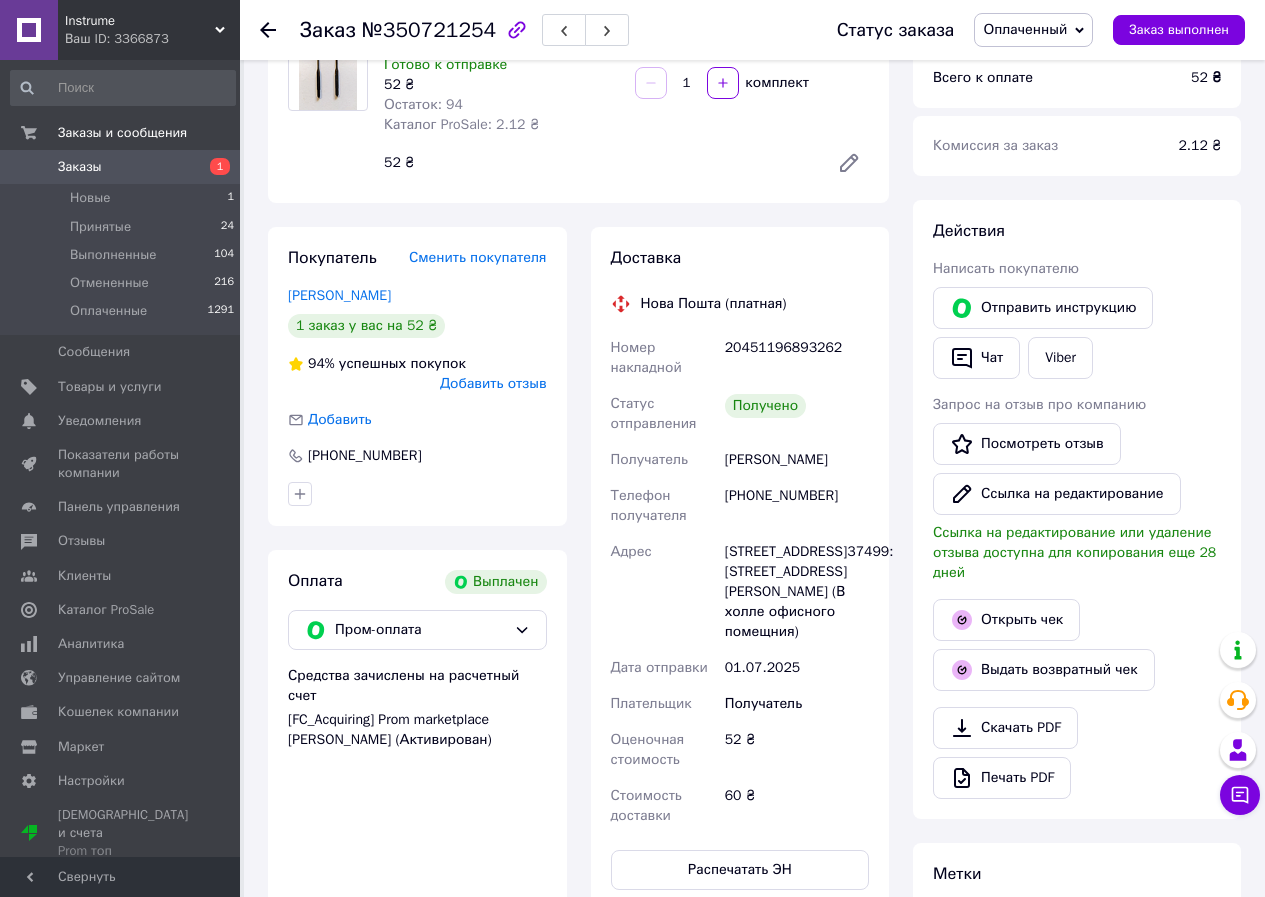 click on "Добавить отзыв" at bounding box center (493, 383) 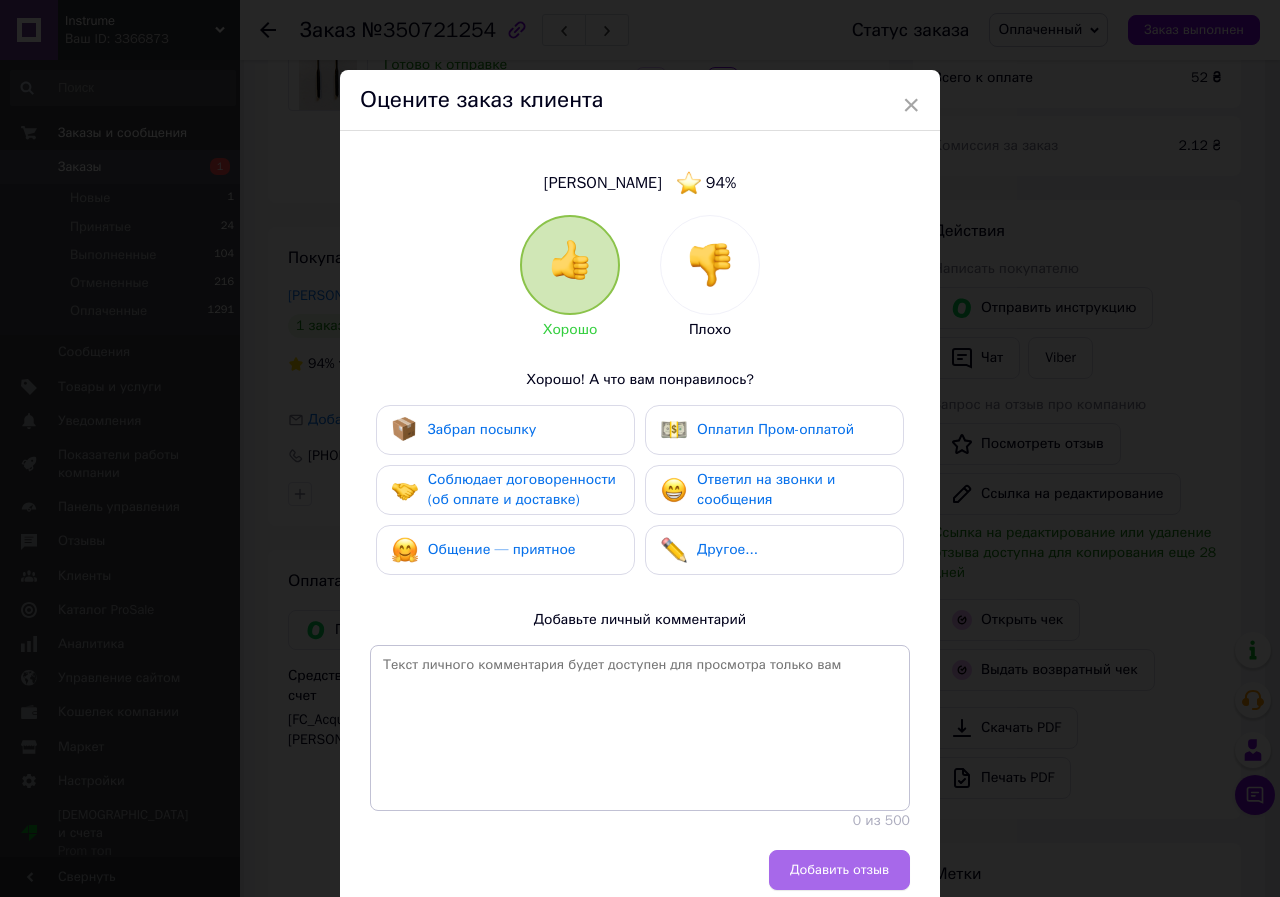 click on "Добавить отзыв" at bounding box center [839, 870] 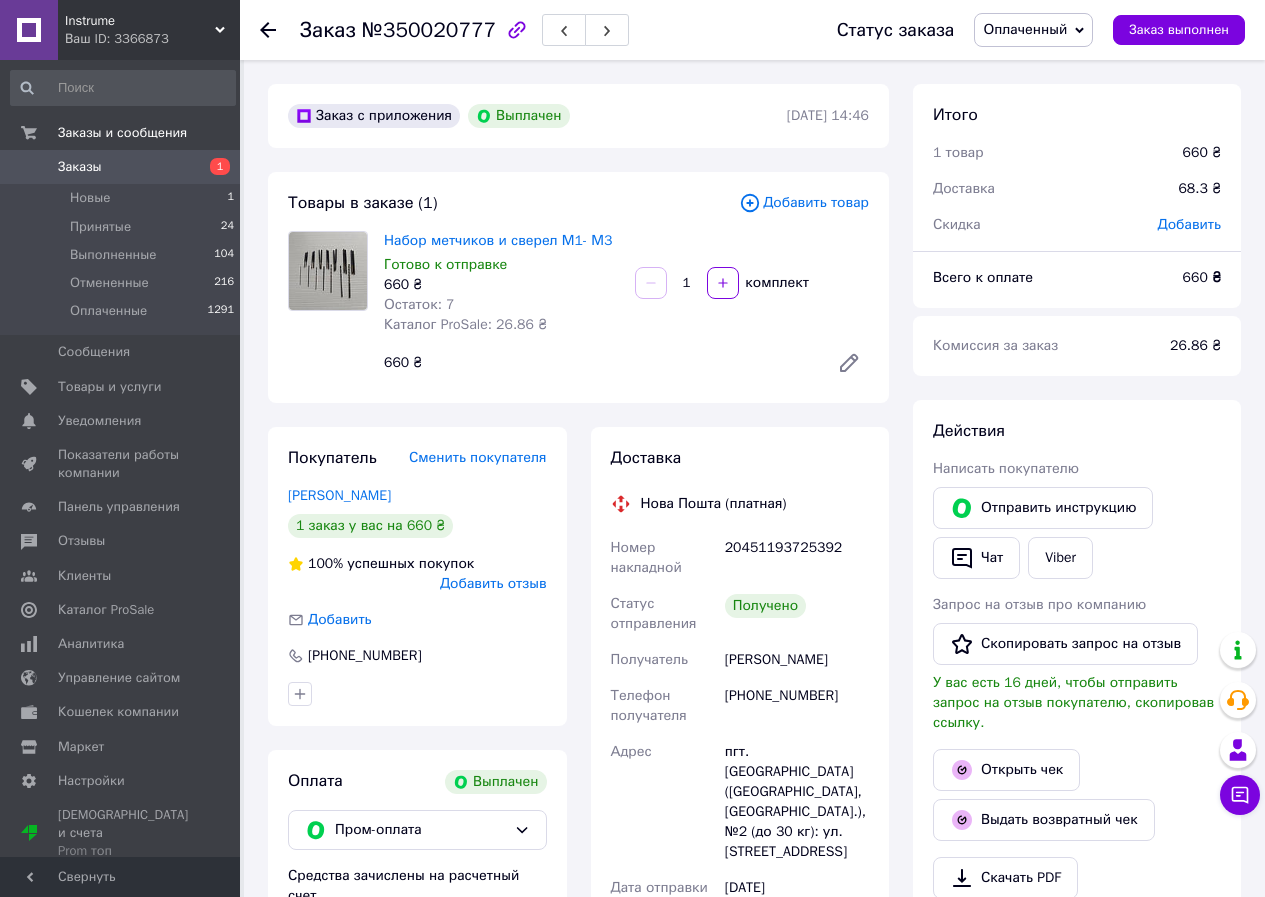 scroll, scrollTop: 300, scrollLeft: 0, axis: vertical 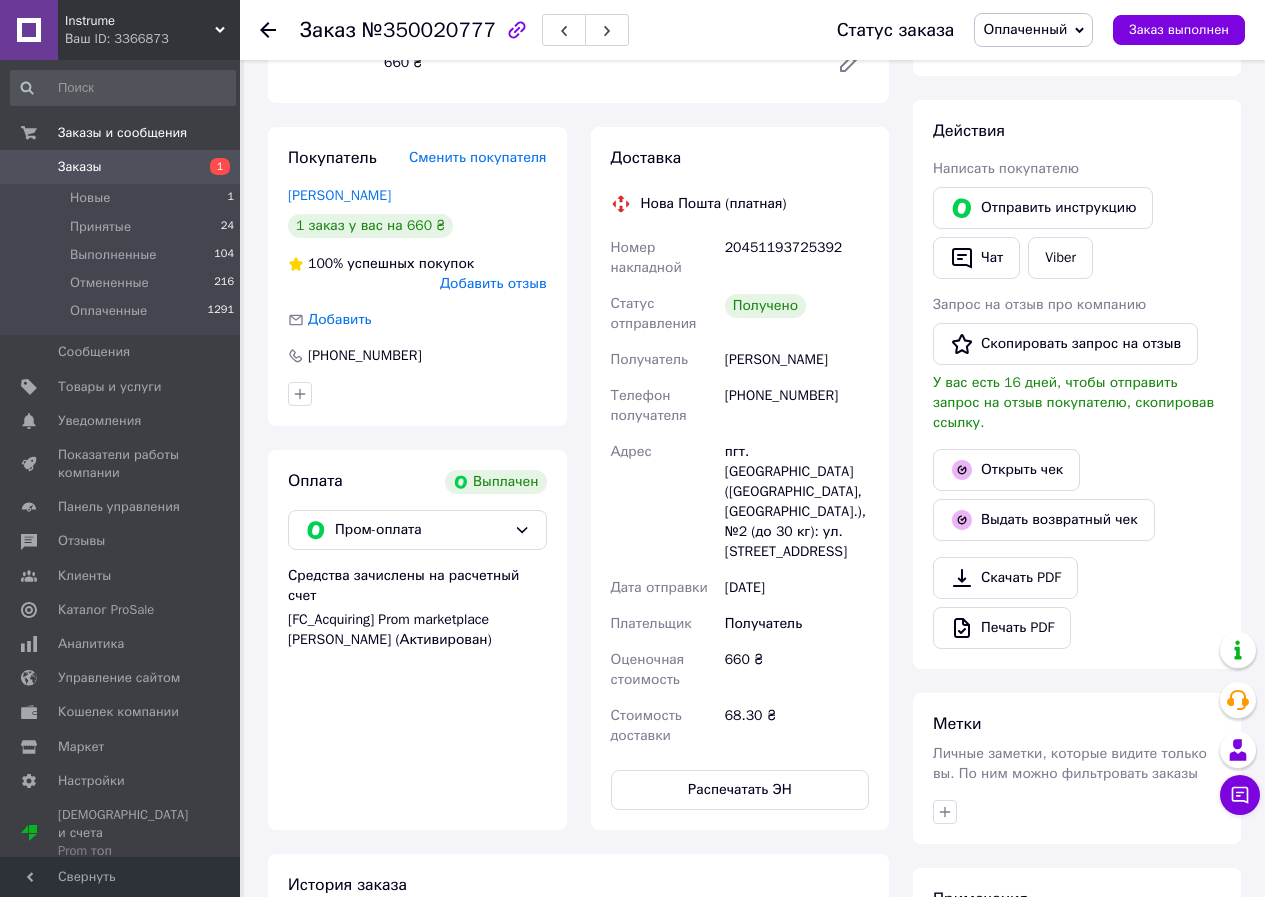 click on "Добавить отзыв" at bounding box center [493, 283] 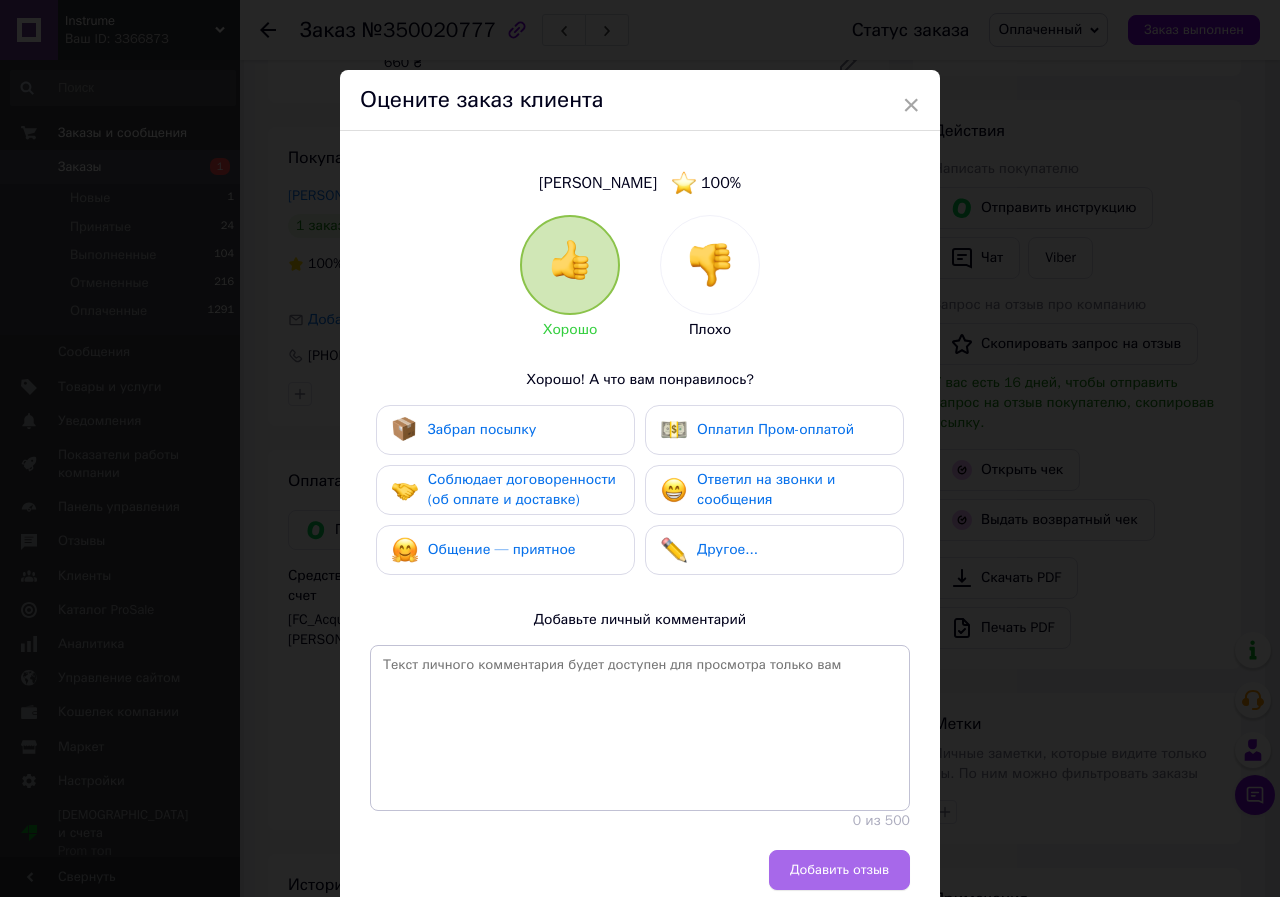 click on "Добавить отзыв" at bounding box center (839, 870) 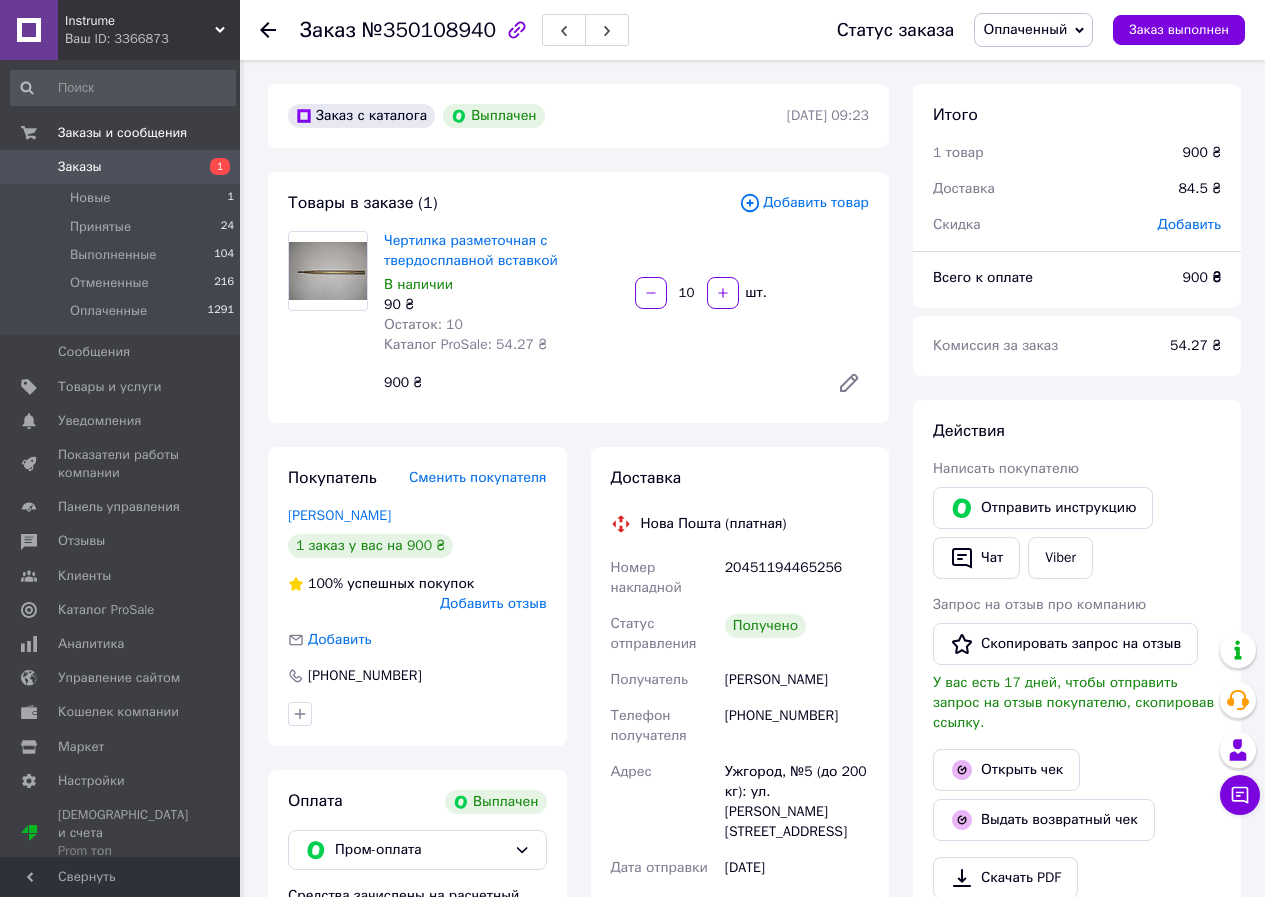 scroll, scrollTop: 0, scrollLeft: 0, axis: both 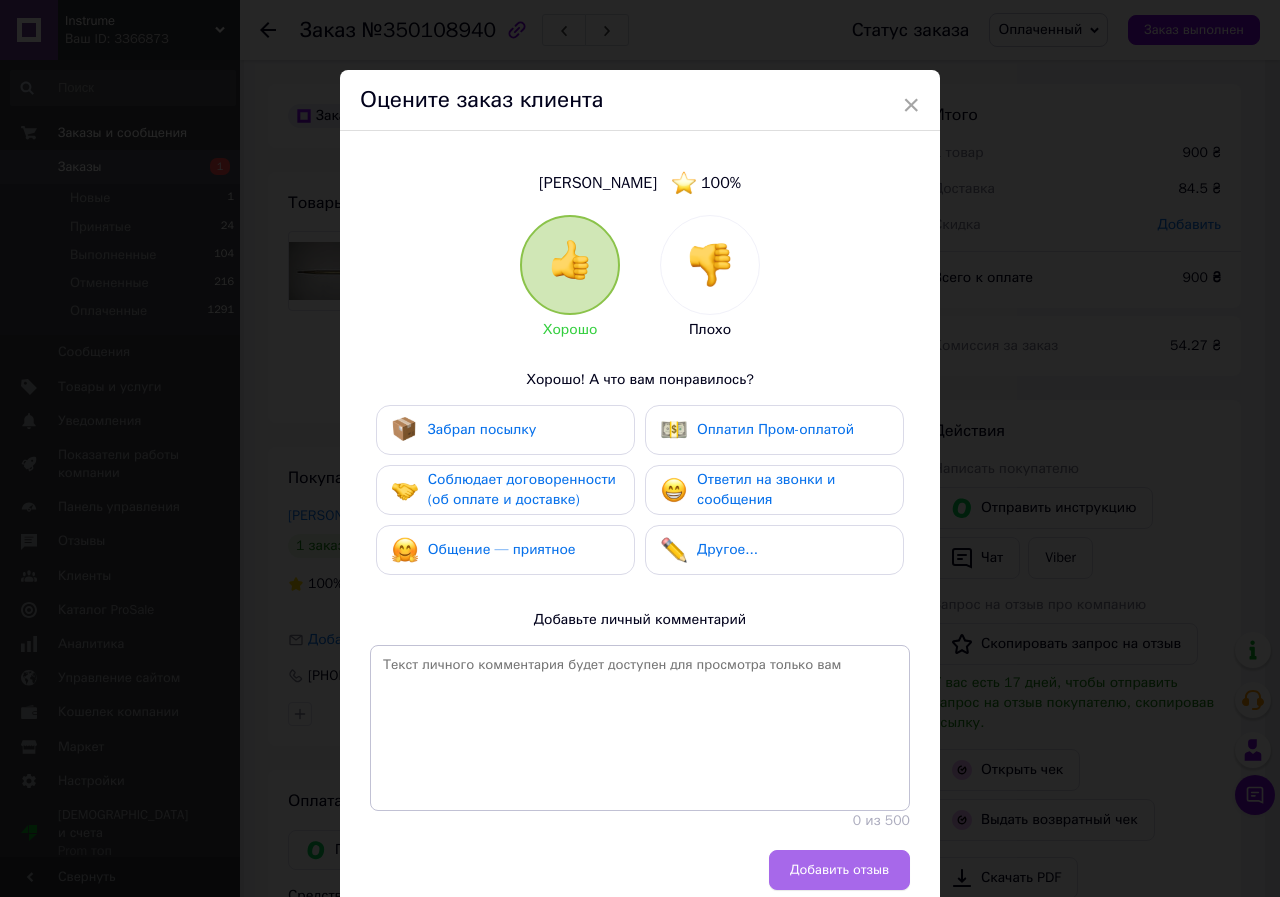 click on "Добавить отзыв" at bounding box center (839, 870) 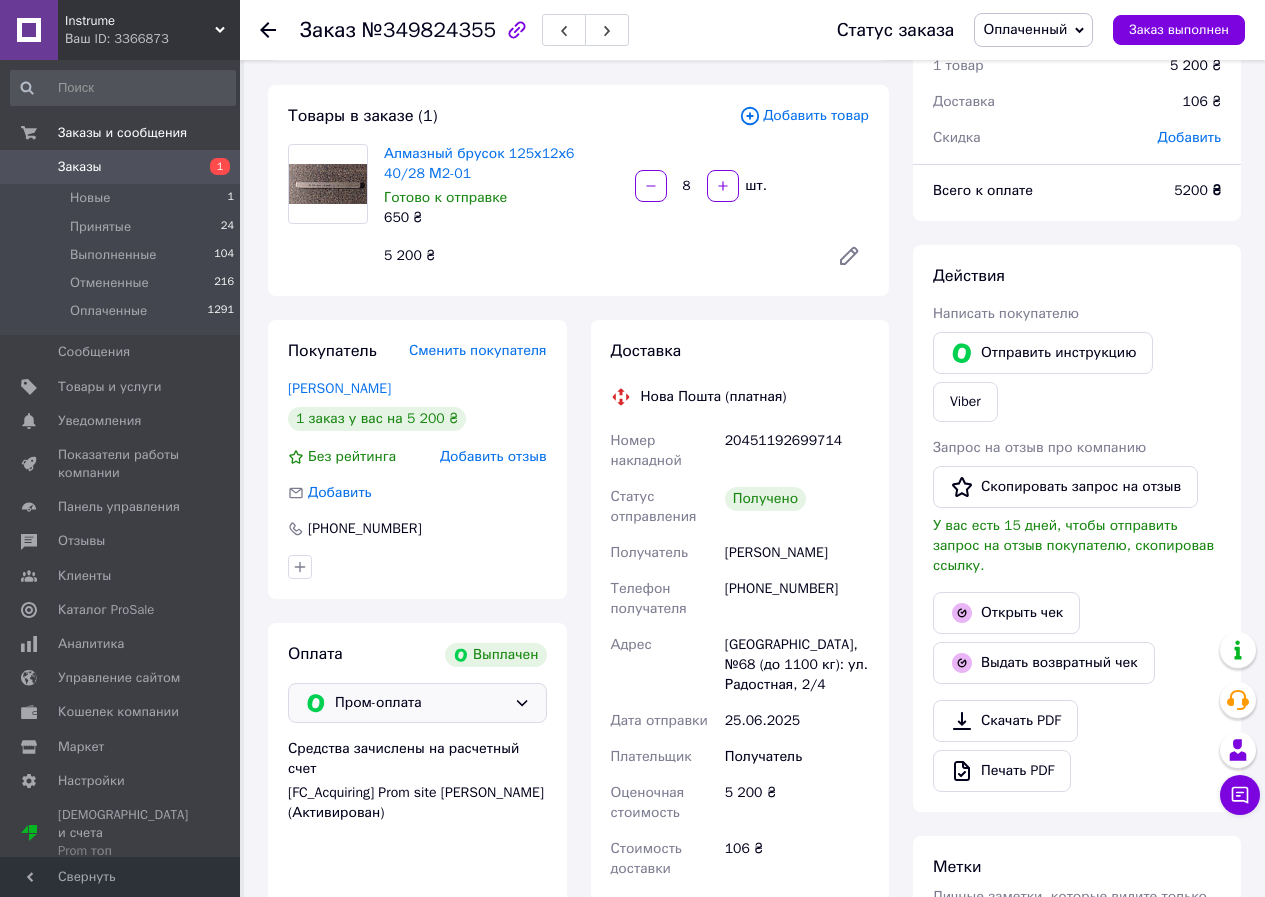 scroll, scrollTop: 200, scrollLeft: 0, axis: vertical 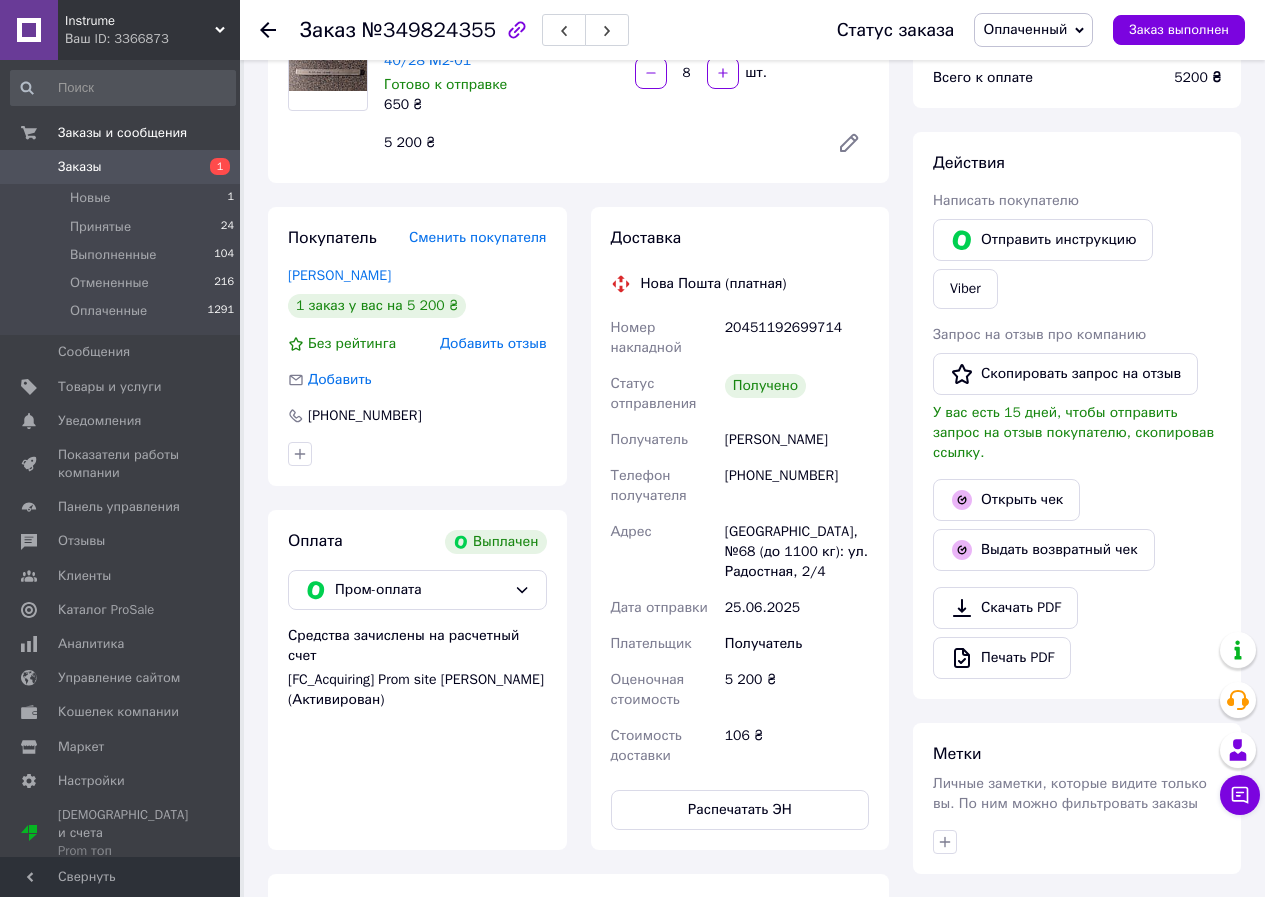 click on "Добавить отзыв" at bounding box center (493, 343) 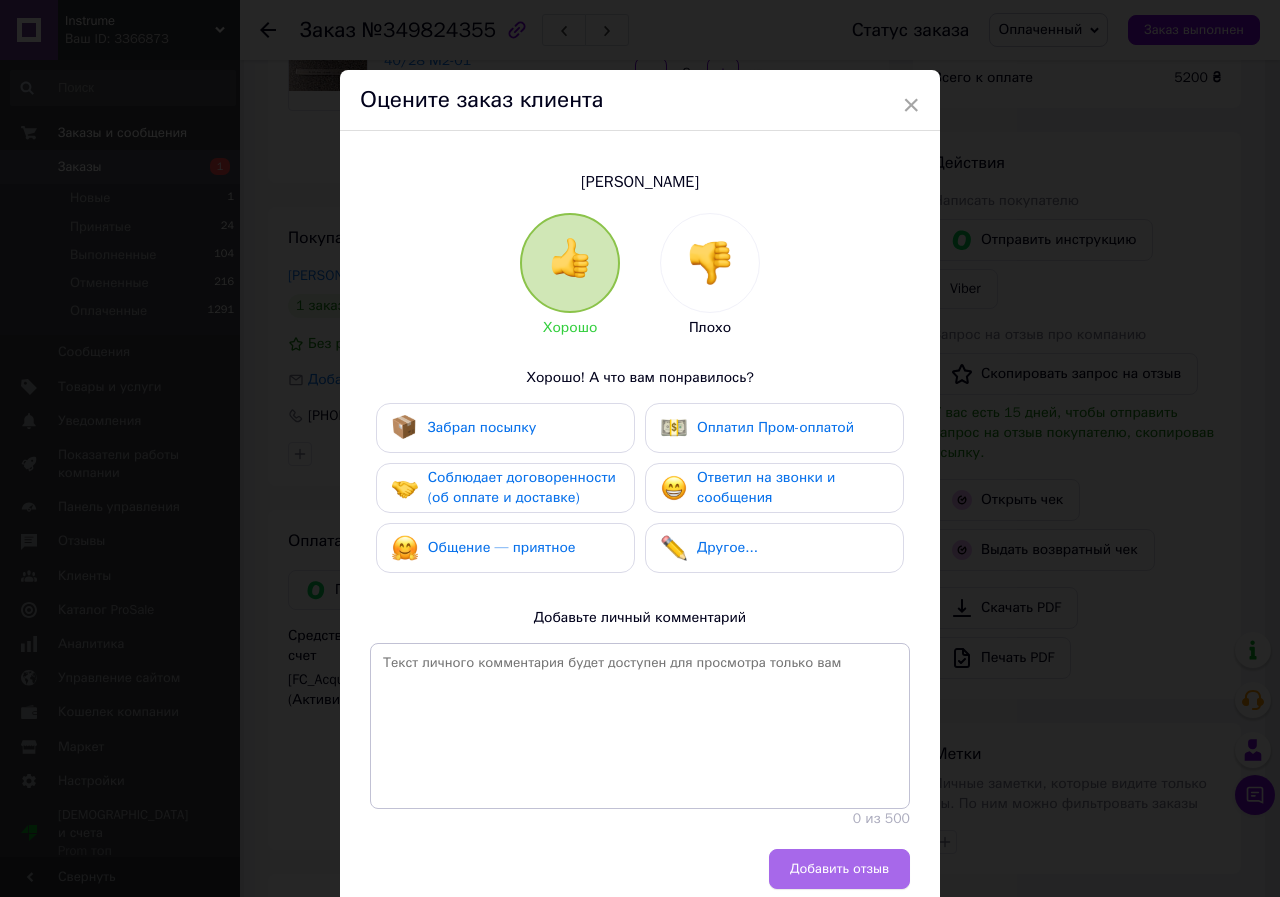 click on "Добавить отзыв" at bounding box center (839, 869) 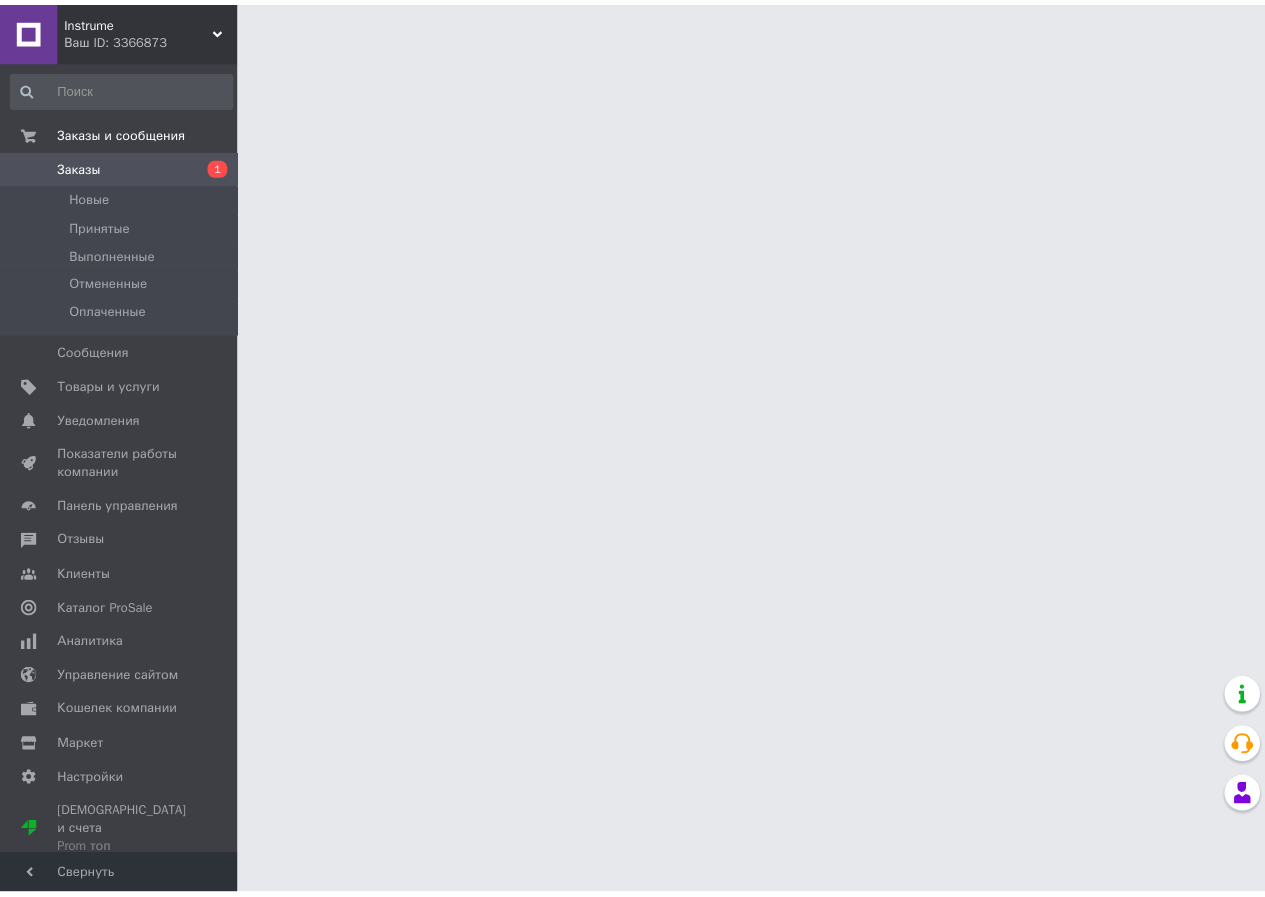 scroll, scrollTop: 0, scrollLeft: 0, axis: both 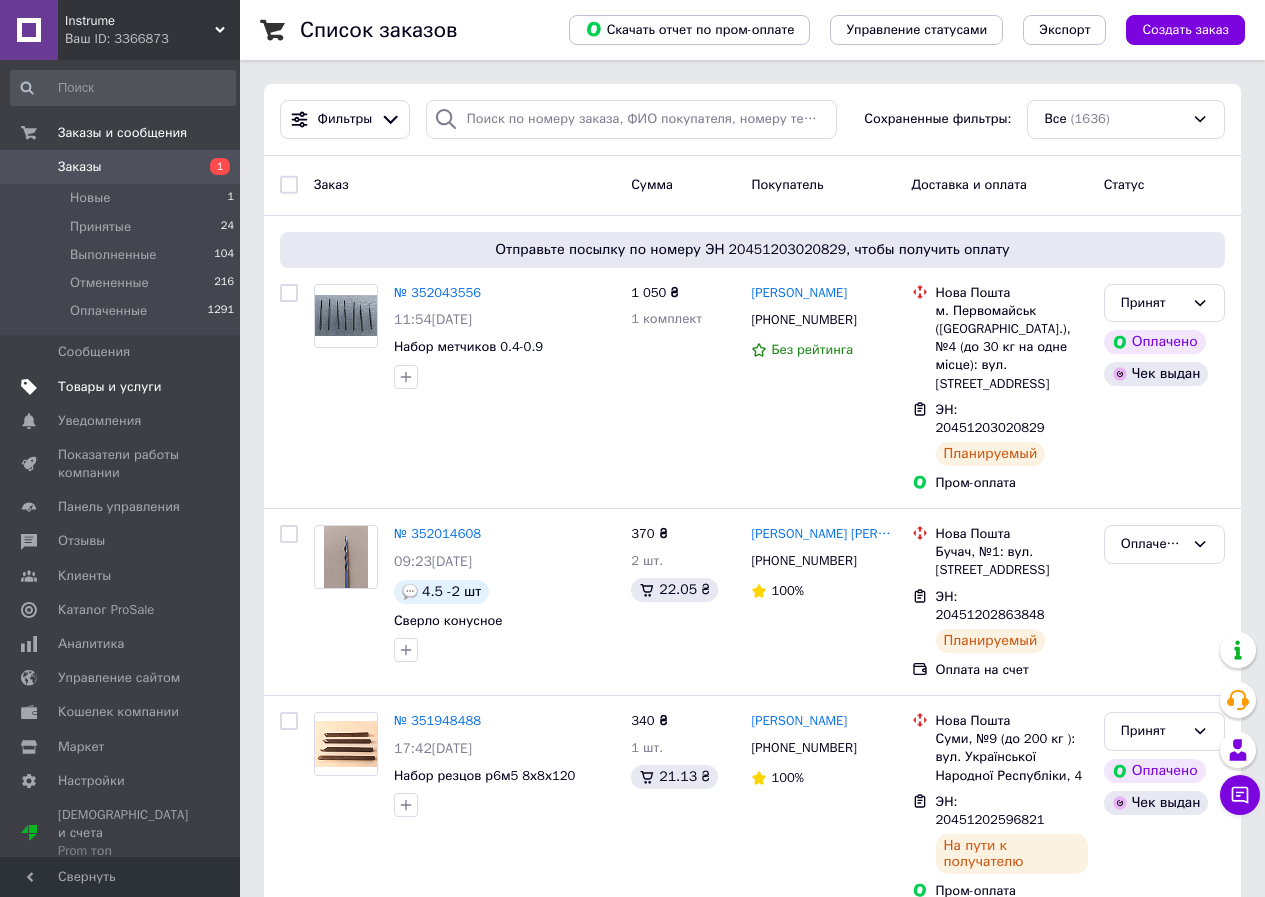 click on "Товары и услуги" at bounding box center (110, 387) 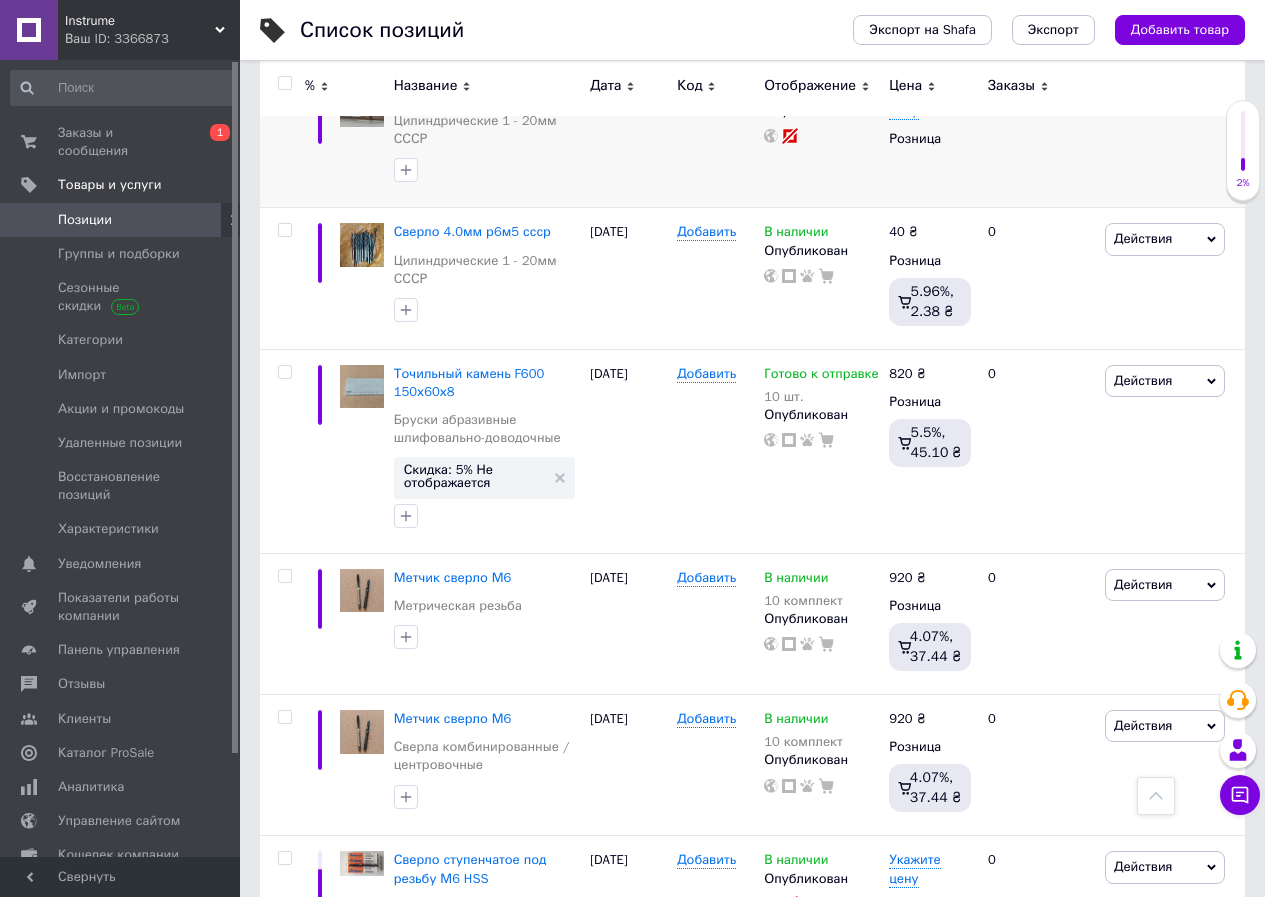 scroll, scrollTop: 6500, scrollLeft: 0, axis: vertical 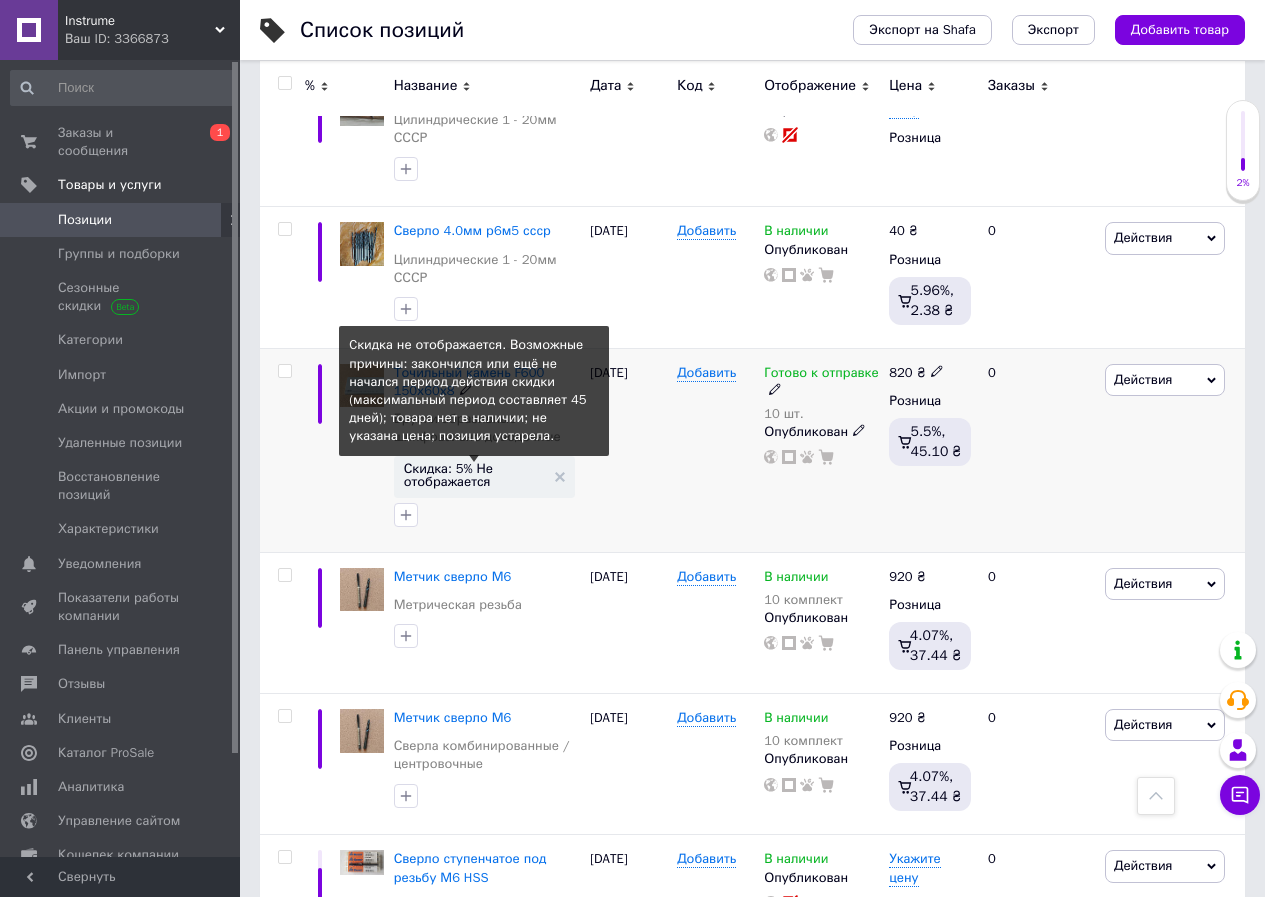 click on "Скидка: 5% Не отображается" at bounding box center (474, 475) 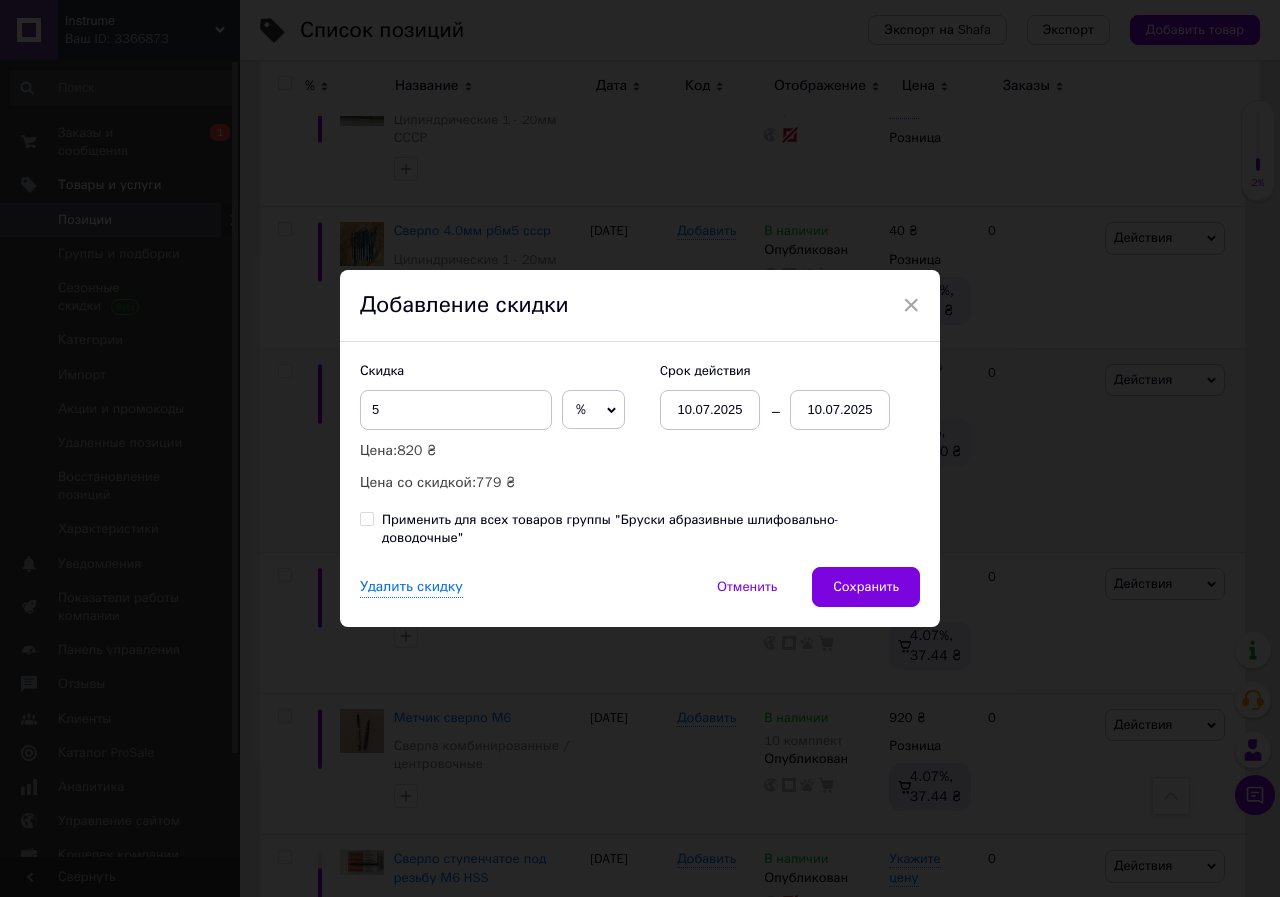 click on "10.07.2025" at bounding box center [840, 410] 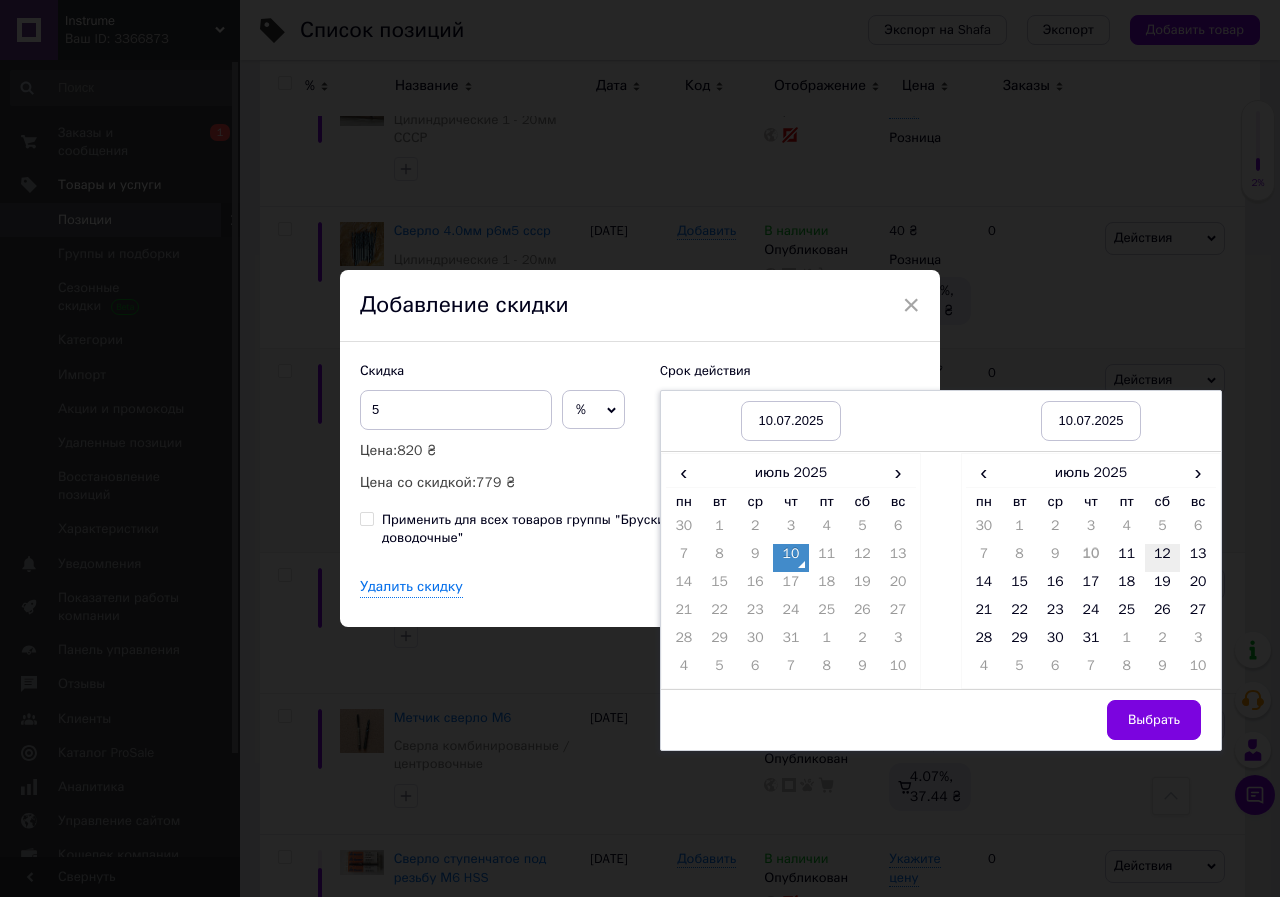 click on "12" at bounding box center [1163, 558] 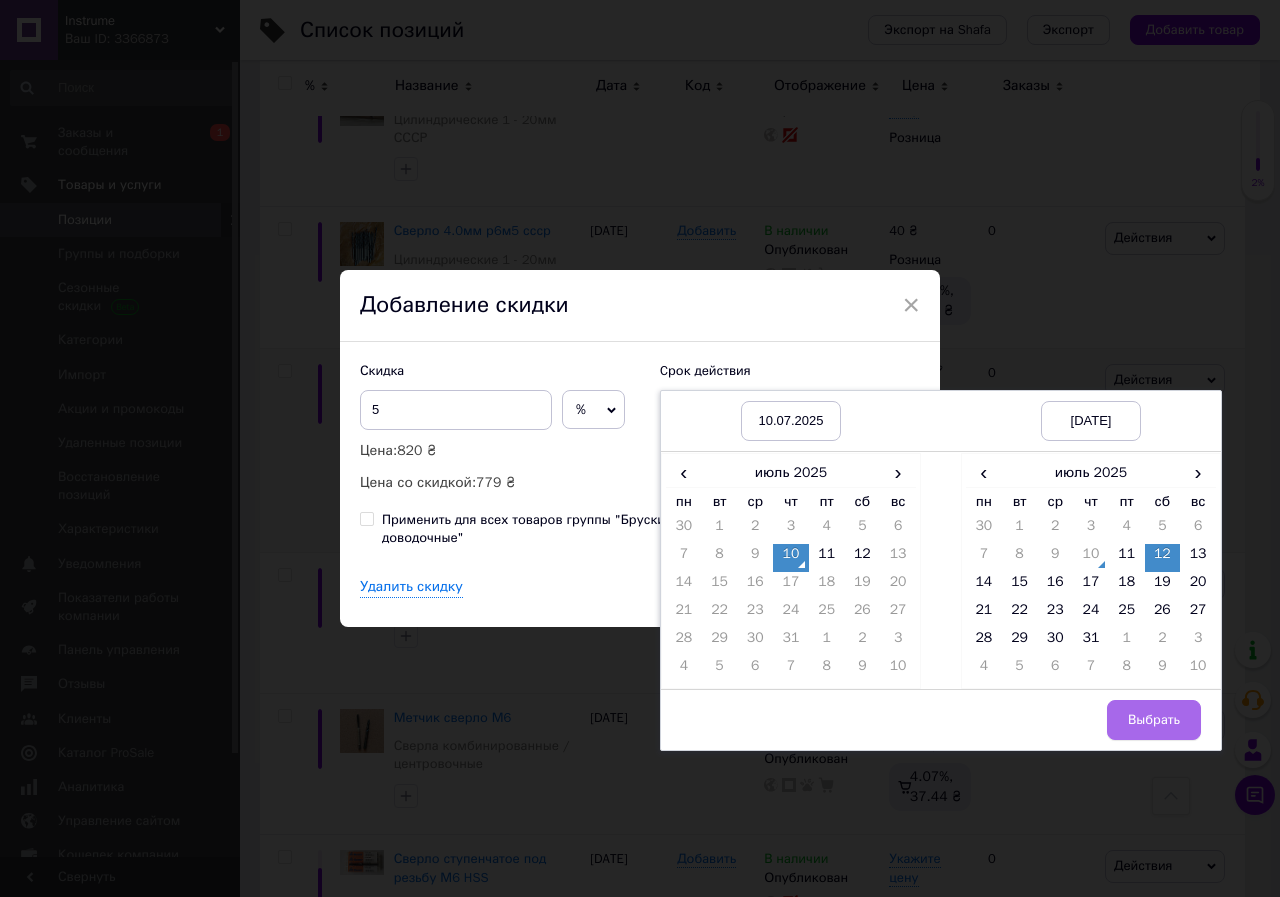 click on "Выбрать" at bounding box center [1154, 720] 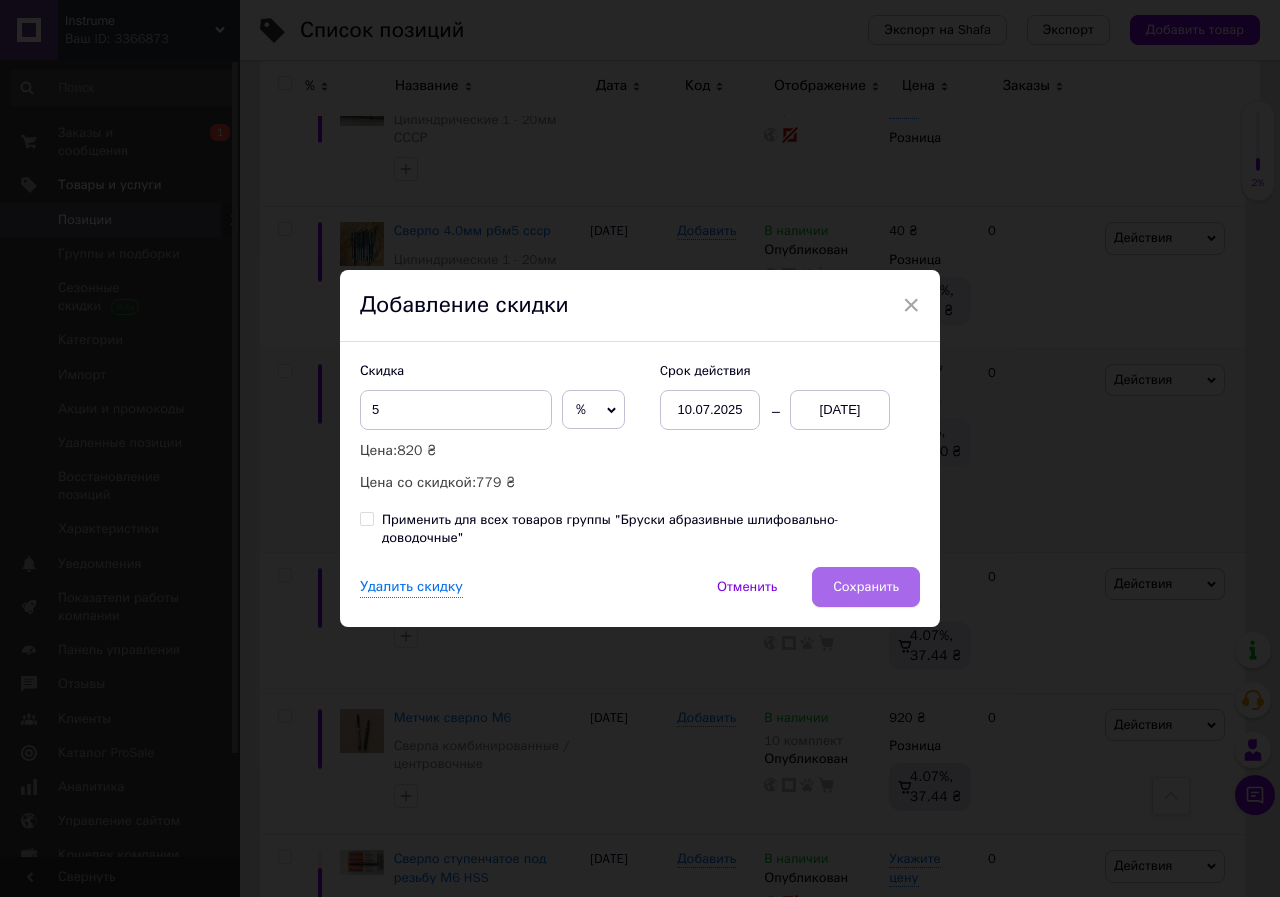 click on "Сохранить" at bounding box center [866, 587] 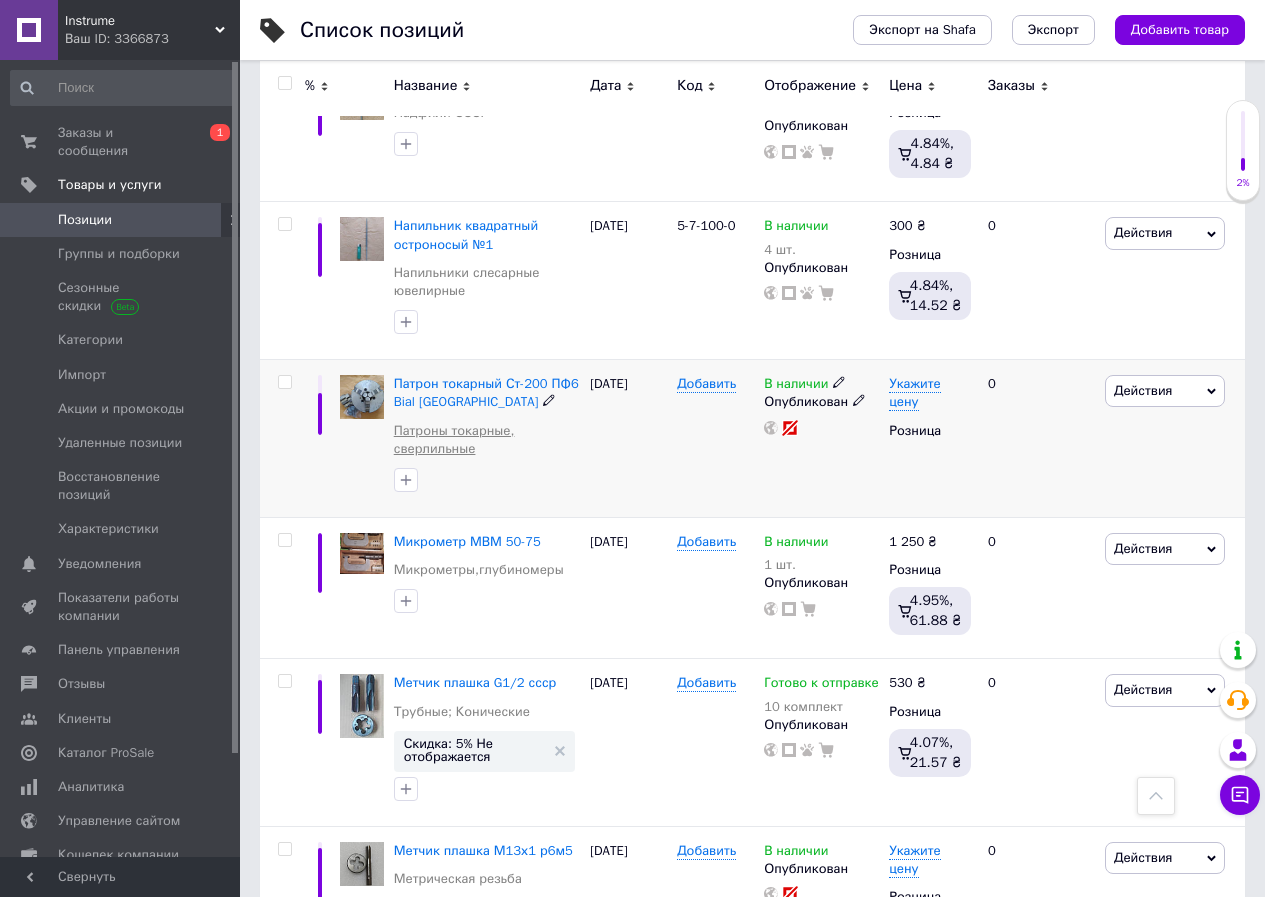 scroll, scrollTop: 12300, scrollLeft: 0, axis: vertical 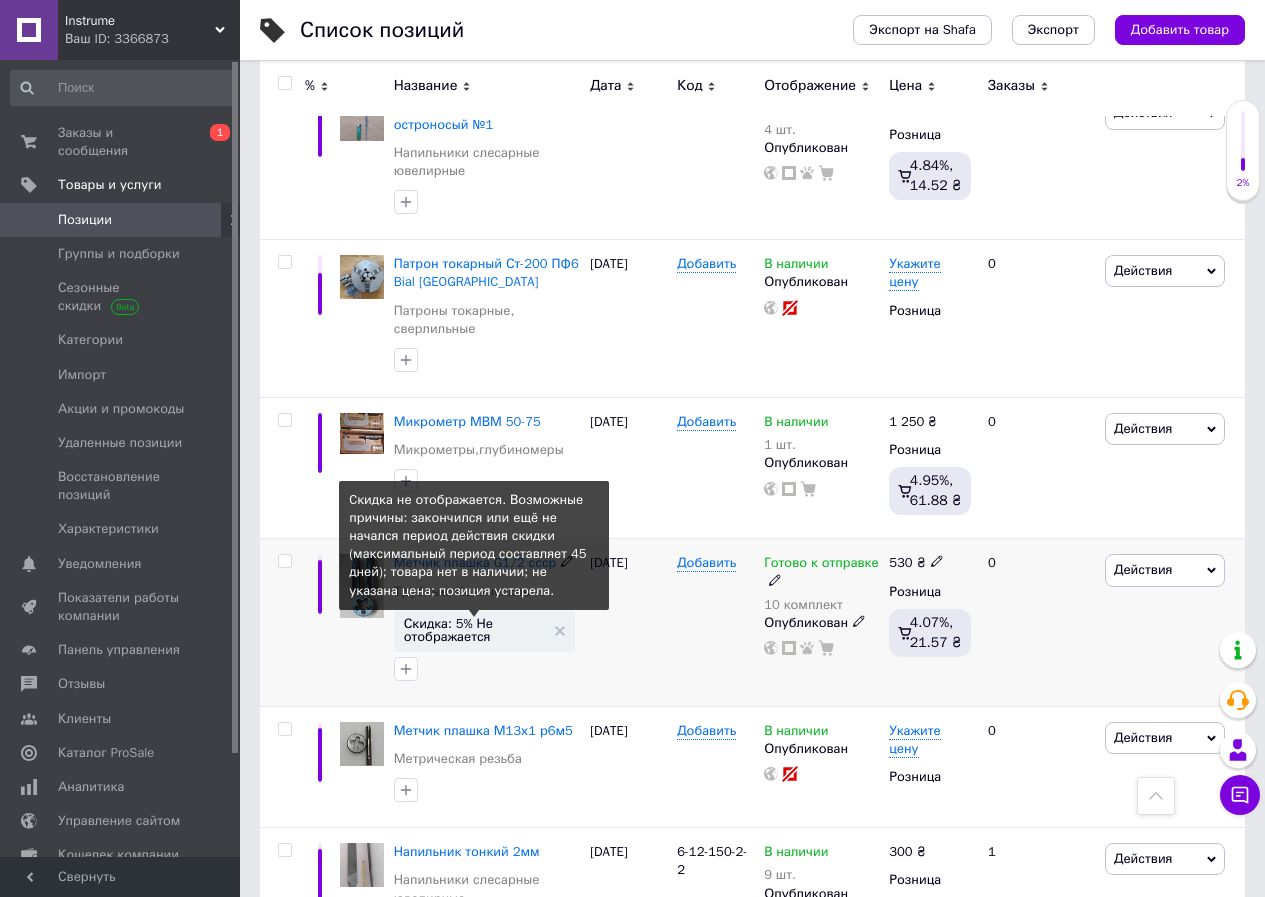 click on "Скидка: 5% Не отображается" at bounding box center [474, 630] 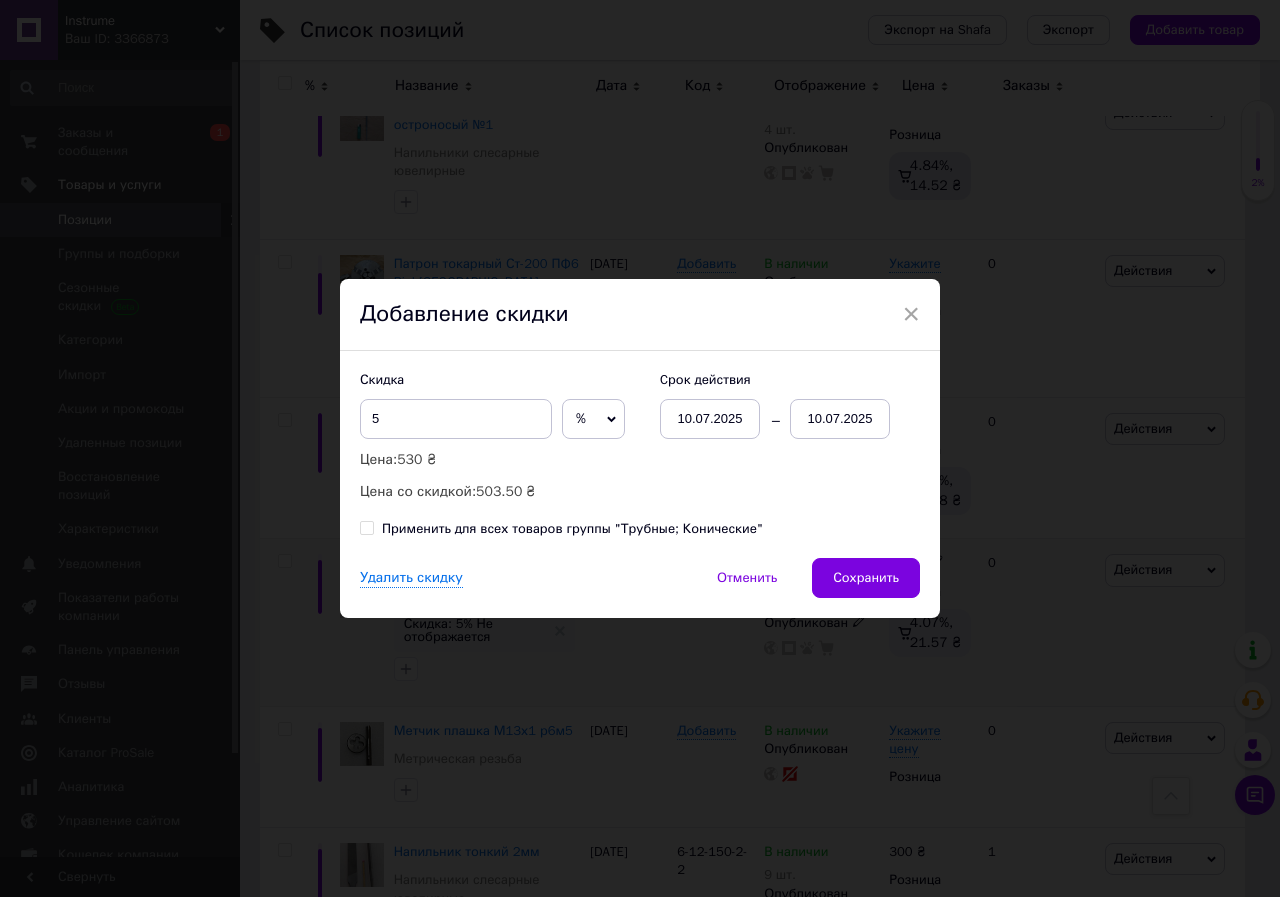 click on "10.07.2025" at bounding box center (840, 419) 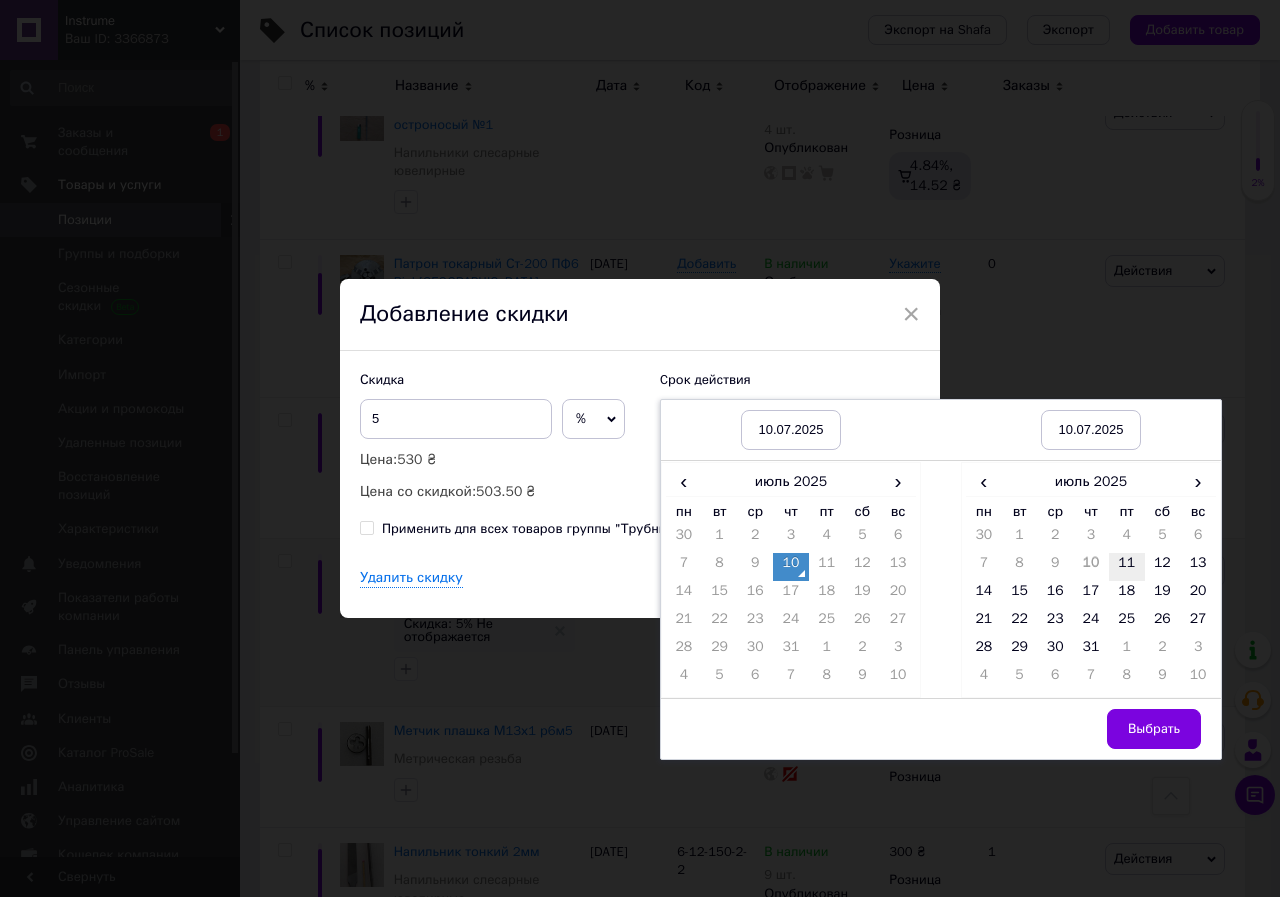 click on "11" at bounding box center (1127, 567) 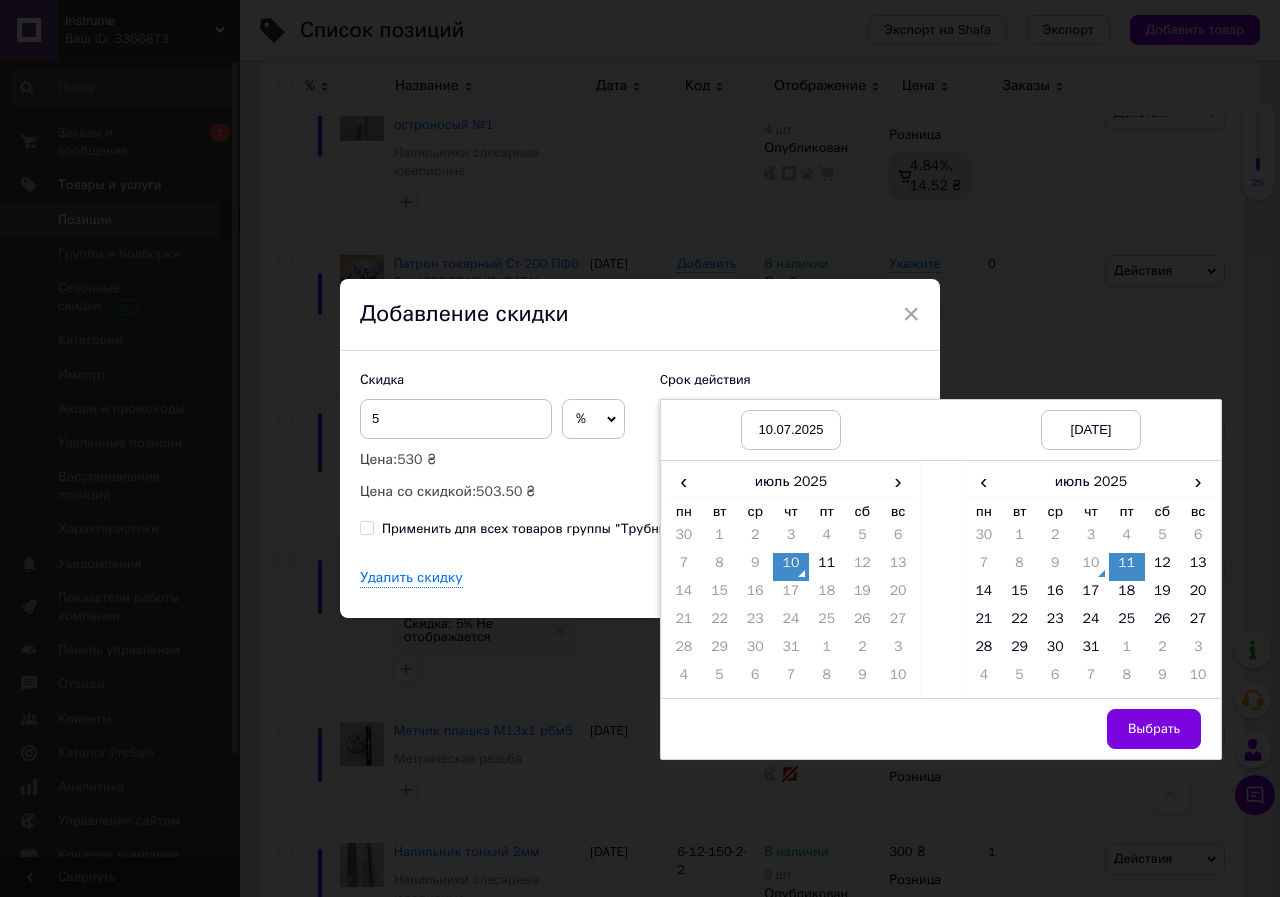click on "Выбрать" at bounding box center (1154, 729) 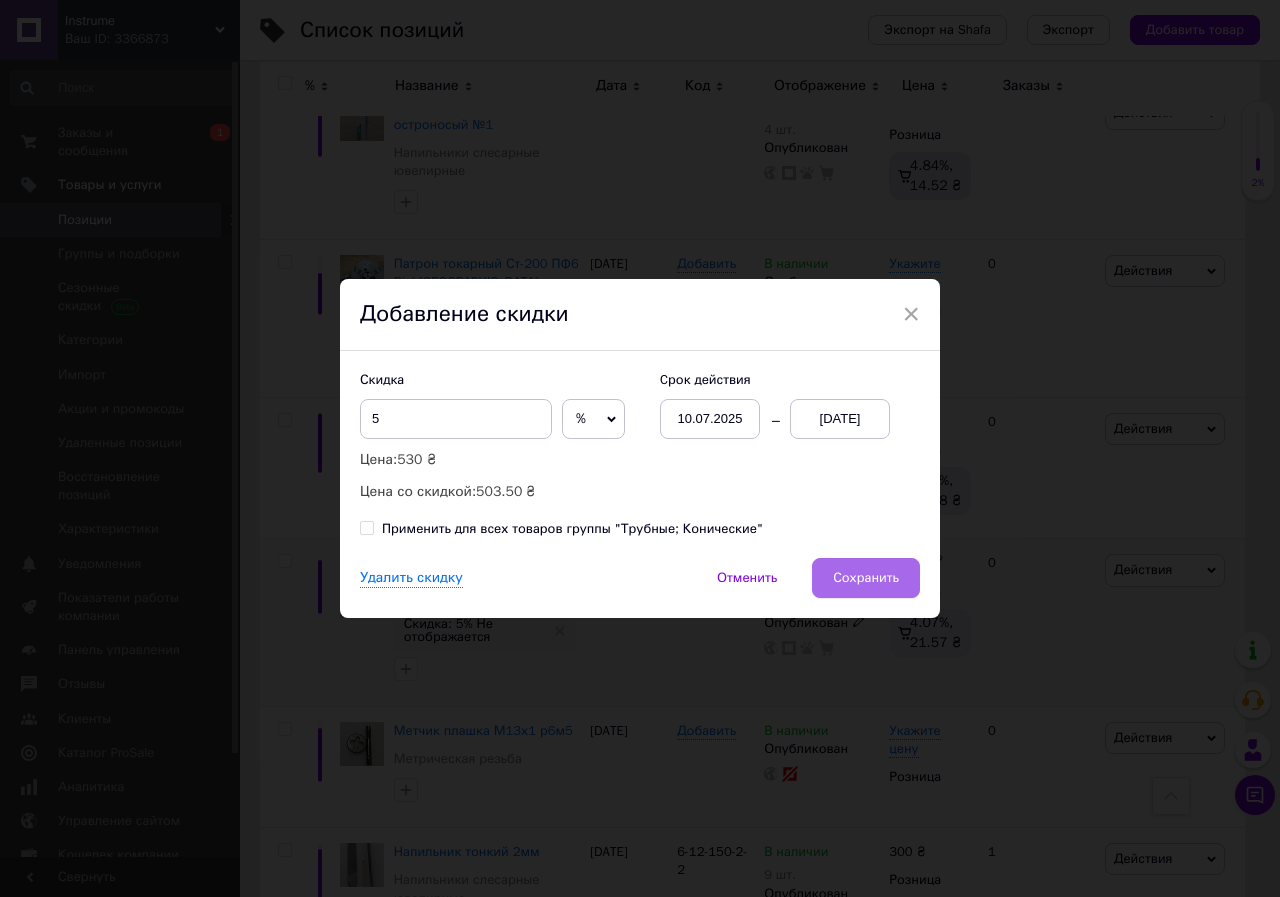 click on "Сохранить" at bounding box center (866, 578) 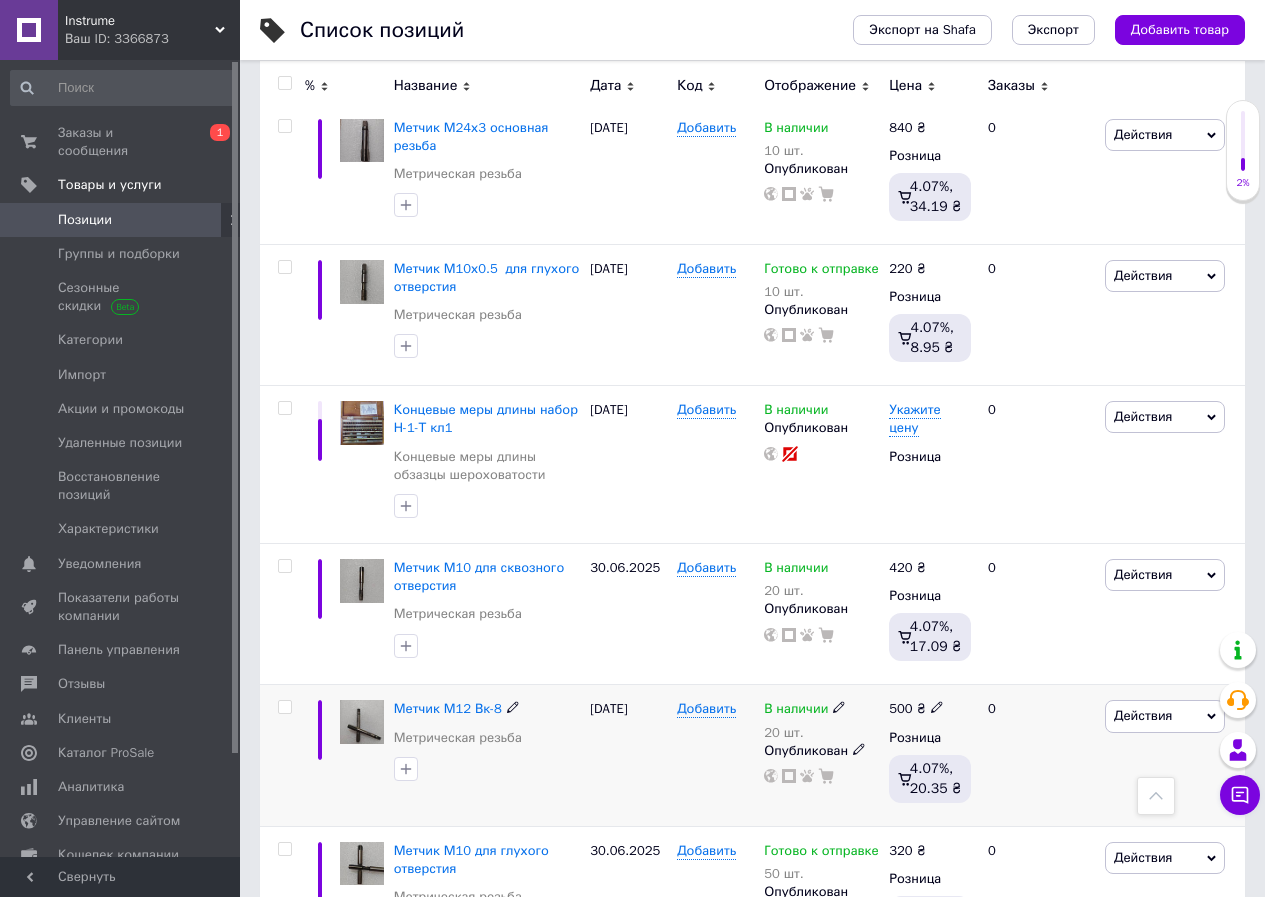 scroll, scrollTop: 13900, scrollLeft: 0, axis: vertical 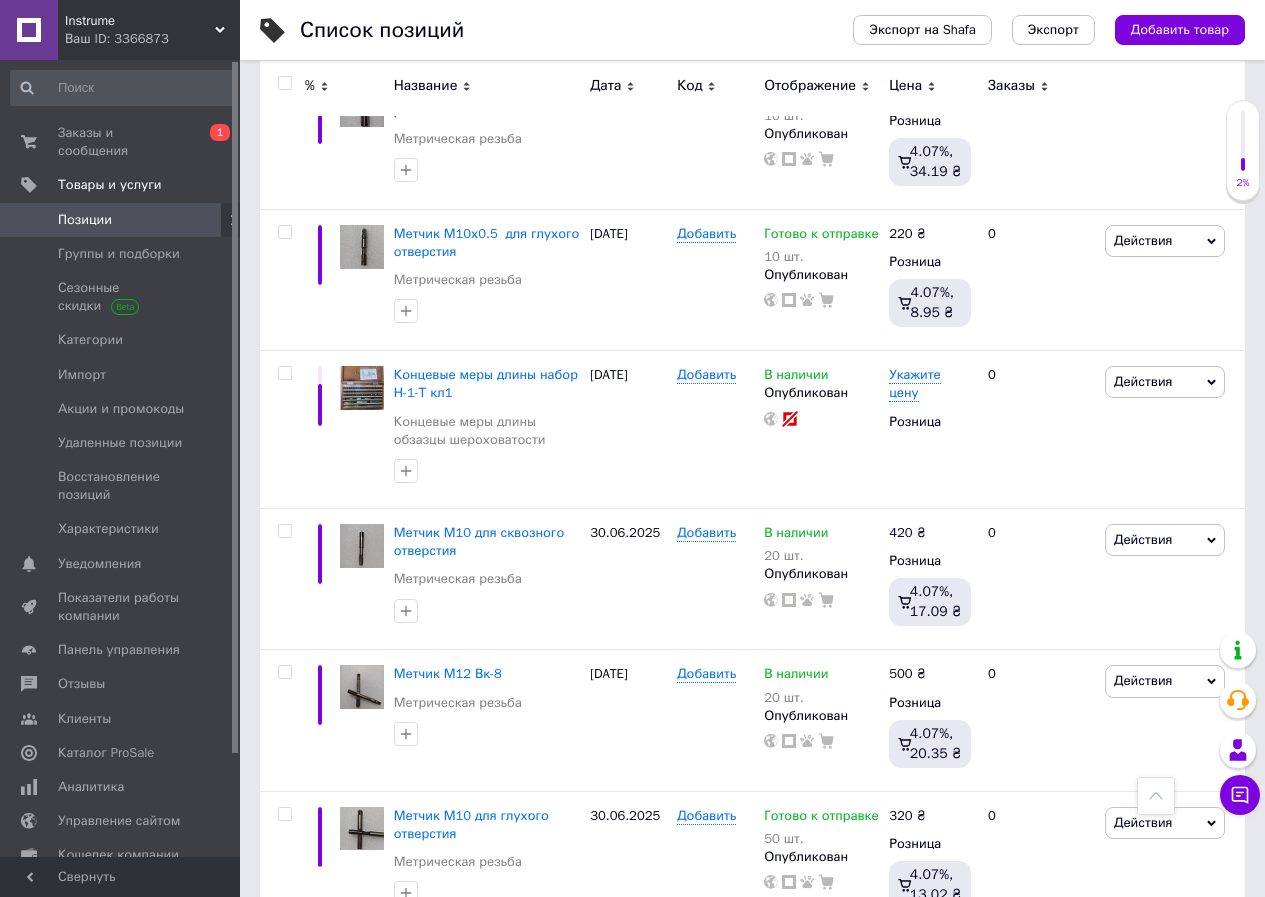 click on "3" at bounding box center [372, 973] 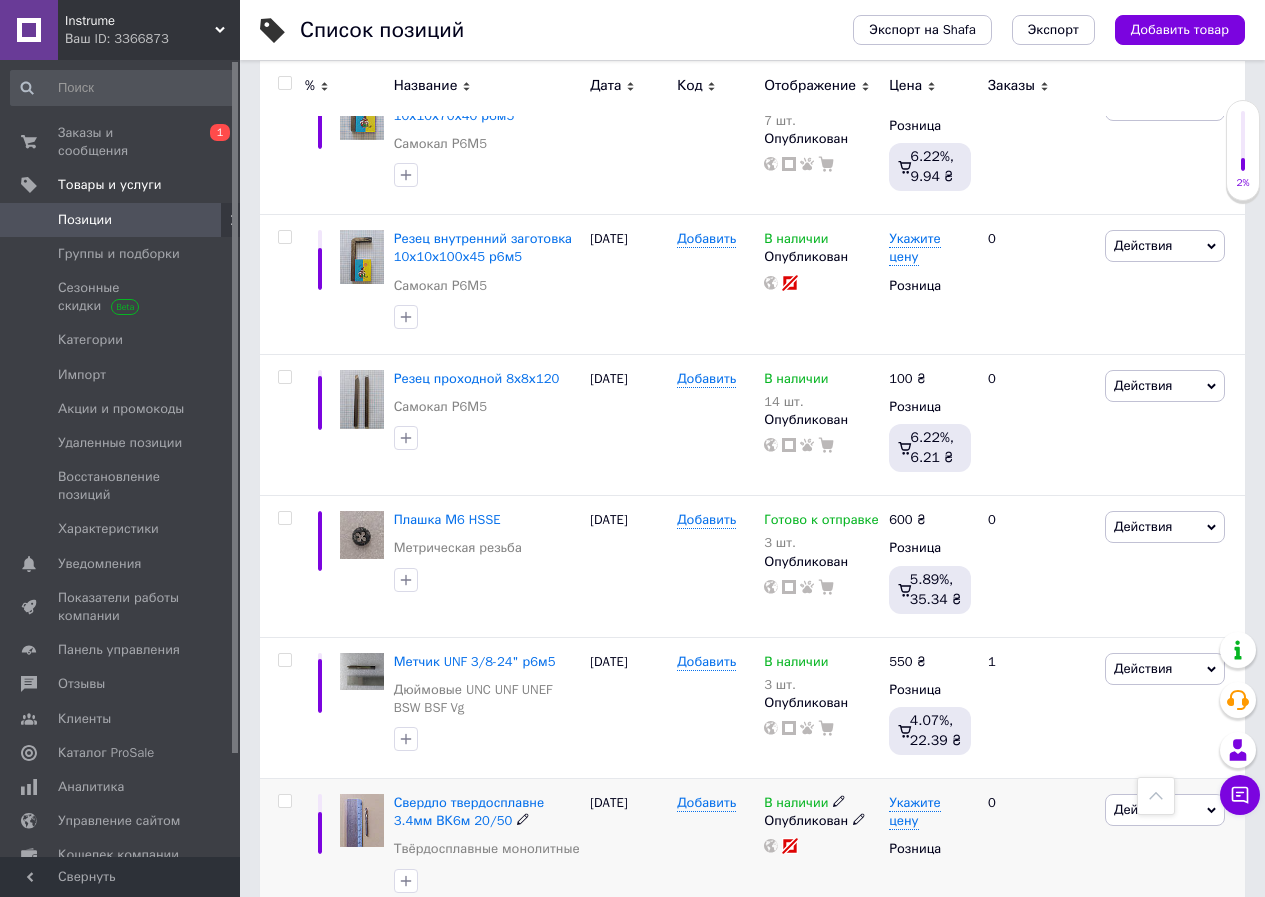 scroll, scrollTop: 13859, scrollLeft: 0, axis: vertical 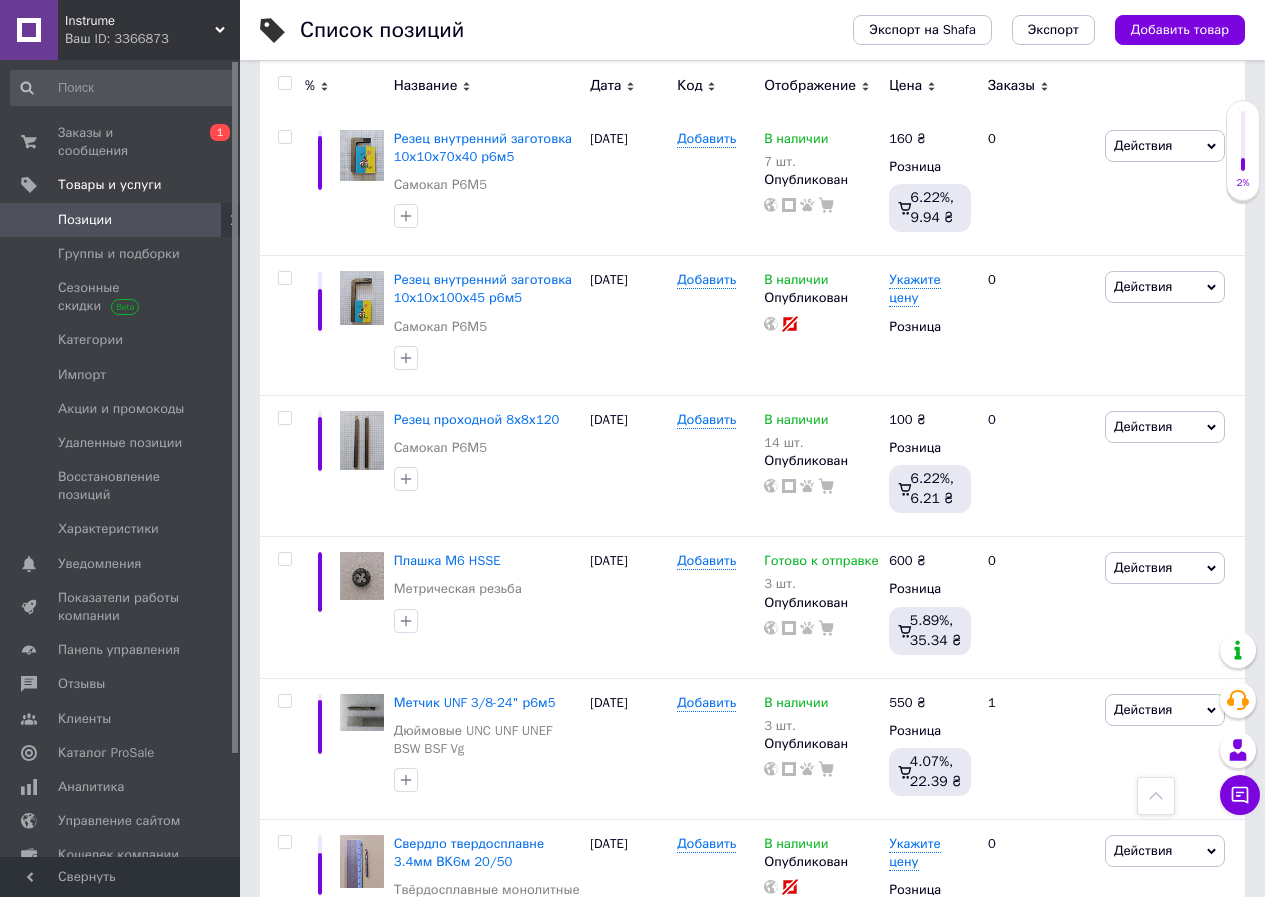 click on "4" at bounding box center [550, 1299] 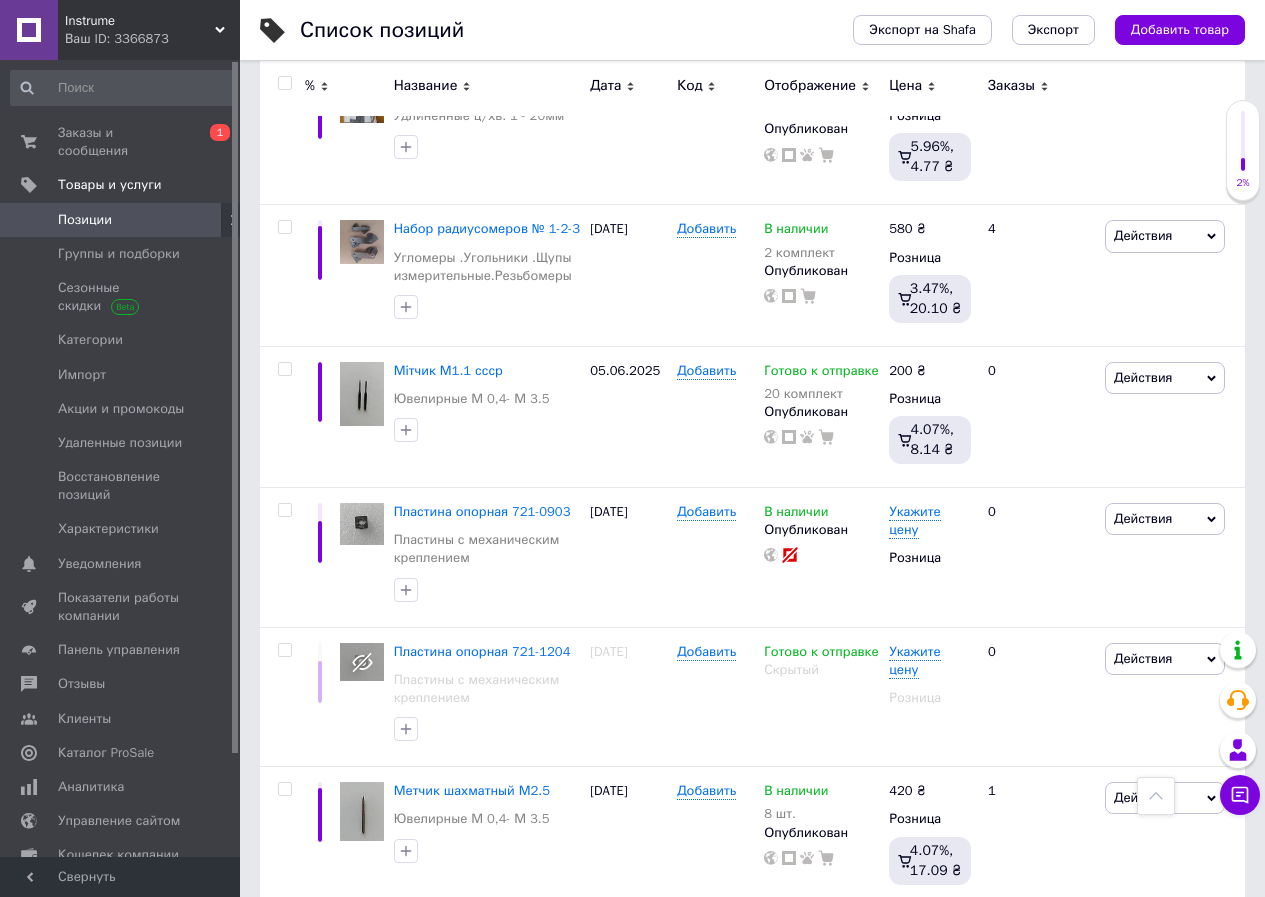 scroll, scrollTop: 12, scrollLeft: 0, axis: vertical 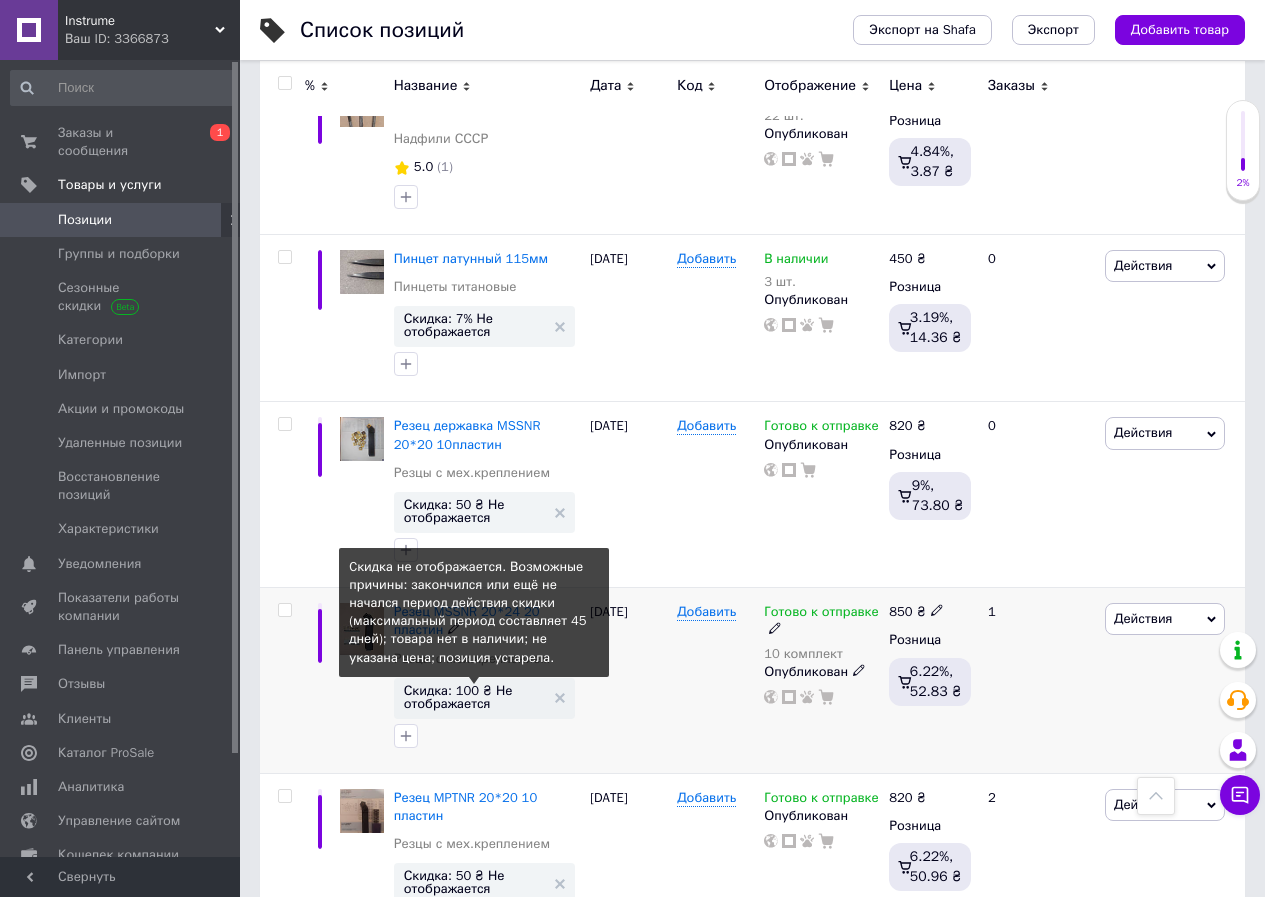 click on "Скидка: 100 ₴ Не отображается" at bounding box center [474, 697] 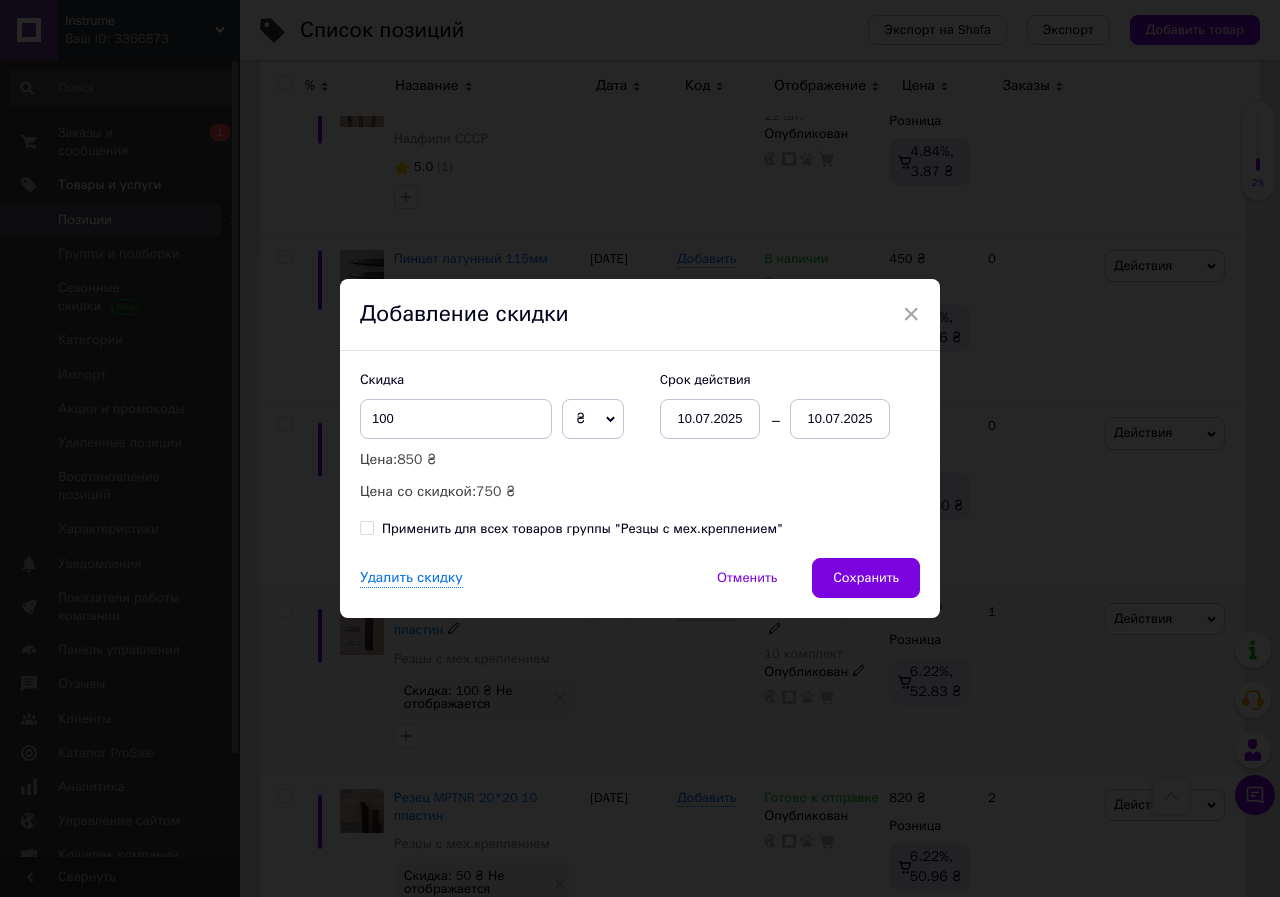 click on "10.07.2025" at bounding box center (840, 419) 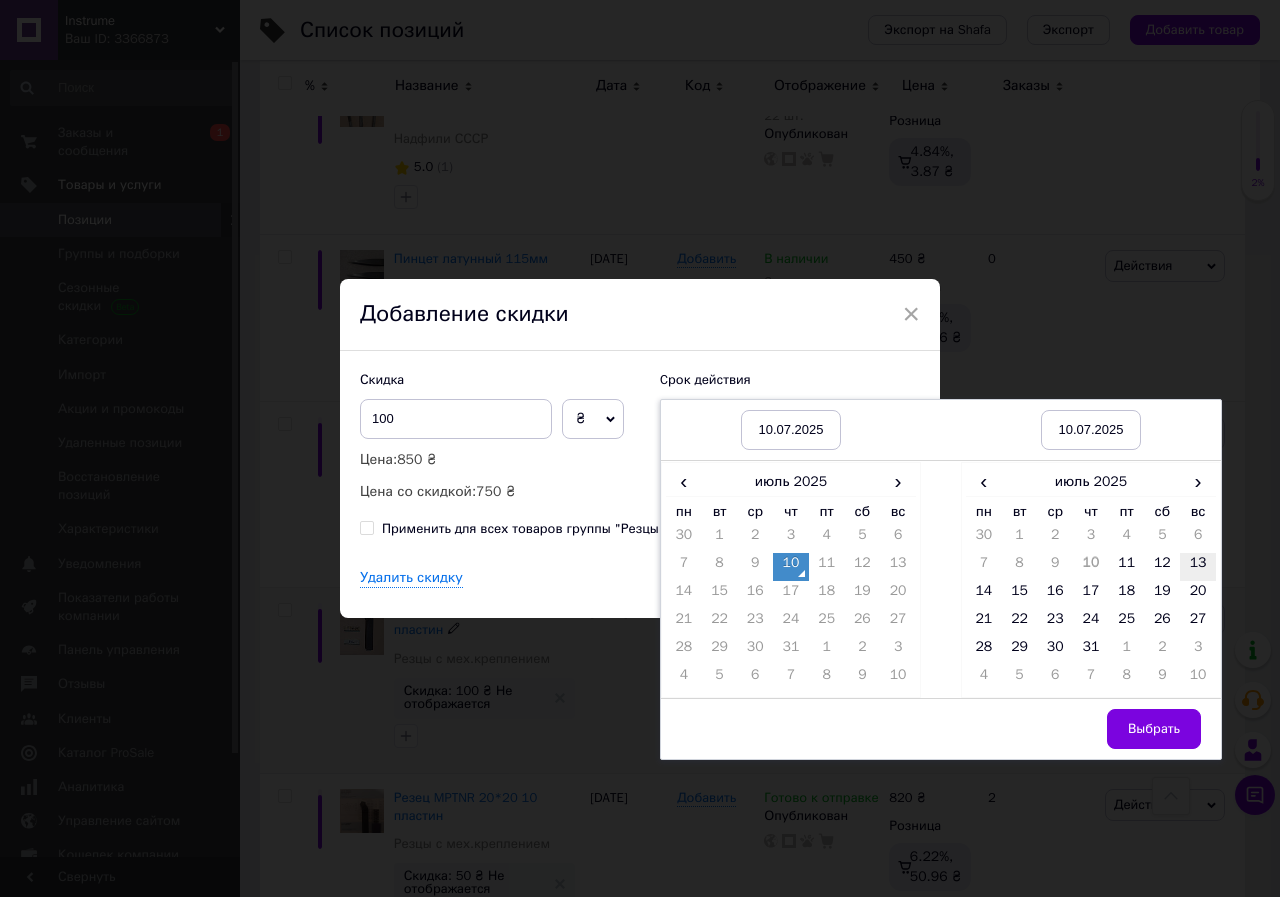 click on "13" at bounding box center (1198, 567) 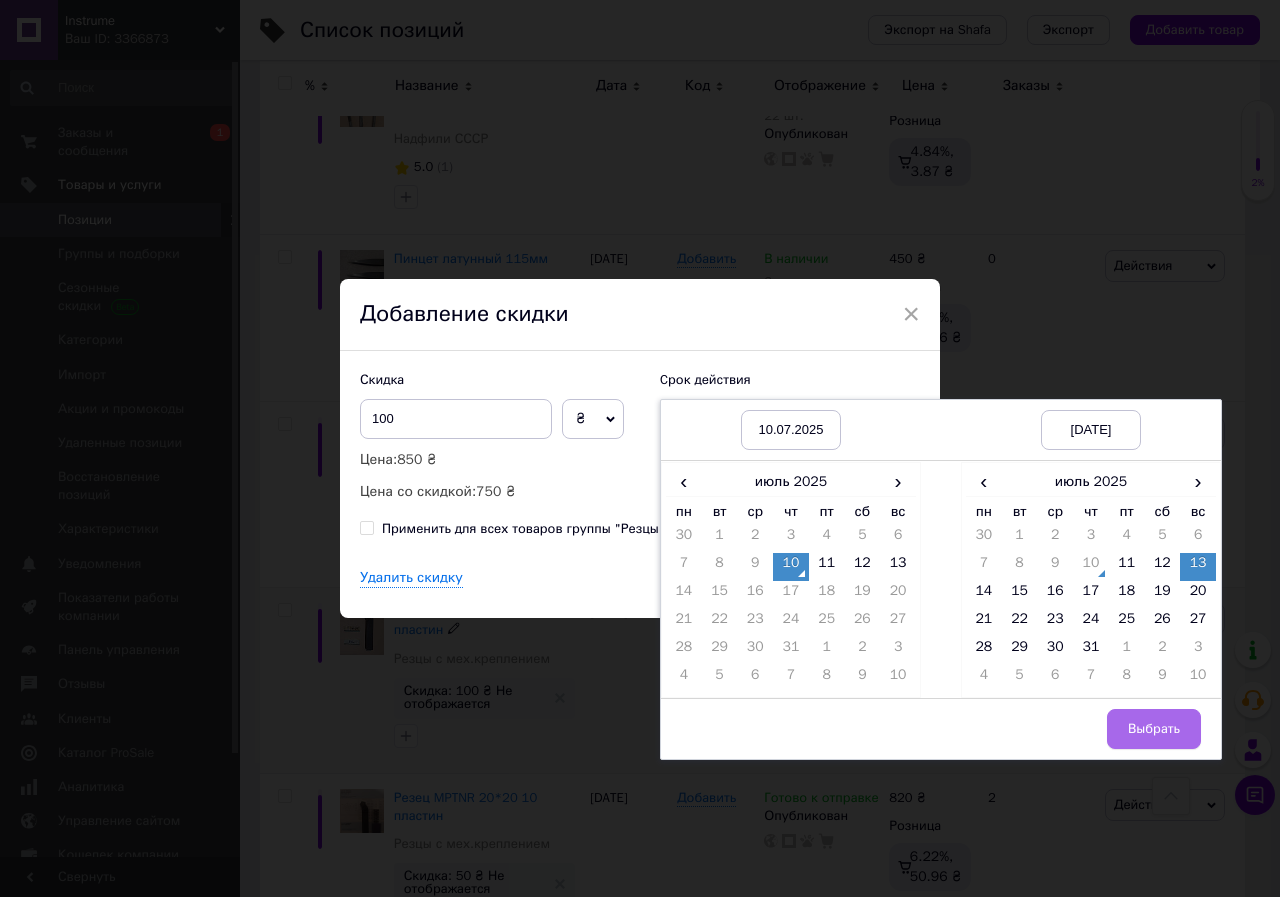 click on "Выбрать" at bounding box center (1154, 729) 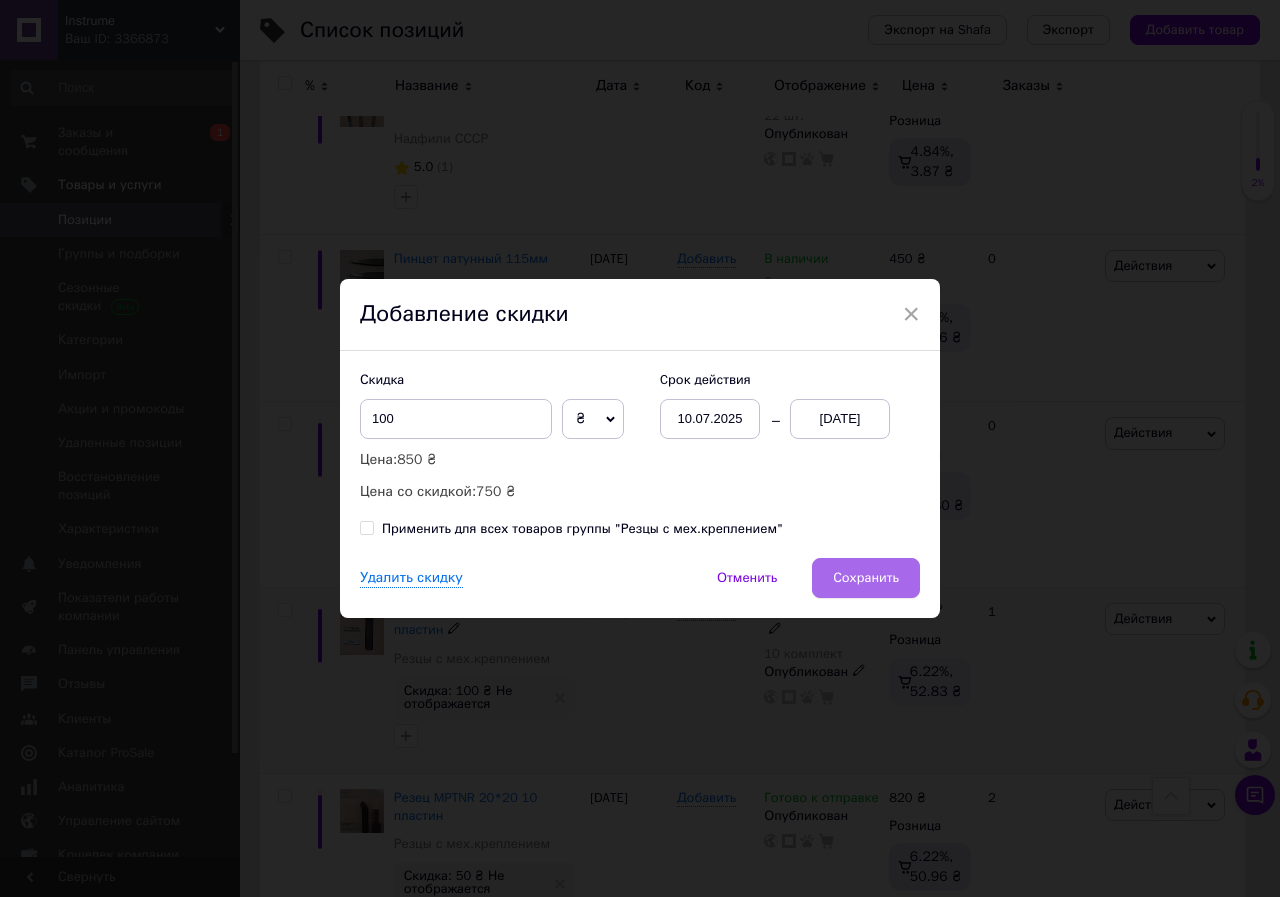 click on "Сохранить" at bounding box center [866, 578] 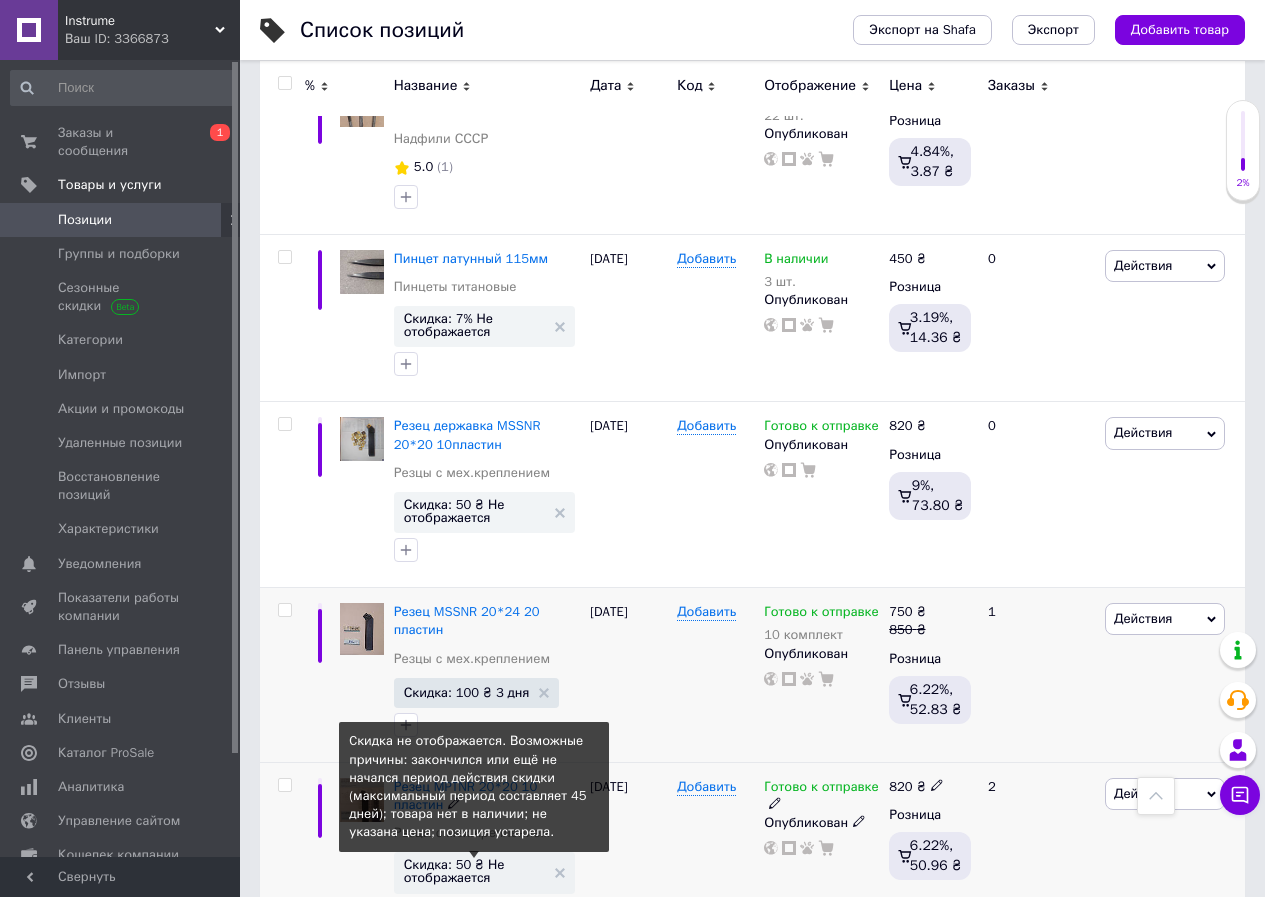 click on "Скидка: 50 ₴ Не отображается" at bounding box center [474, 871] 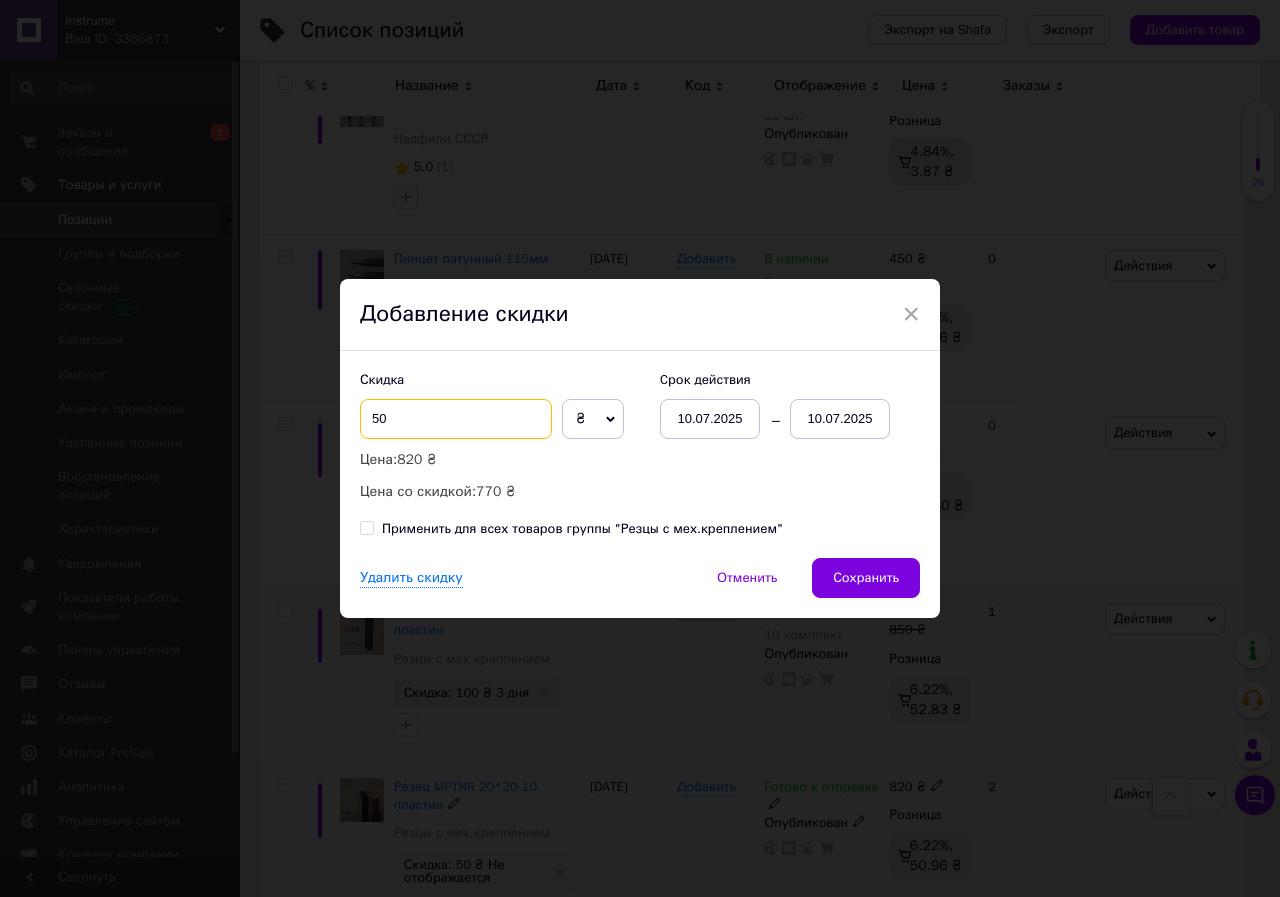 drag, startPoint x: 399, startPoint y: 420, endPoint x: 341, endPoint y: 425, distance: 58.21512 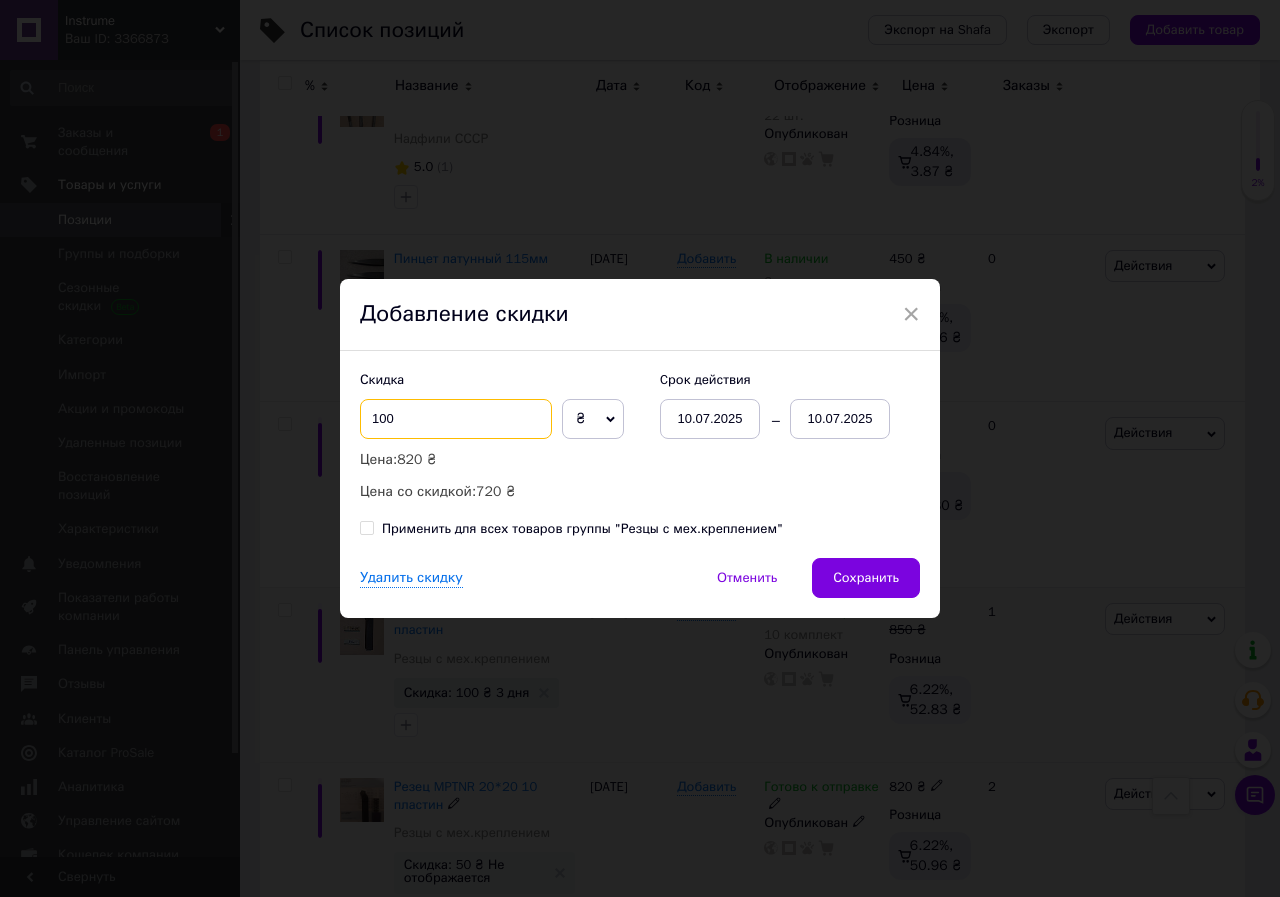 type on "100" 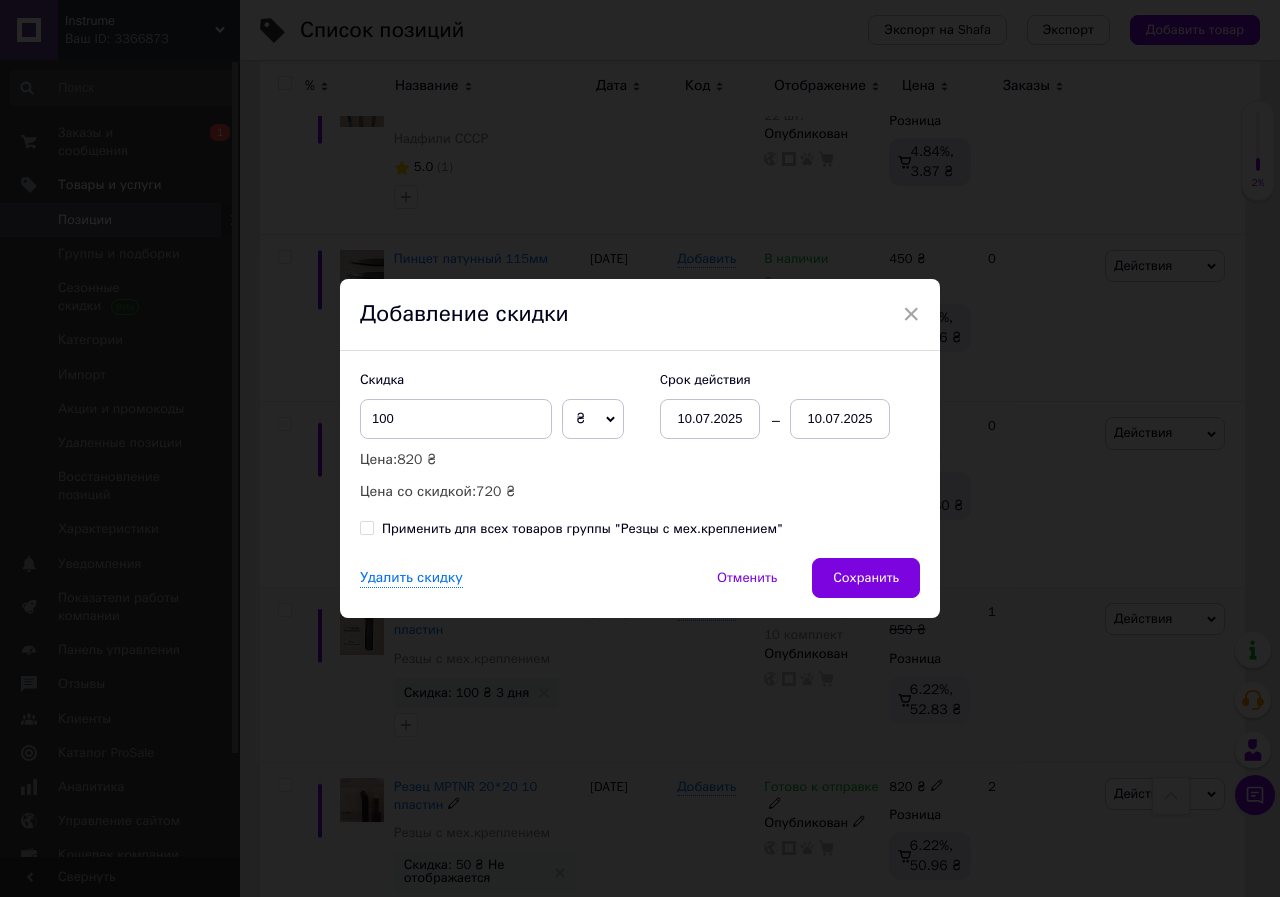 click on "10.07.2025" at bounding box center [840, 419] 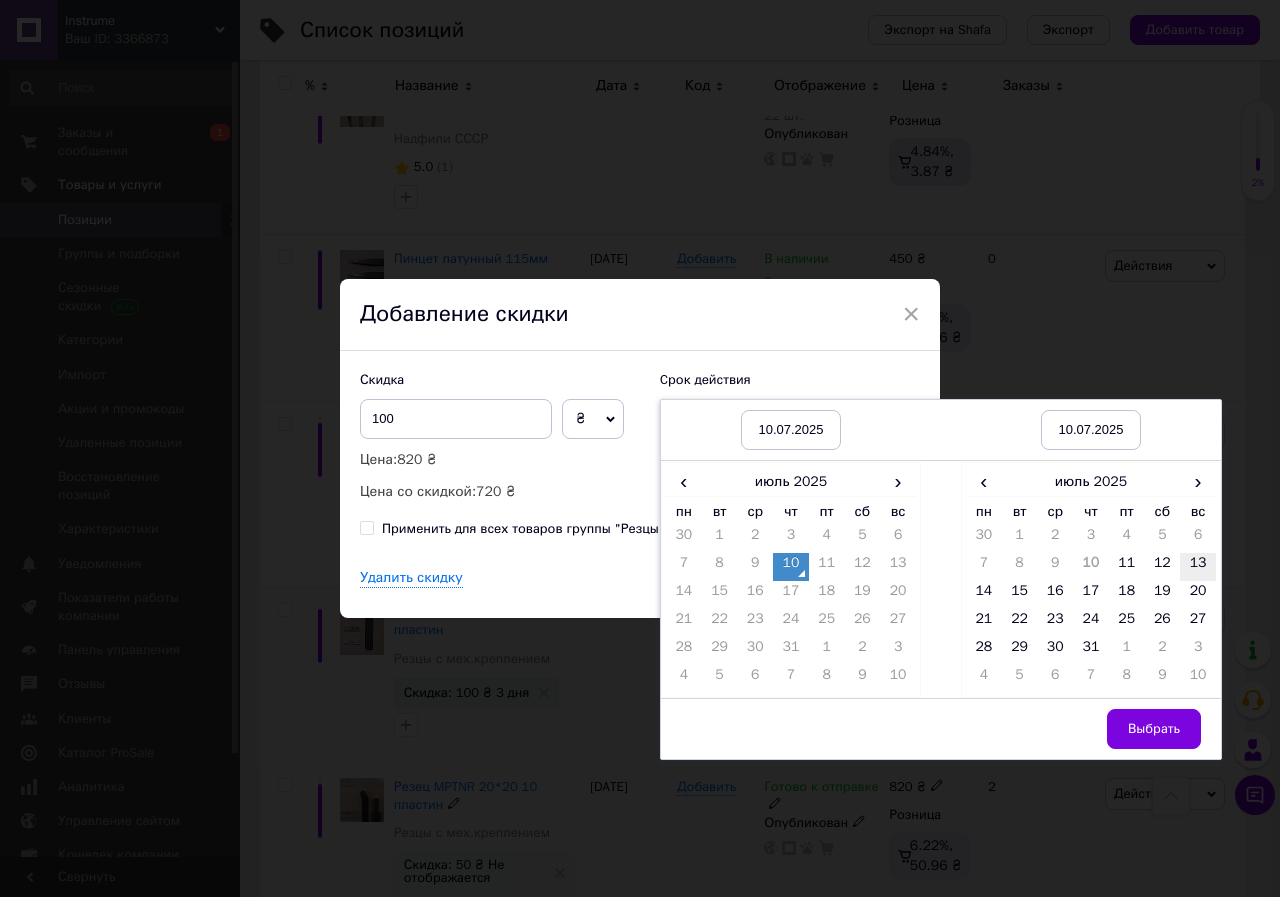 click on "13" at bounding box center (1198, 567) 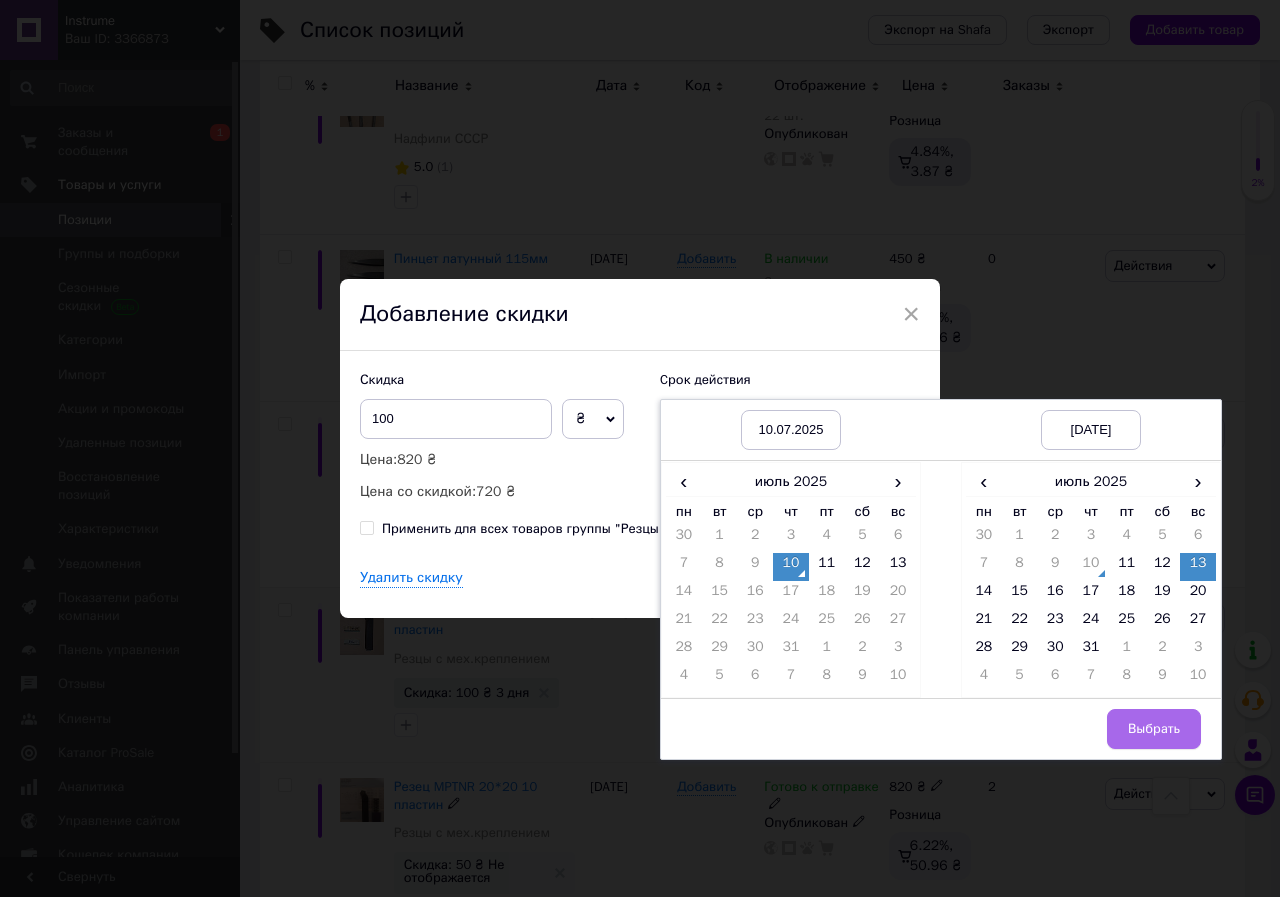 click on "Выбрать" at bounding box center [1154, 729] 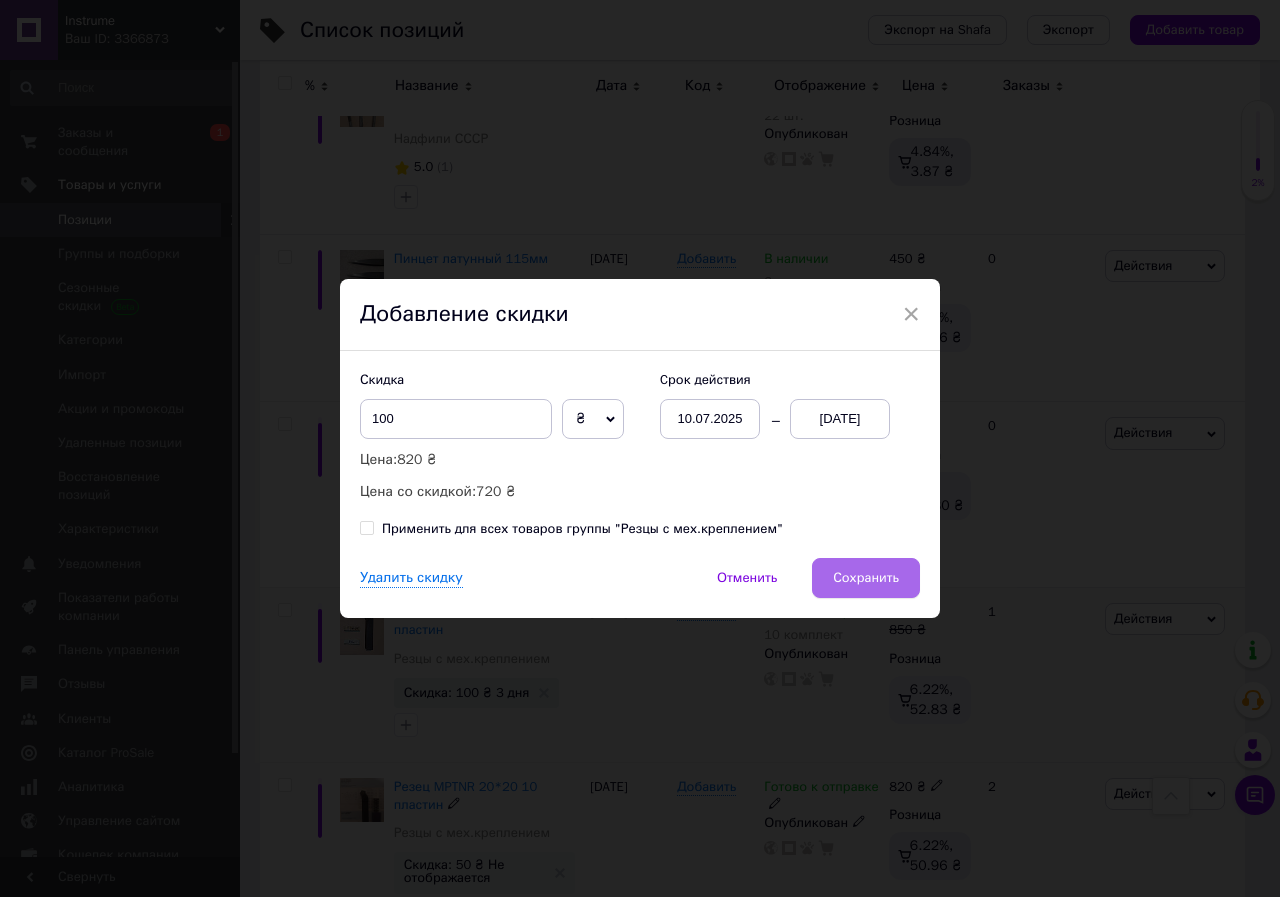 click on "Сохранить" at bounding box center (866, 578) 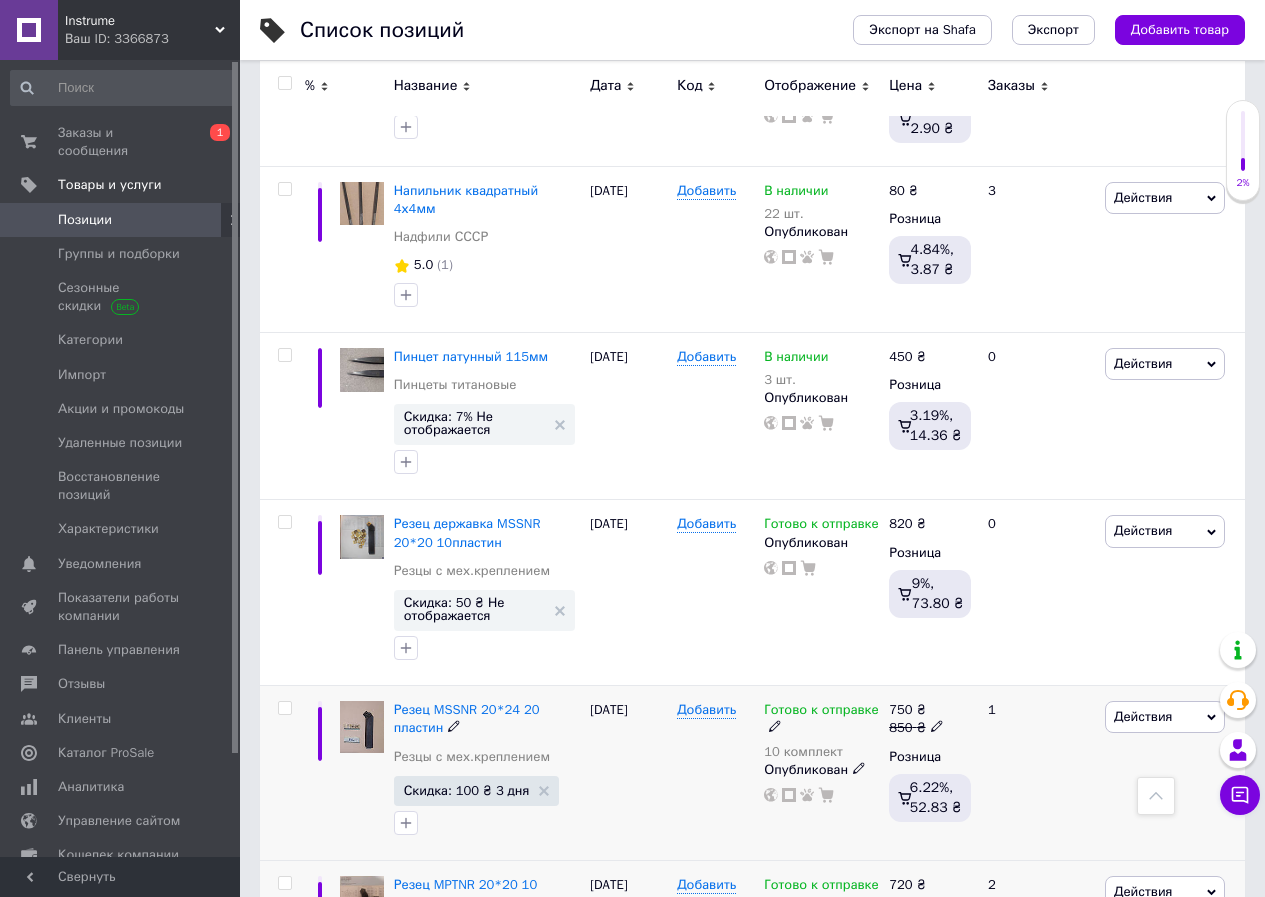 scroll, scrollTop: 9012, scrollLeft: 0, axis: vertical 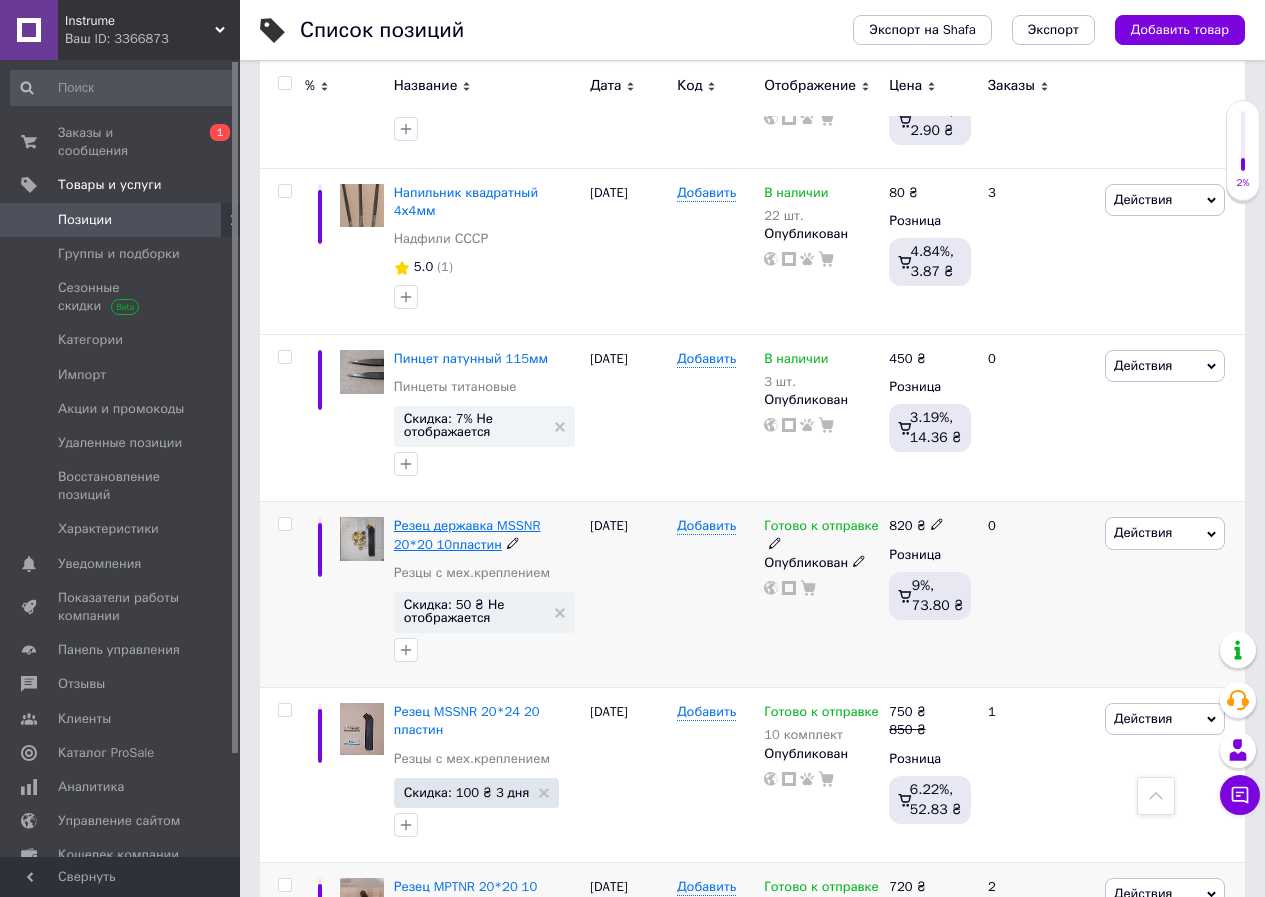 click on "Резец державка MSSNR  20*20  10пластин" at bounding box center (467, 534) 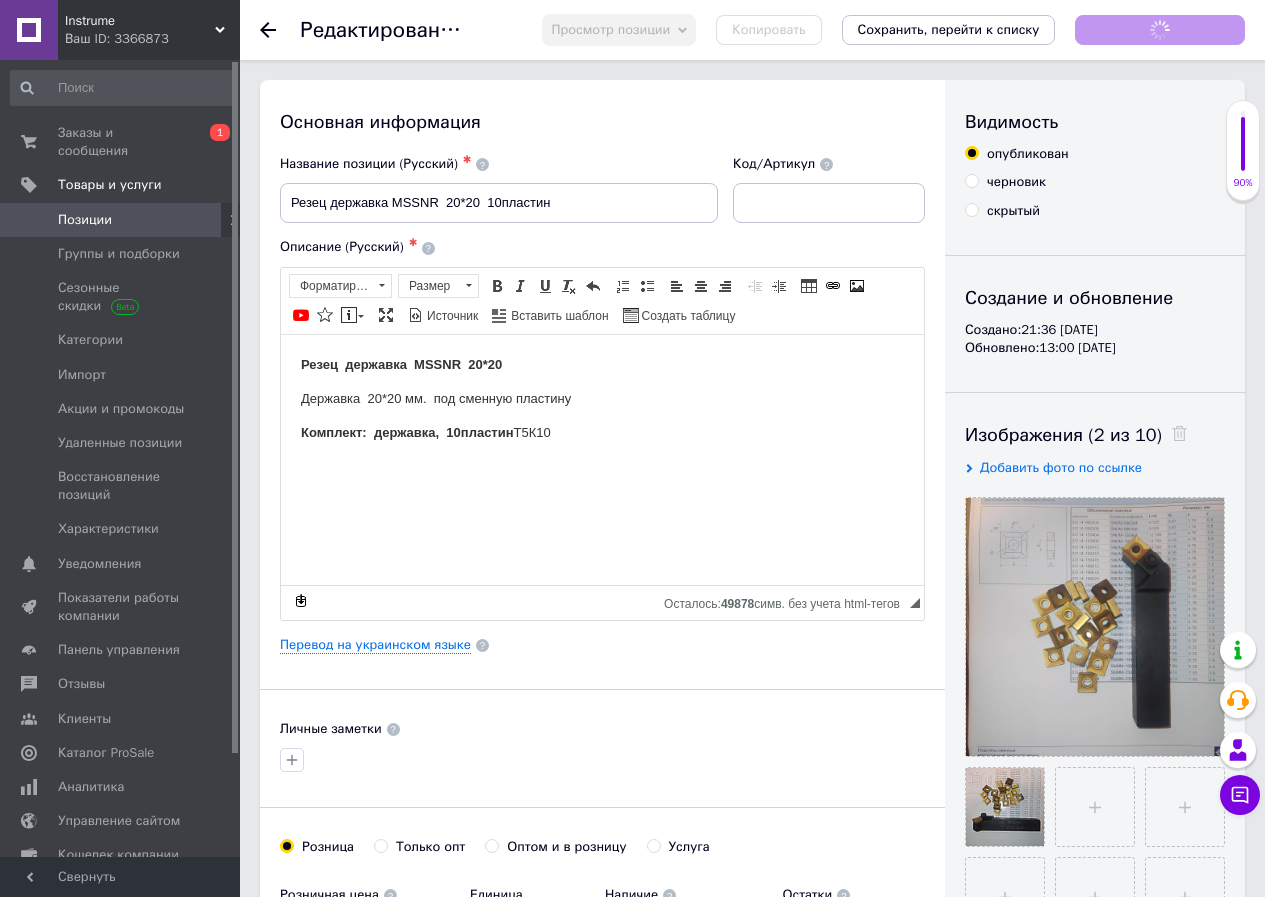 scroll, scrollTop: 0, scrollLeft: 0, axis: both 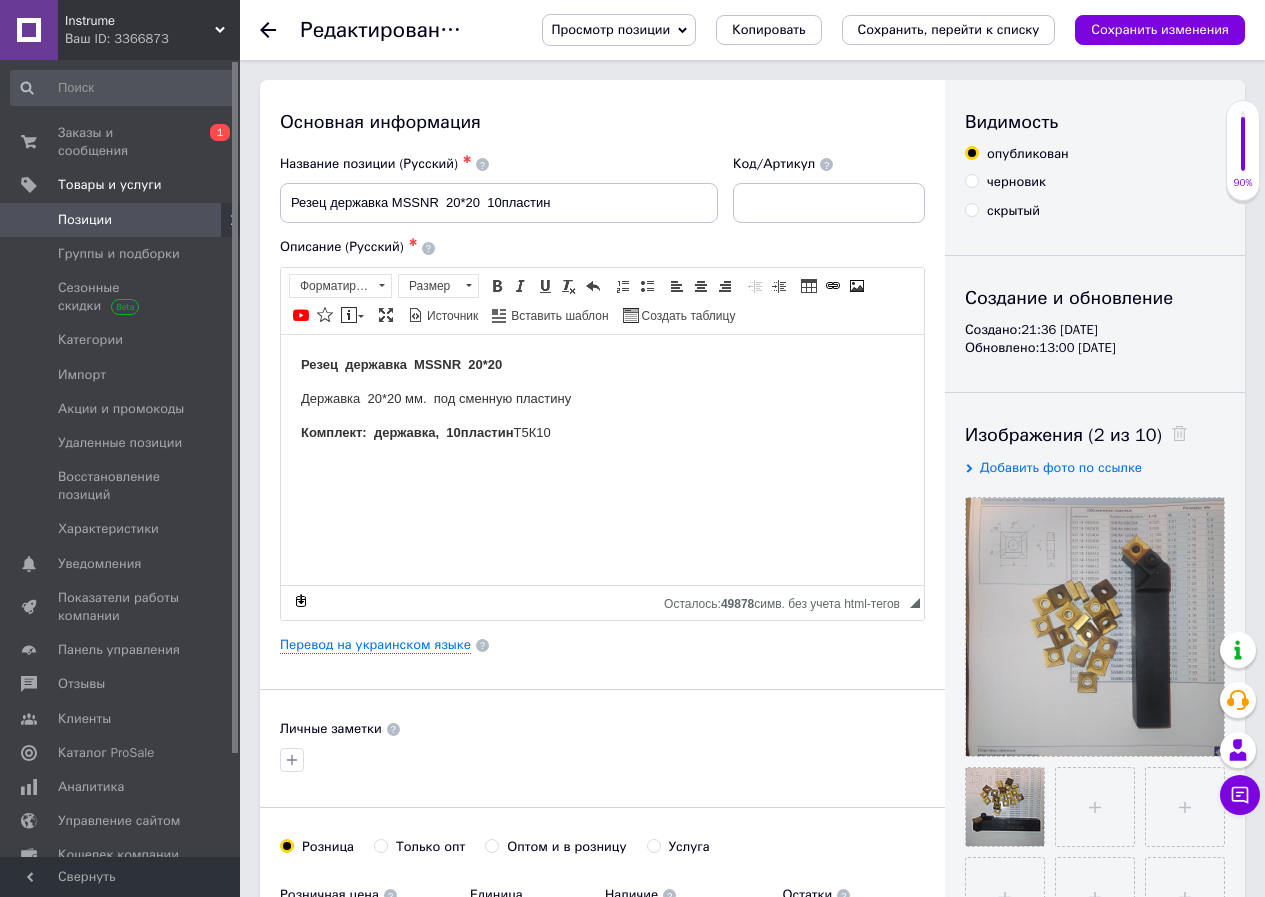 click 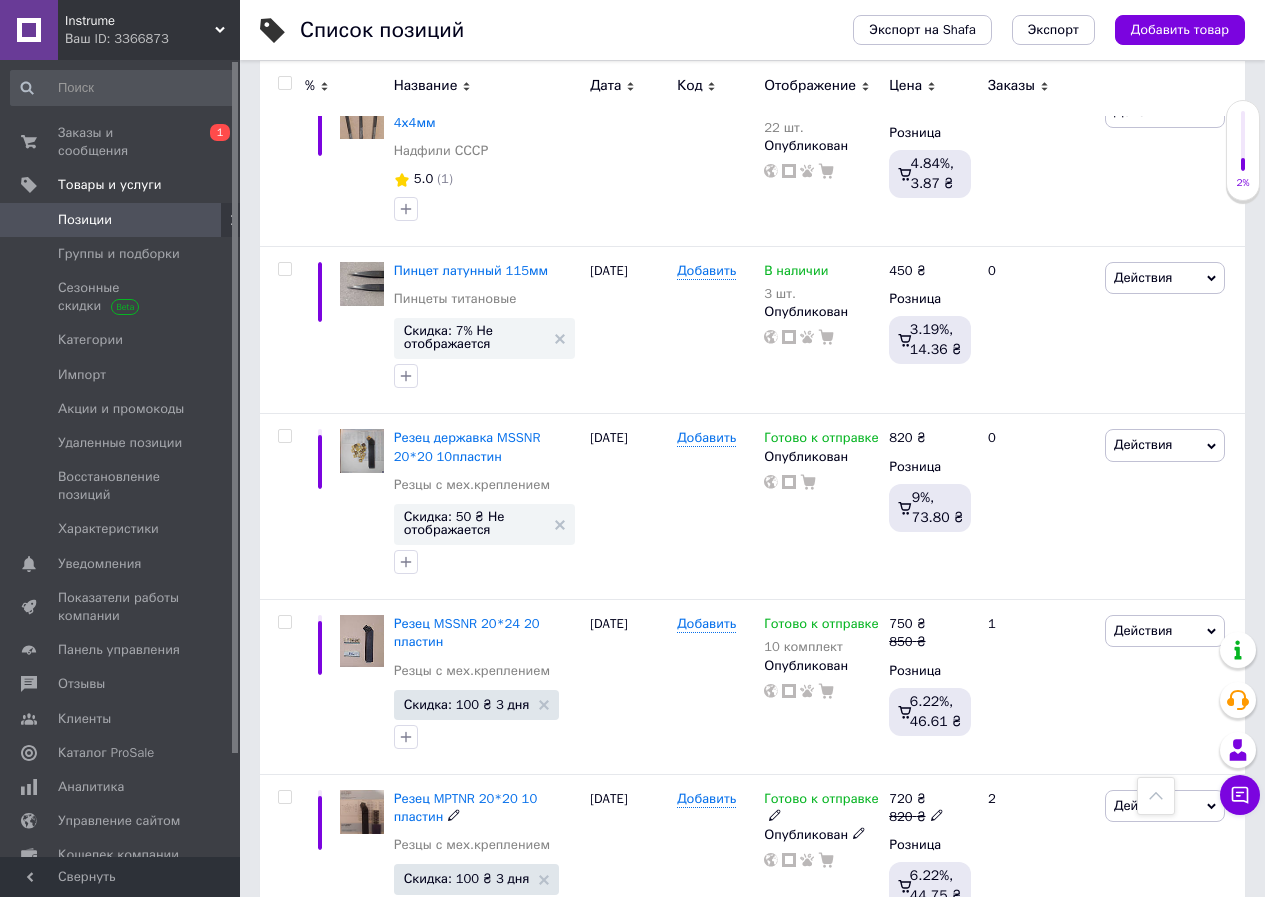 scroll, scrollTop: 8900, scrollLeft: 0, axis: vertical 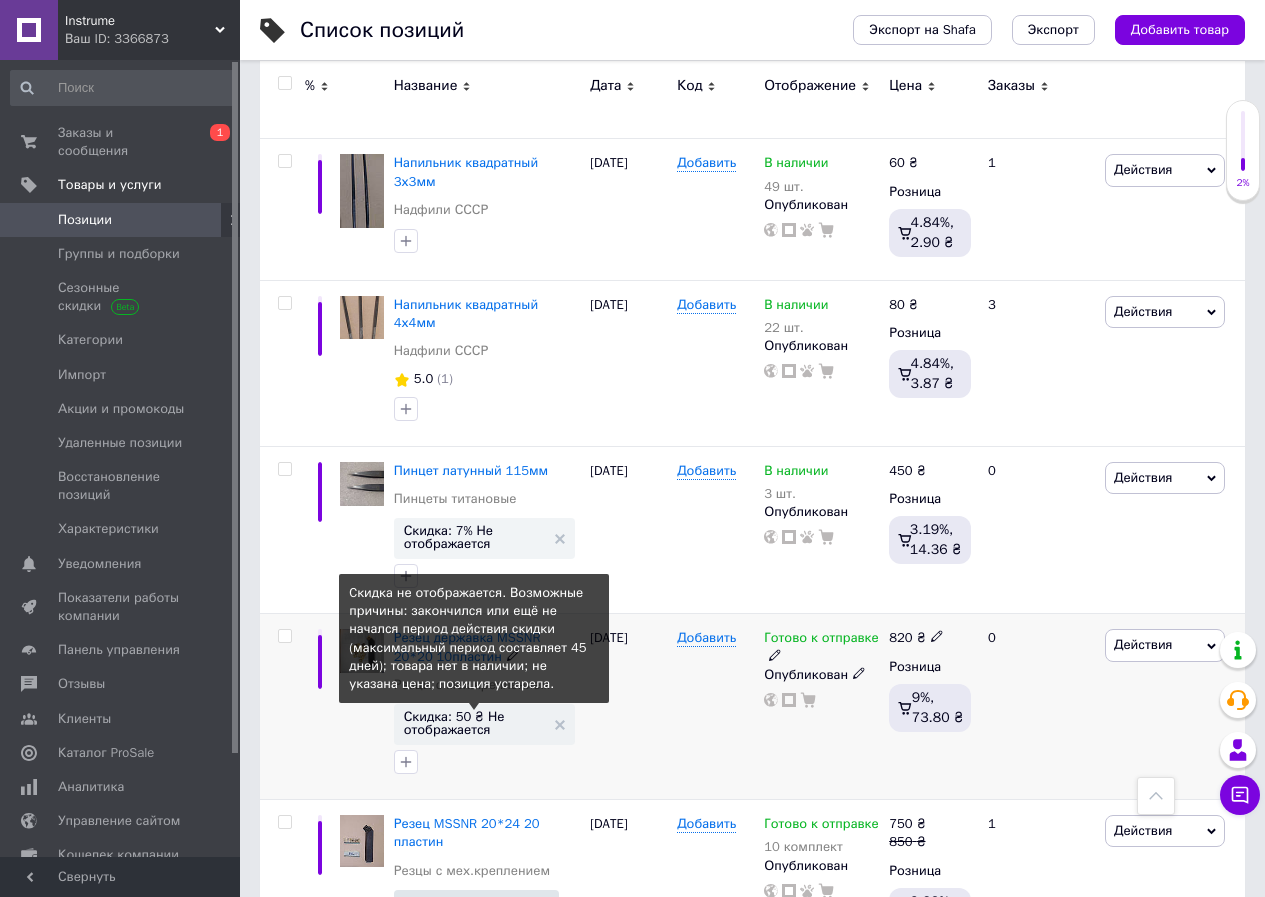 click on "Скидка: 50 ₴ Не отображается" at bounding box center [474, 723] 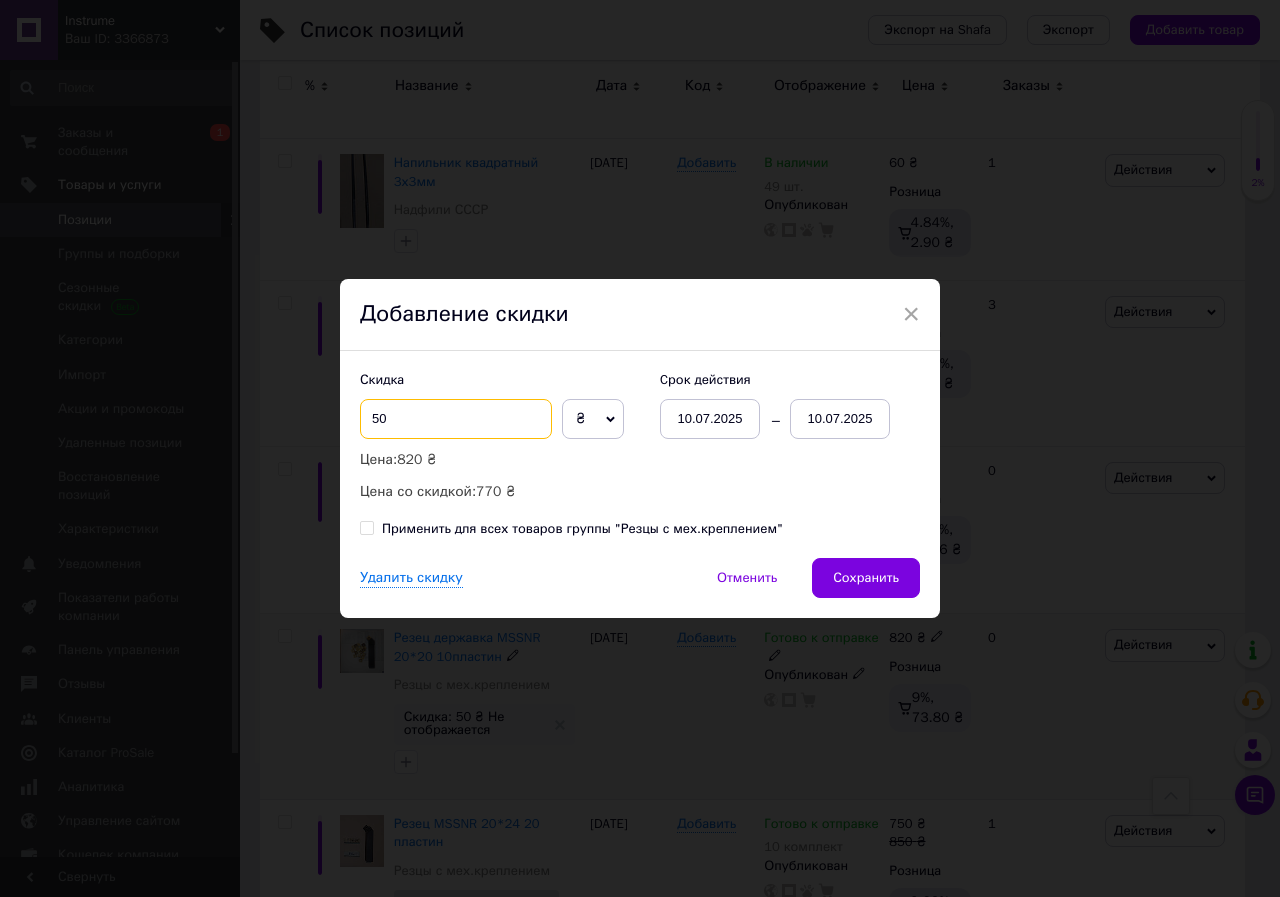 drag, startPoint x: 407, startPoint y: 423, endPoint x: 352, endPoint y: 428, distance: 55.226807 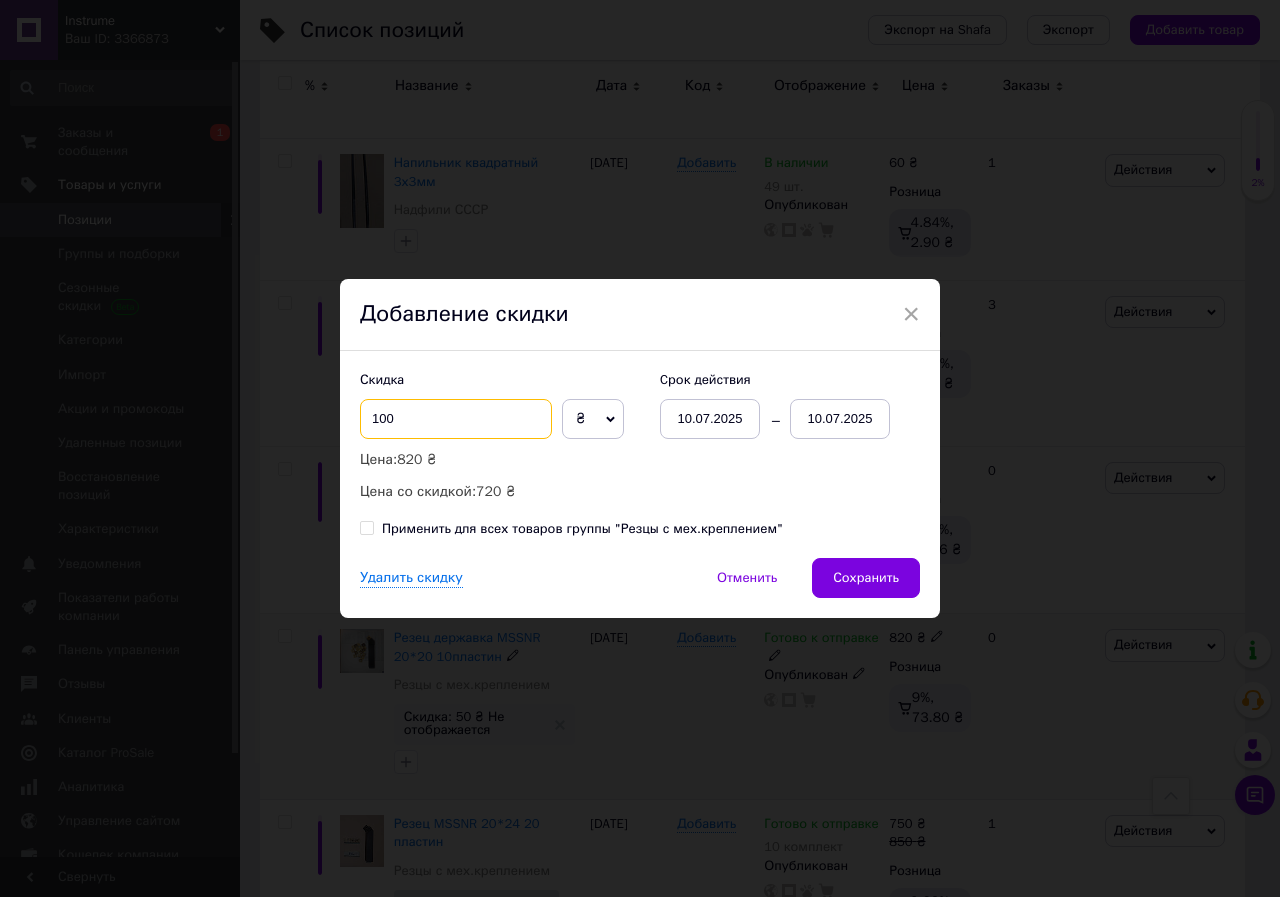 type on "100" 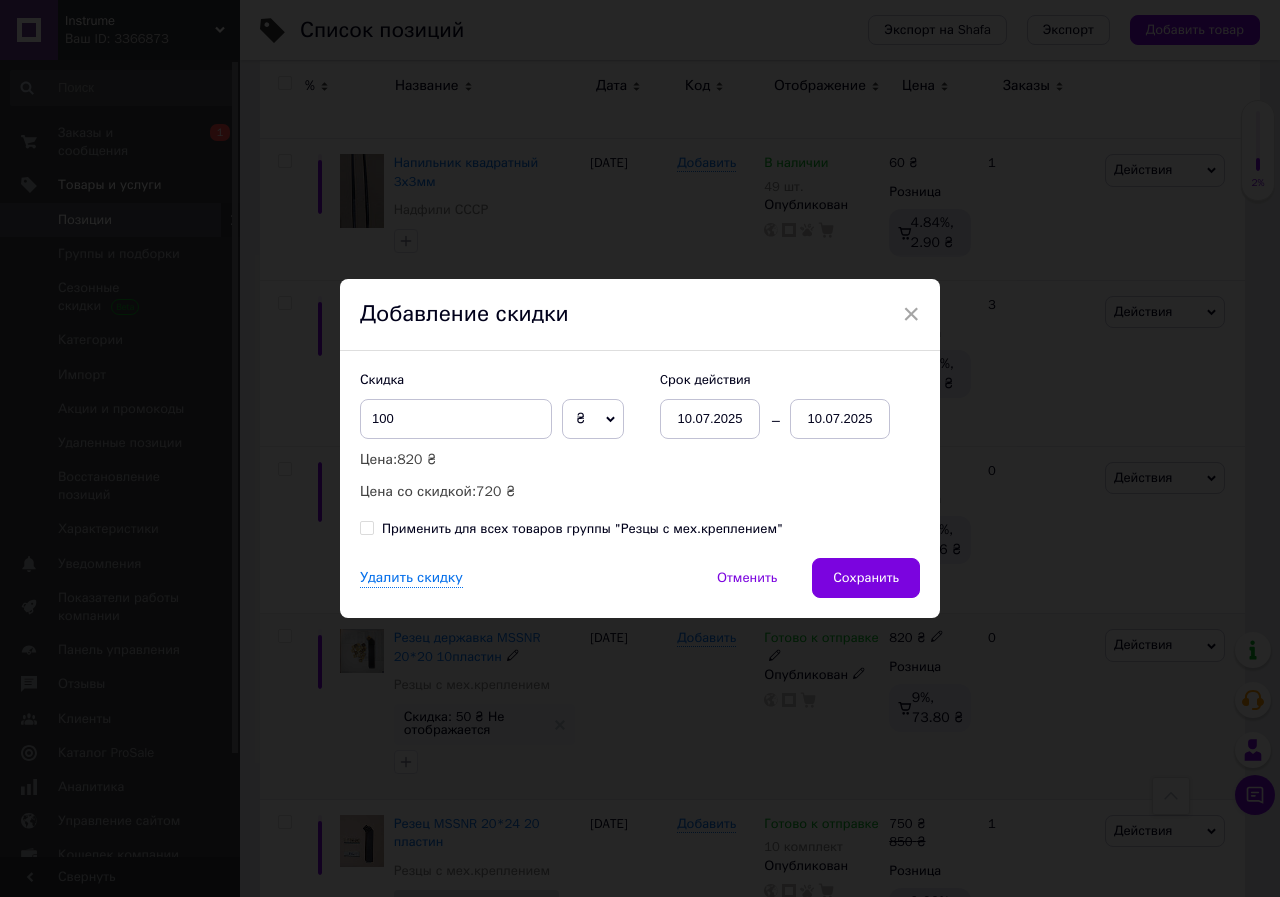 click on "10.07.2025" at bounding box center [840, 419] 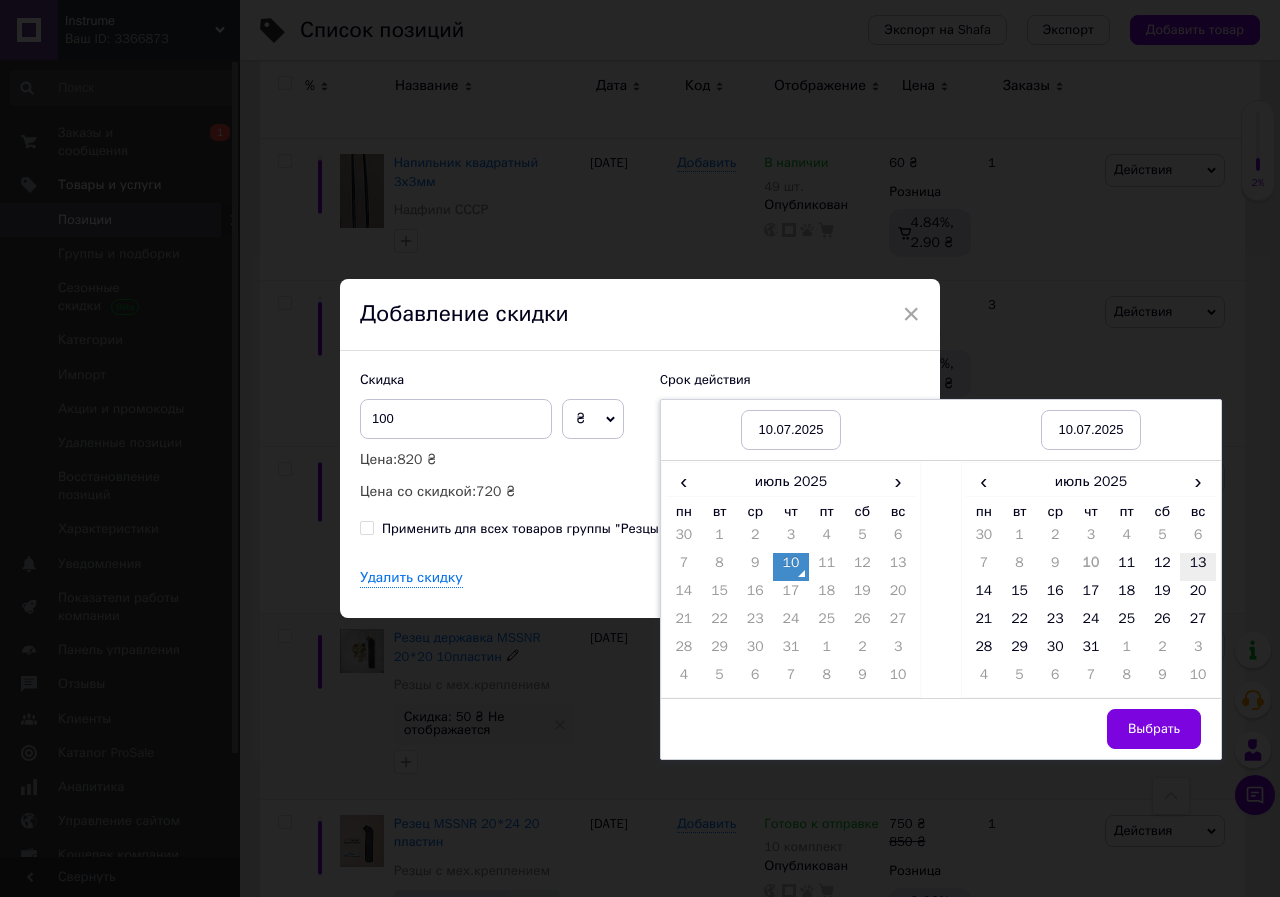 click on "13" at bounding box center (1198, 567) 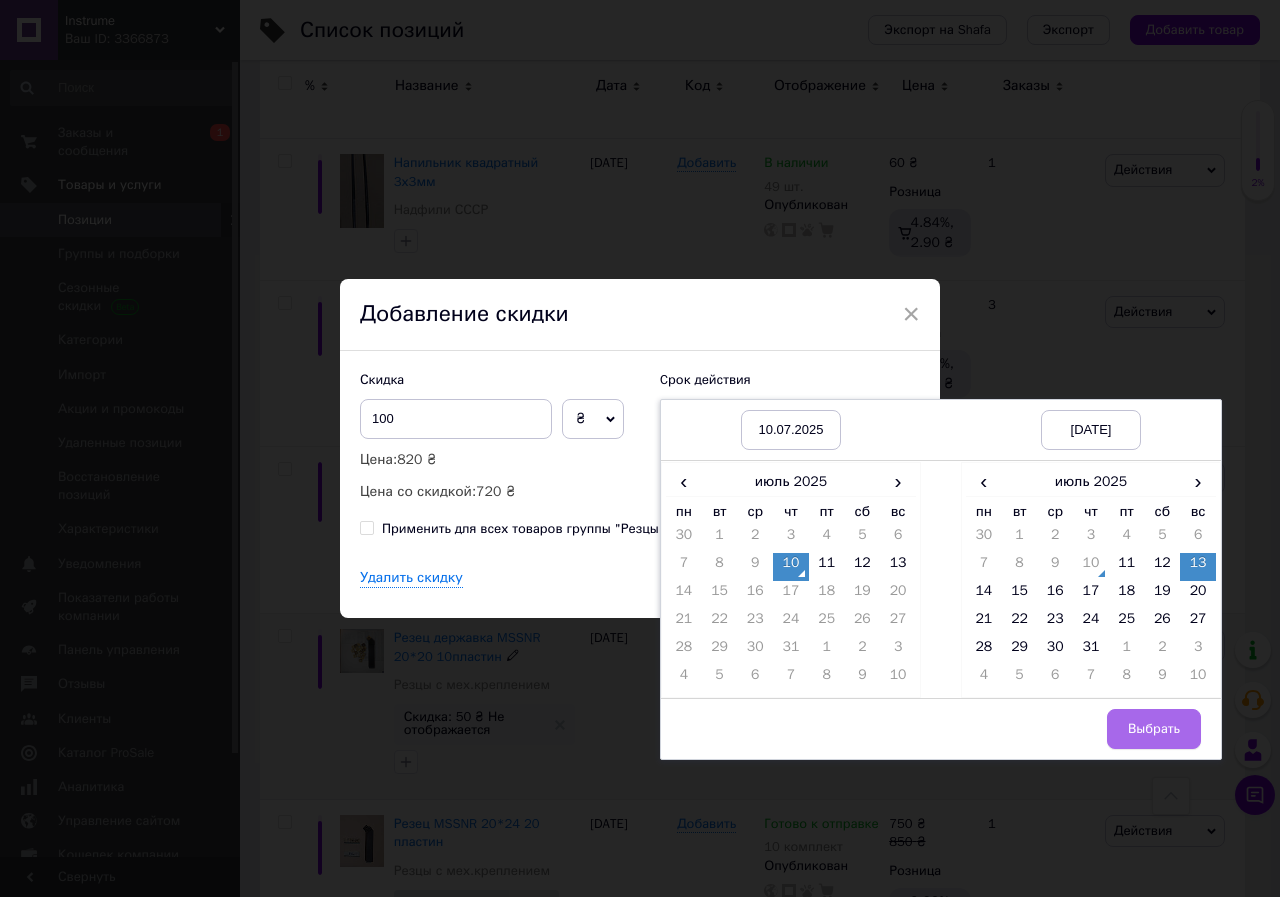 click on "Выбрать" at bounding box center [1154, 729] 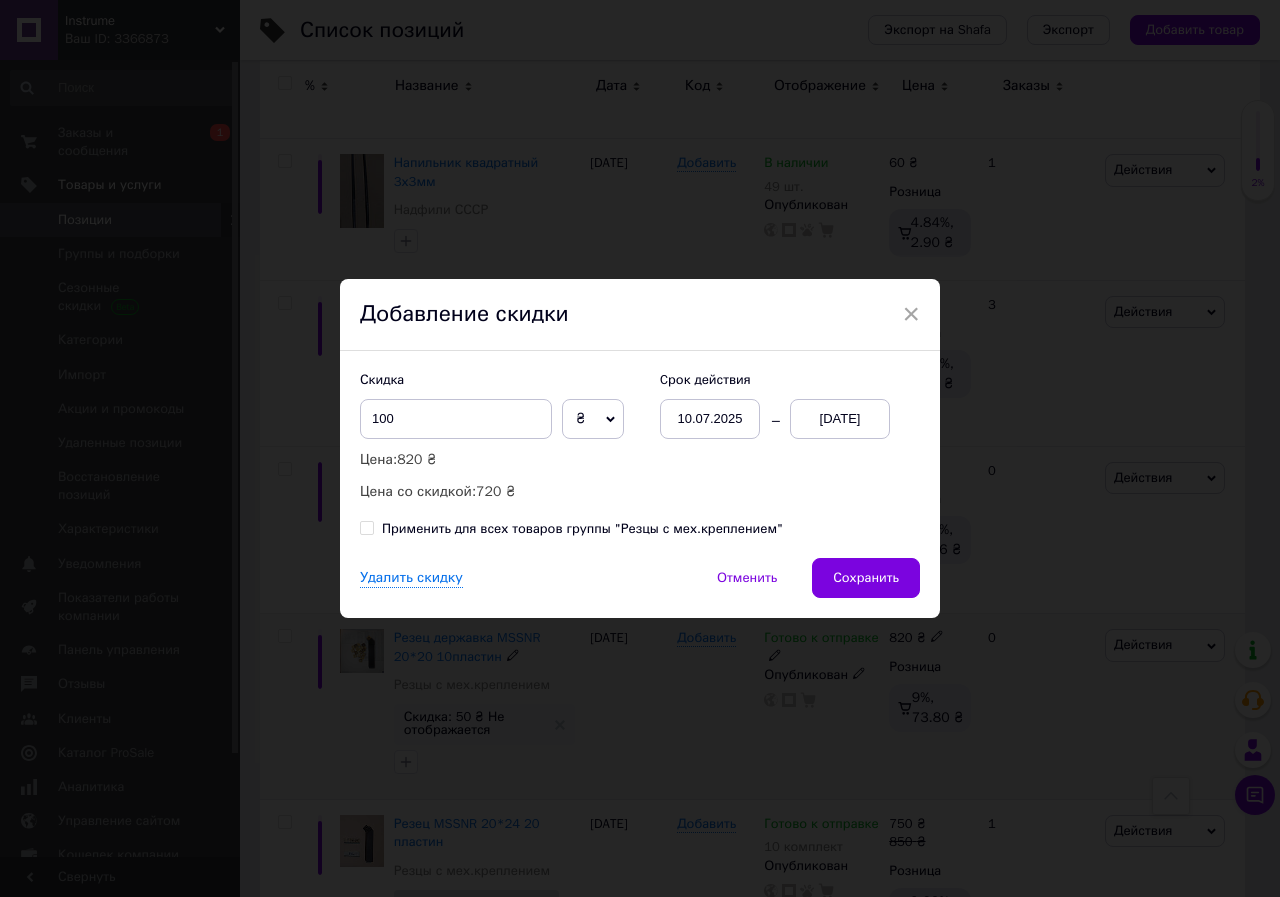 click on "Сохранить" at bounding box center (866, 578) 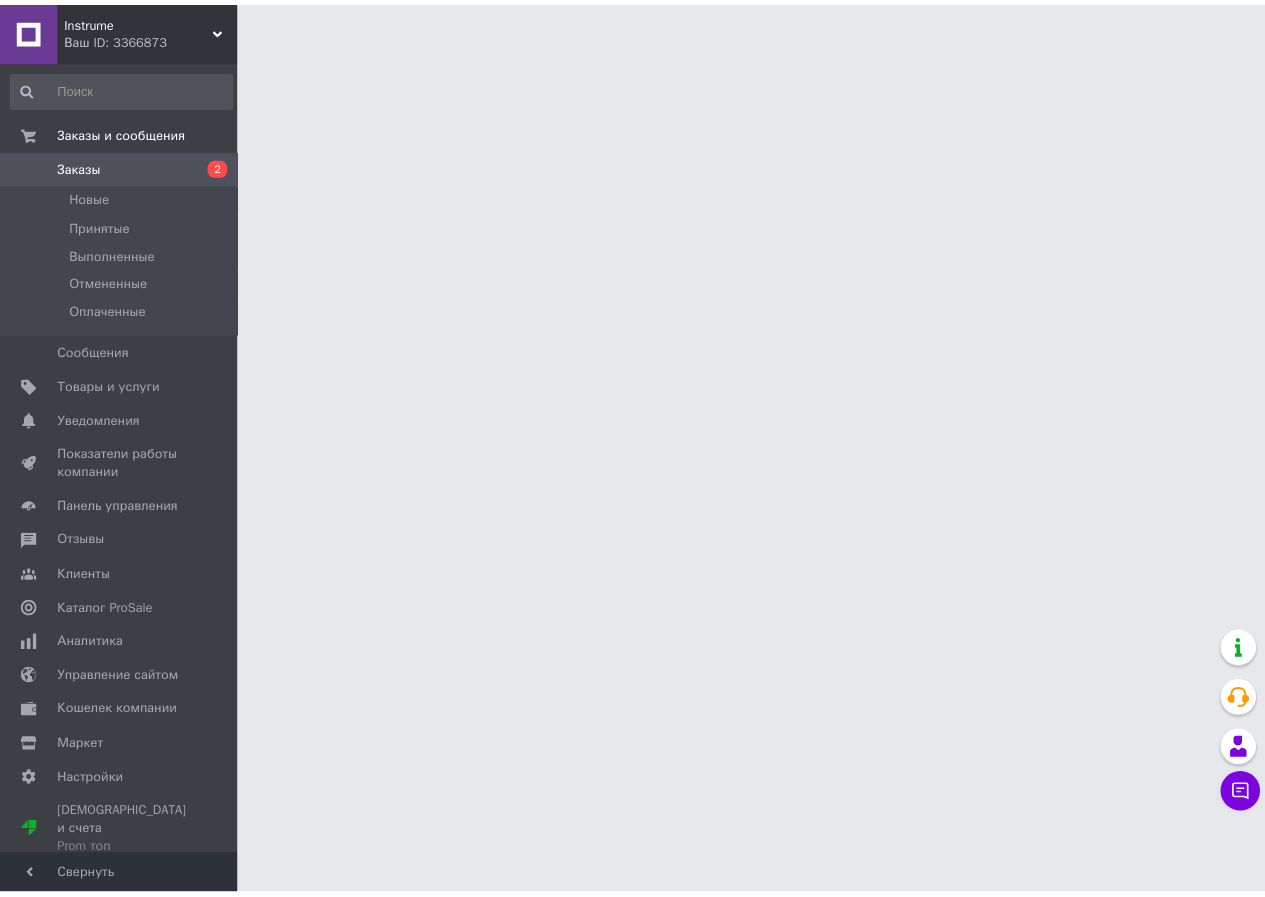 scroll, scrollTop: 0, scrollLeft: 0, axis: both 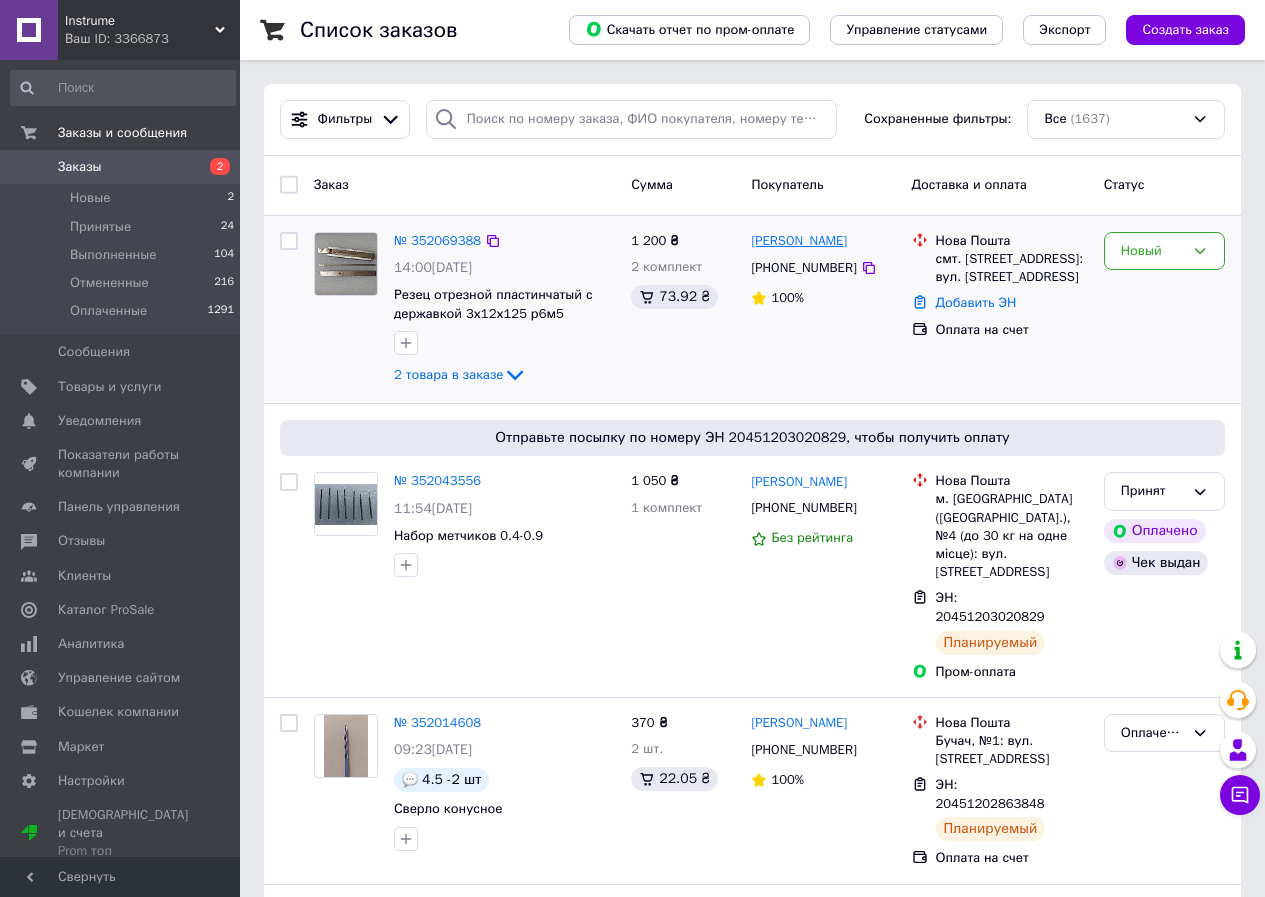 click on "[PERSON_NAME]" at bounding box center (799, 241) 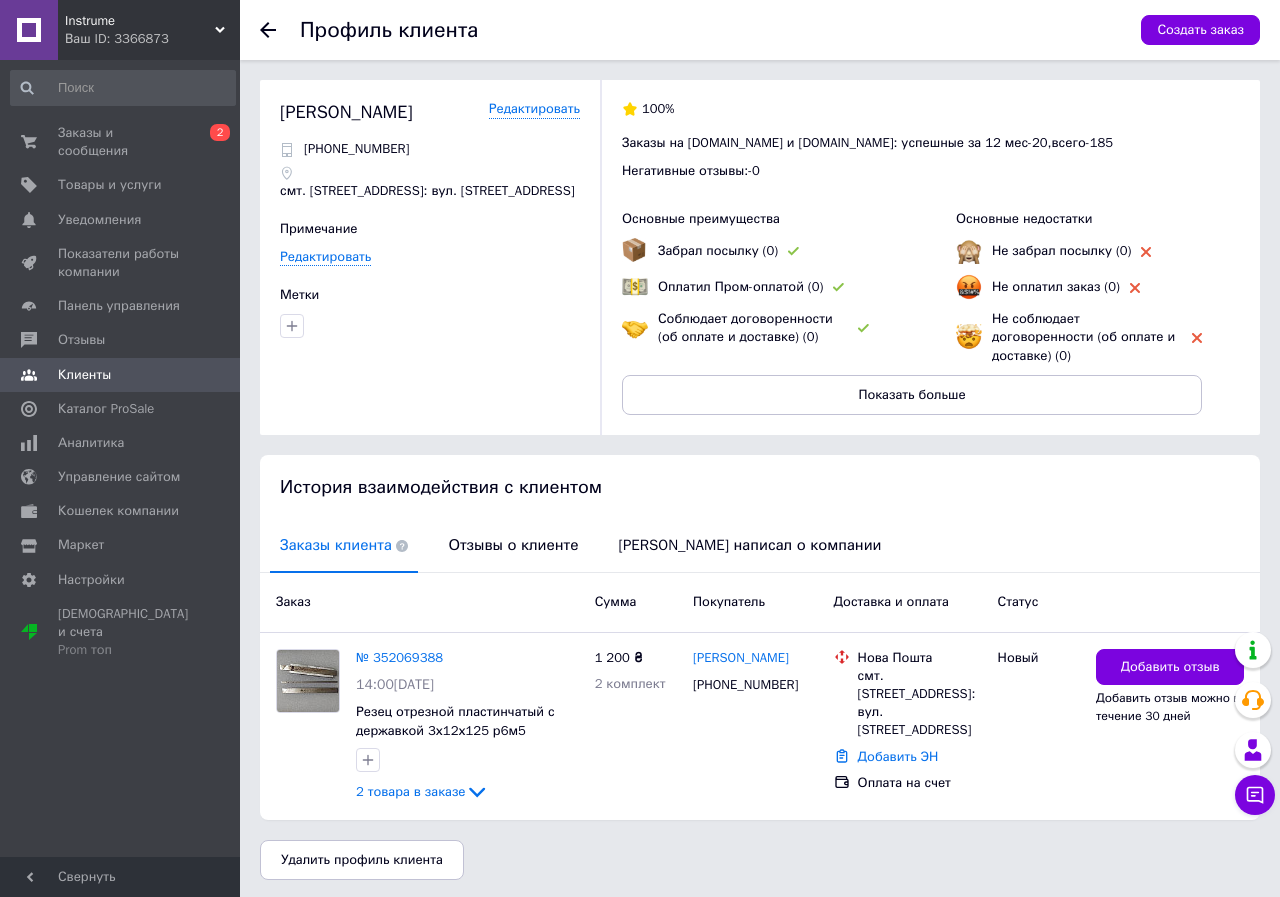 click on "Профиль клиента Создать заказ" at bounding box center [760, 30] 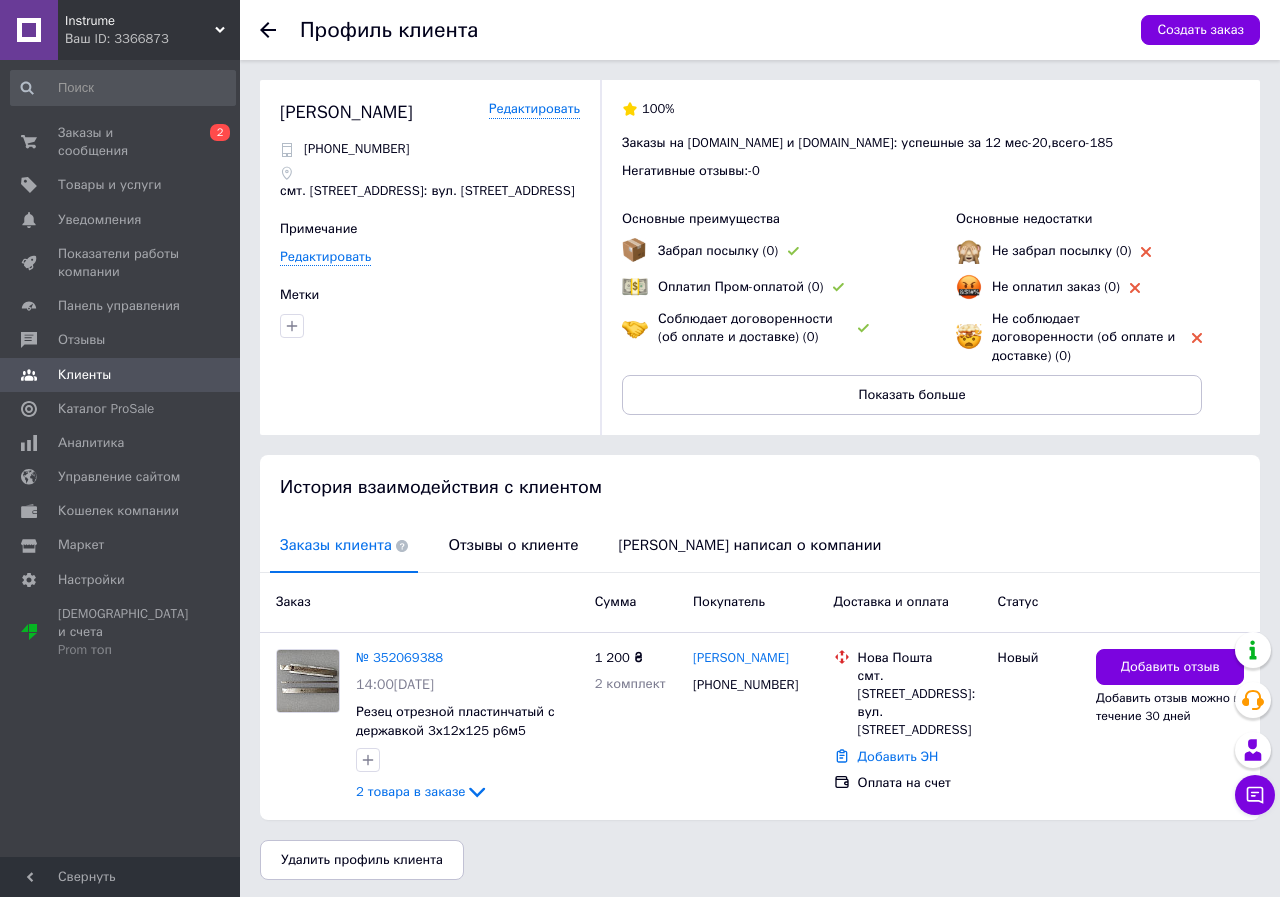 click 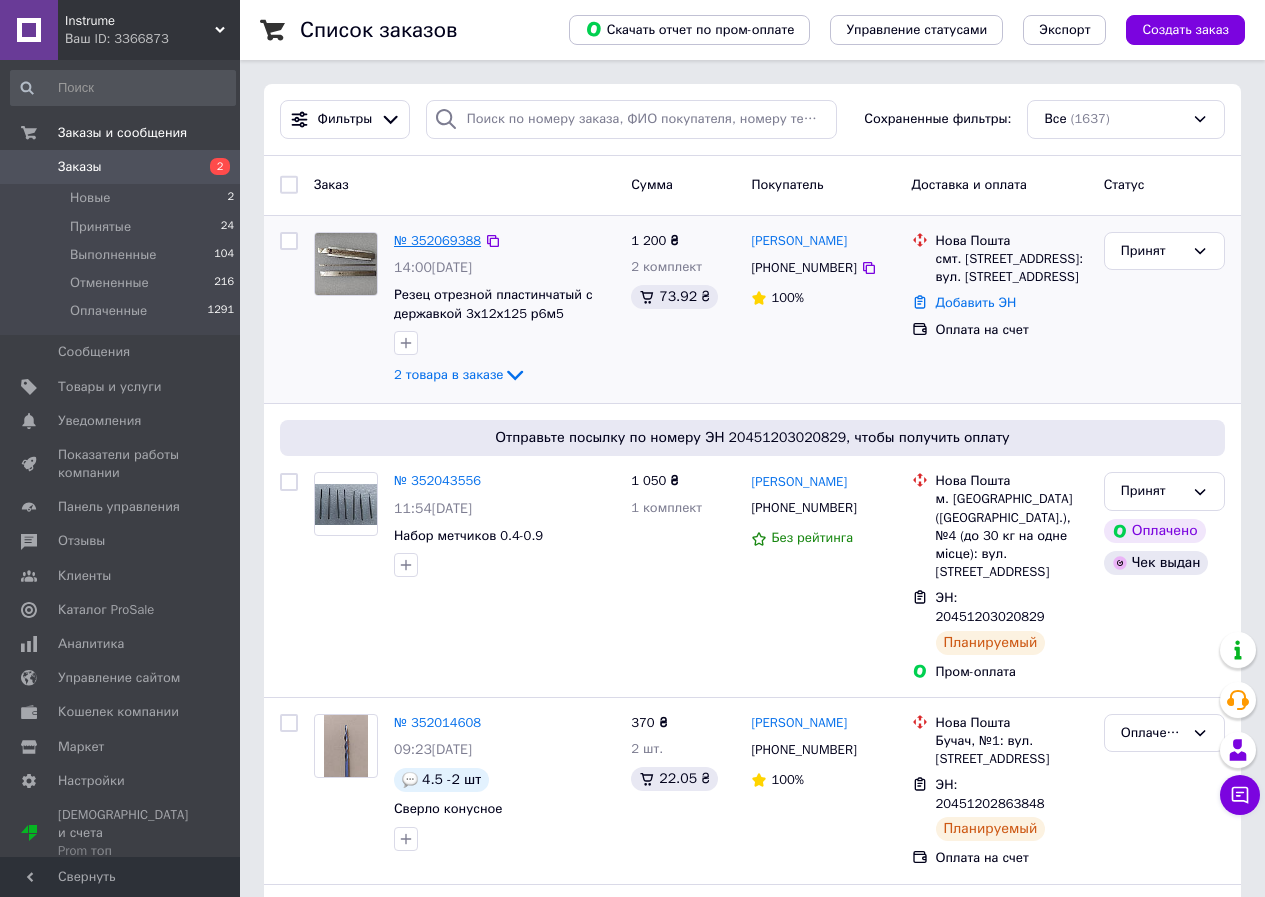 click on "№ 352069388" at bounding box center (437, 240) 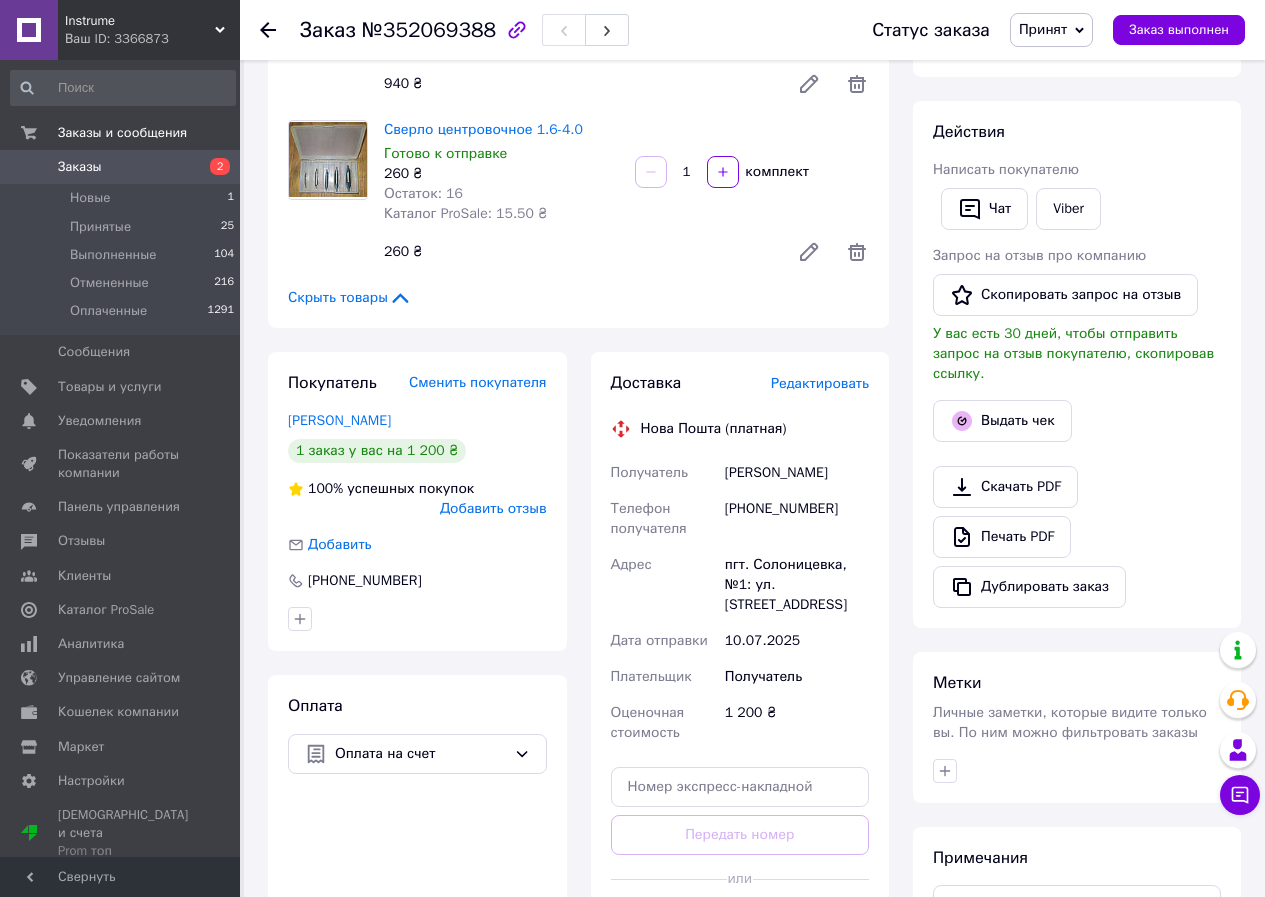 scroll, scrollTop: 300, scrollLeft: 0, axis: vertical 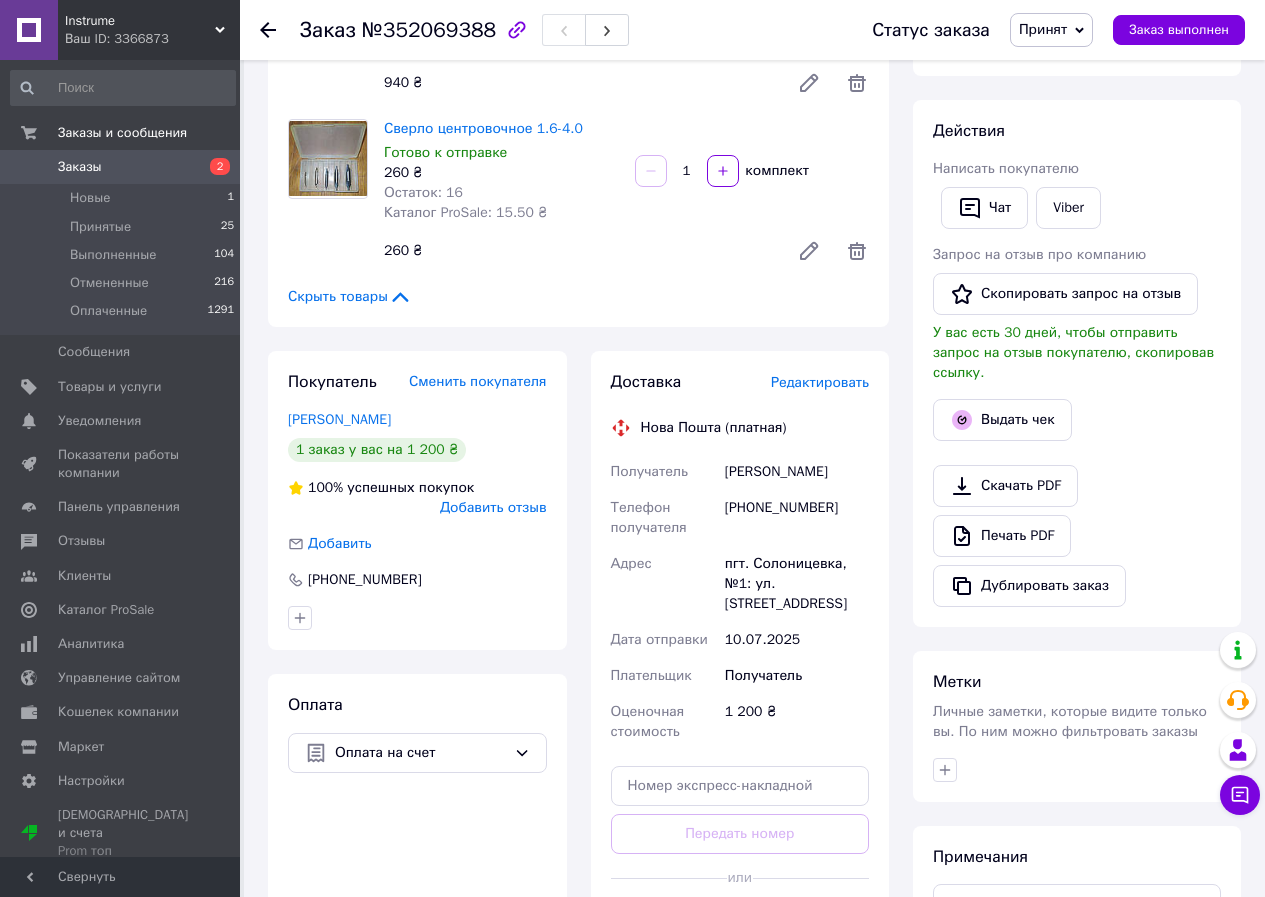click on "Заказ №352069388 Статус заказа Принят Выполнен Отменен Оплаченный Заказ выполнен" at bounding box center (752, 30) 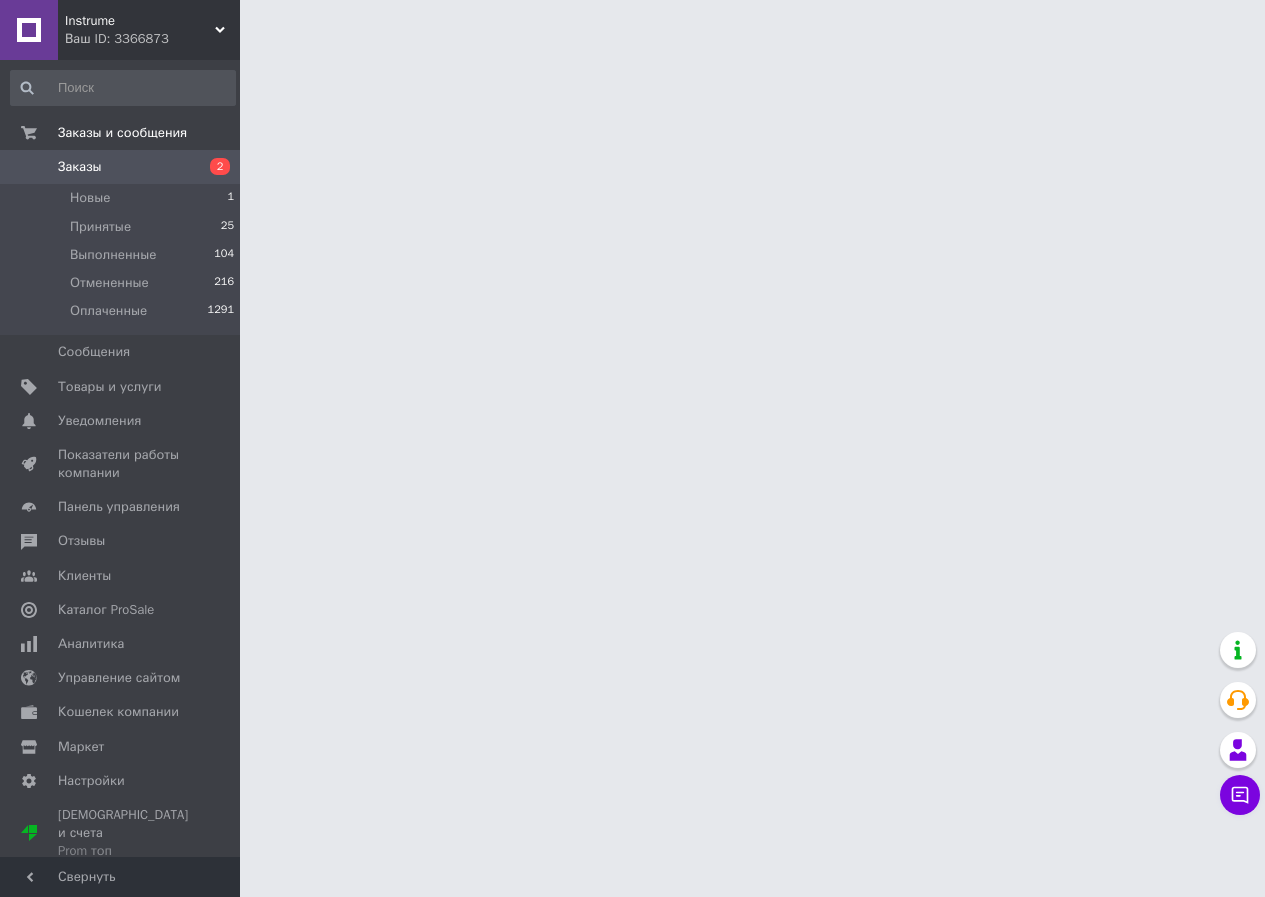 scroll, scrollTop: 0, scrollLeft: 0, axis: both 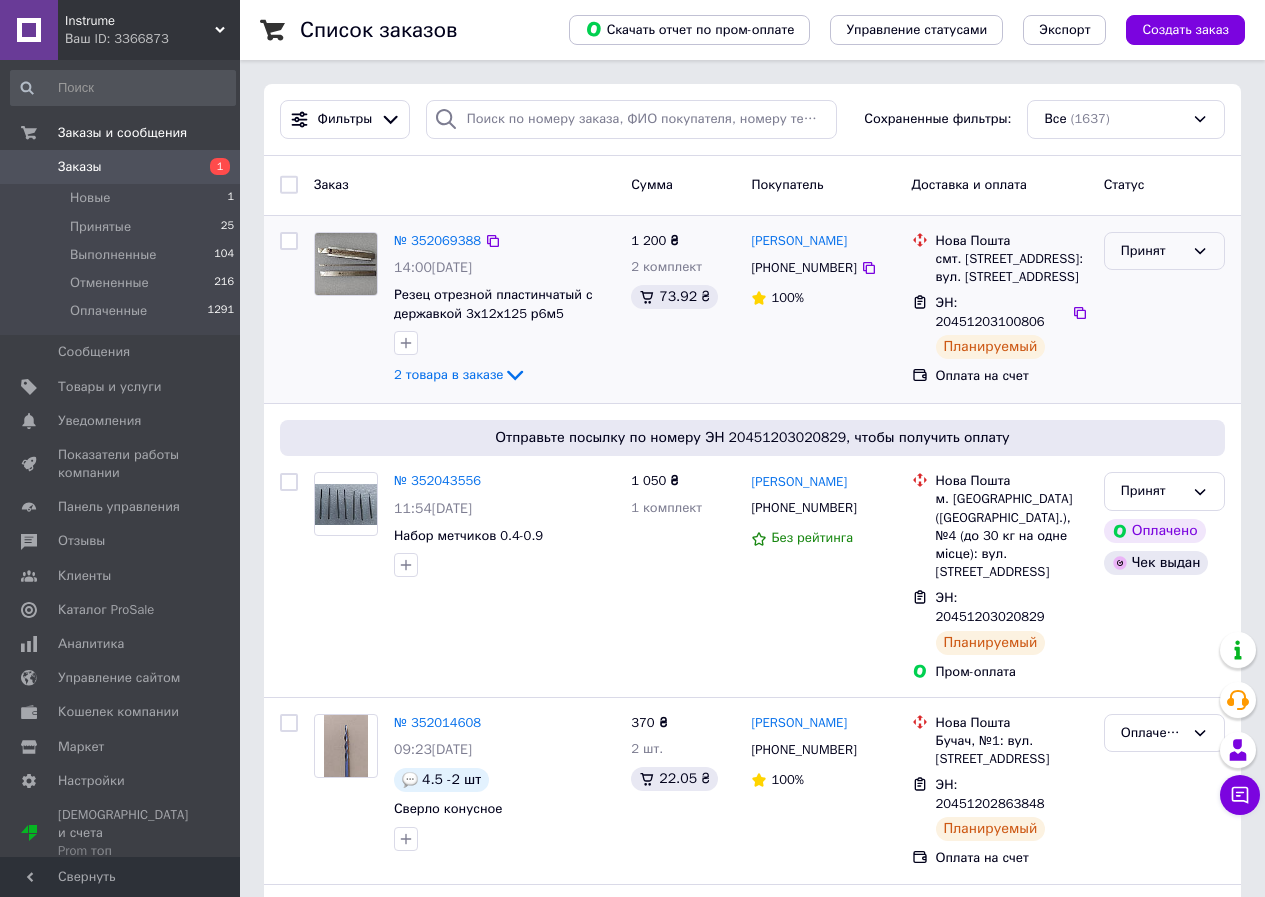 click 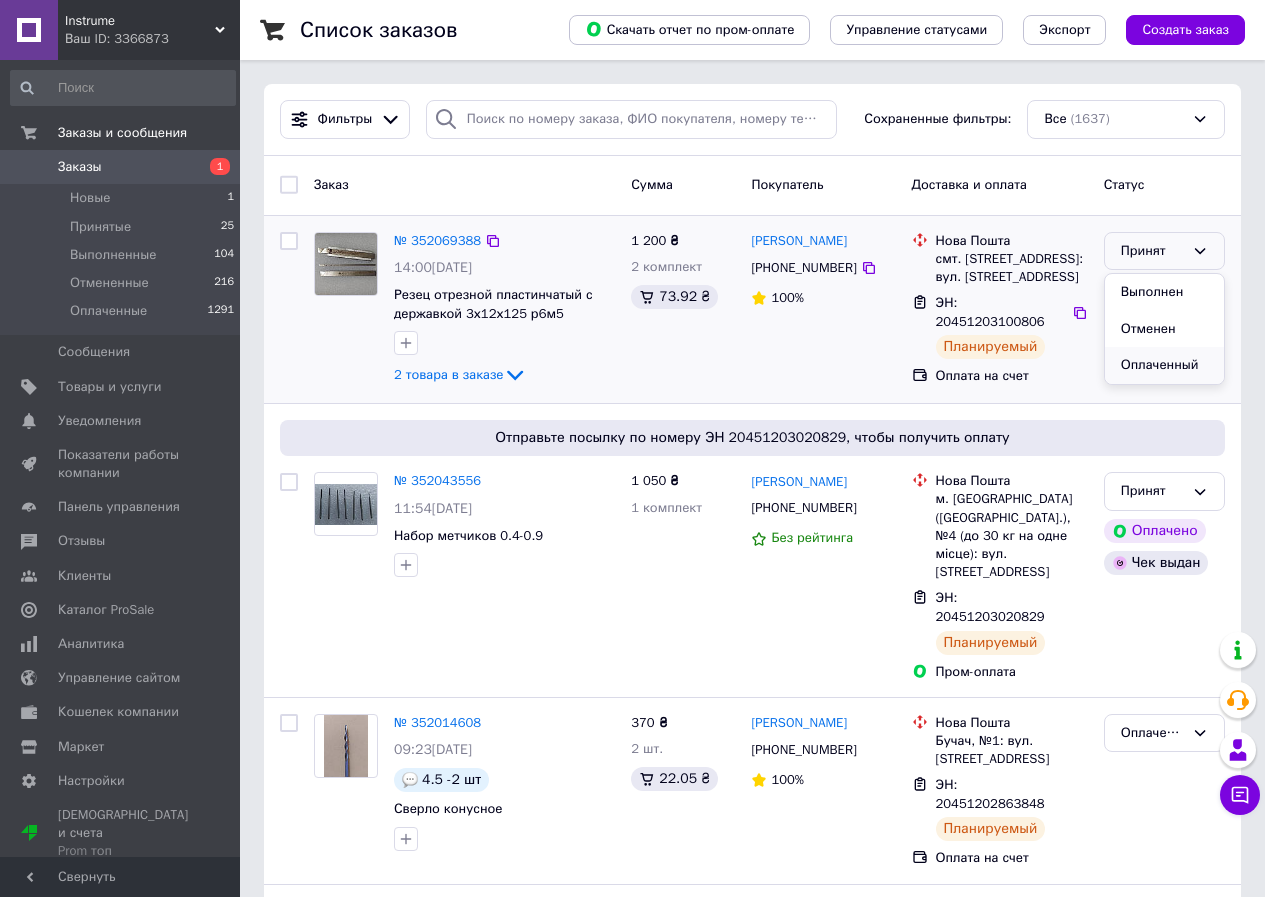 click on "Оплаченный" at bounding box center (1164, 365) 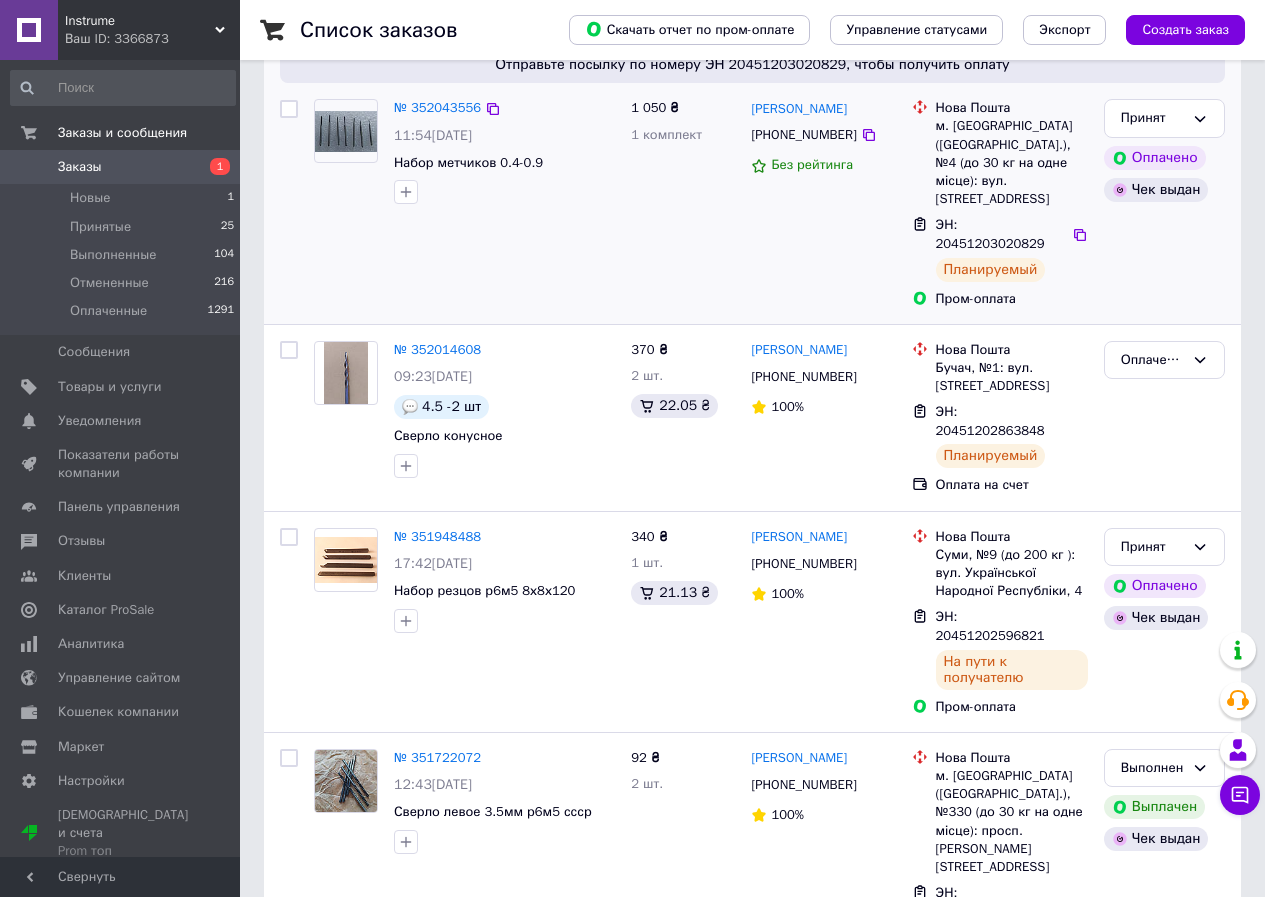 scroll, scrollTop: 500, scrollLeft: 0, axis: vertical 